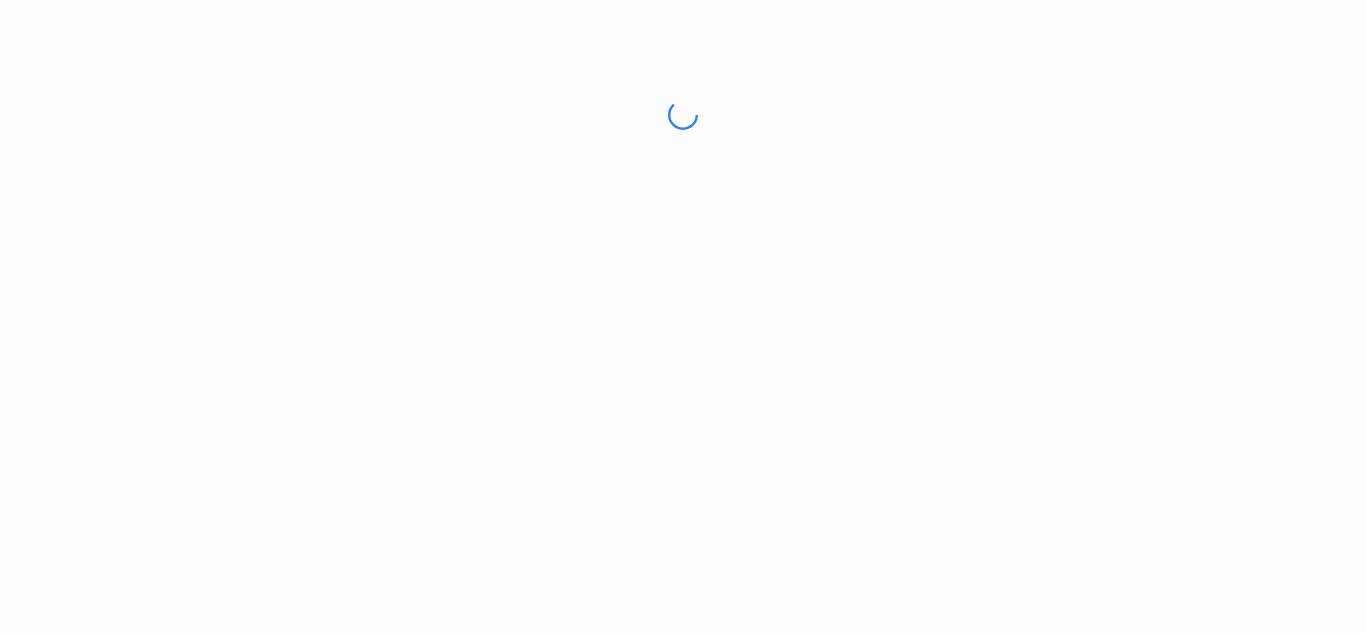 scroll, scrollTop: 0, scrollLeft: 0, axis: both 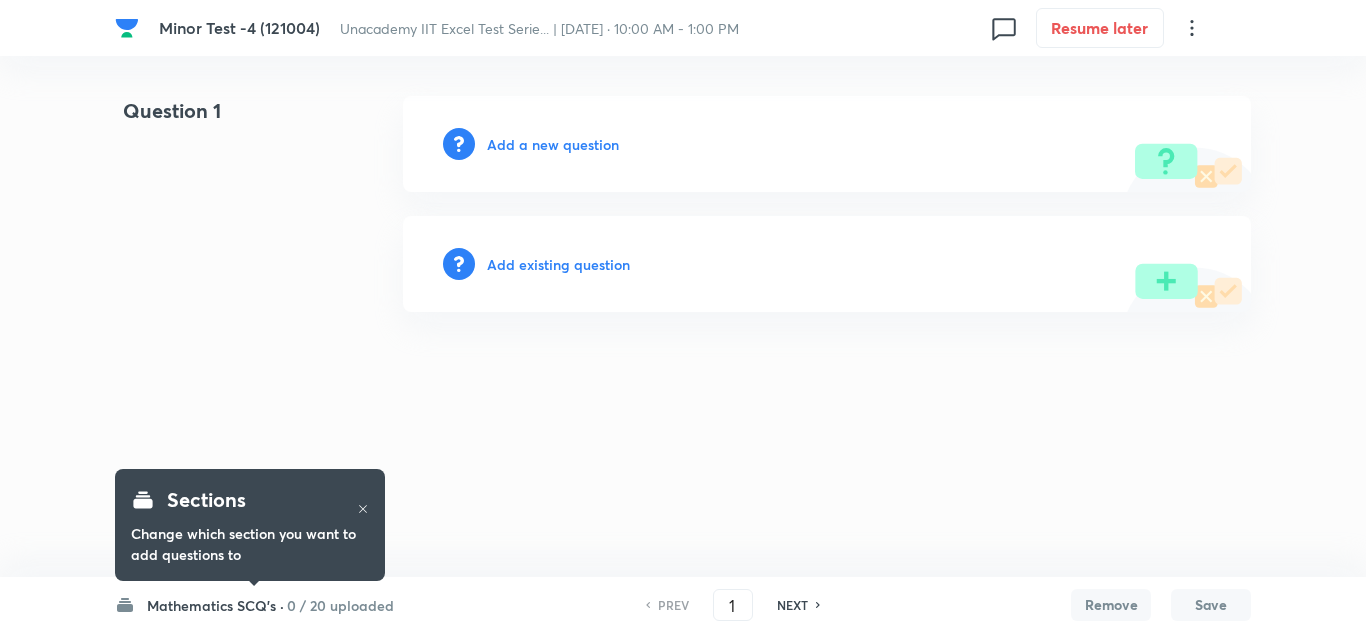 click on "Add a new question" at bounding box center [553, 144] 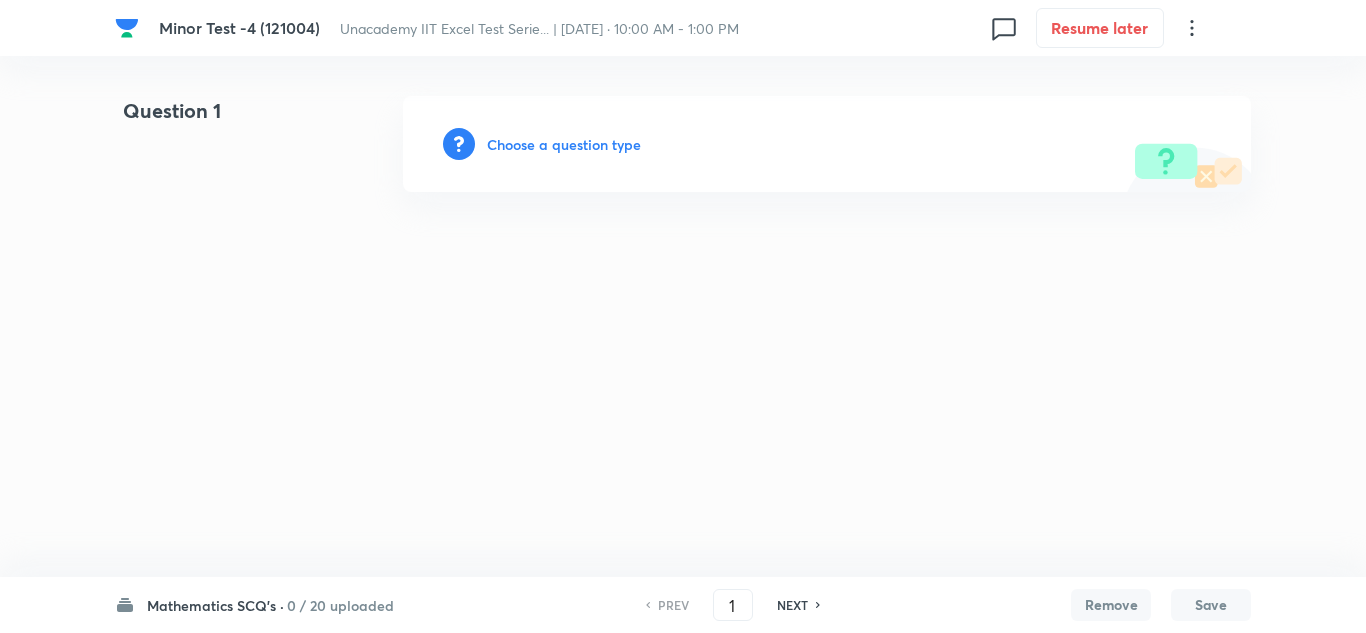 click on "Choose a question type" at bounding box center (564, 144) 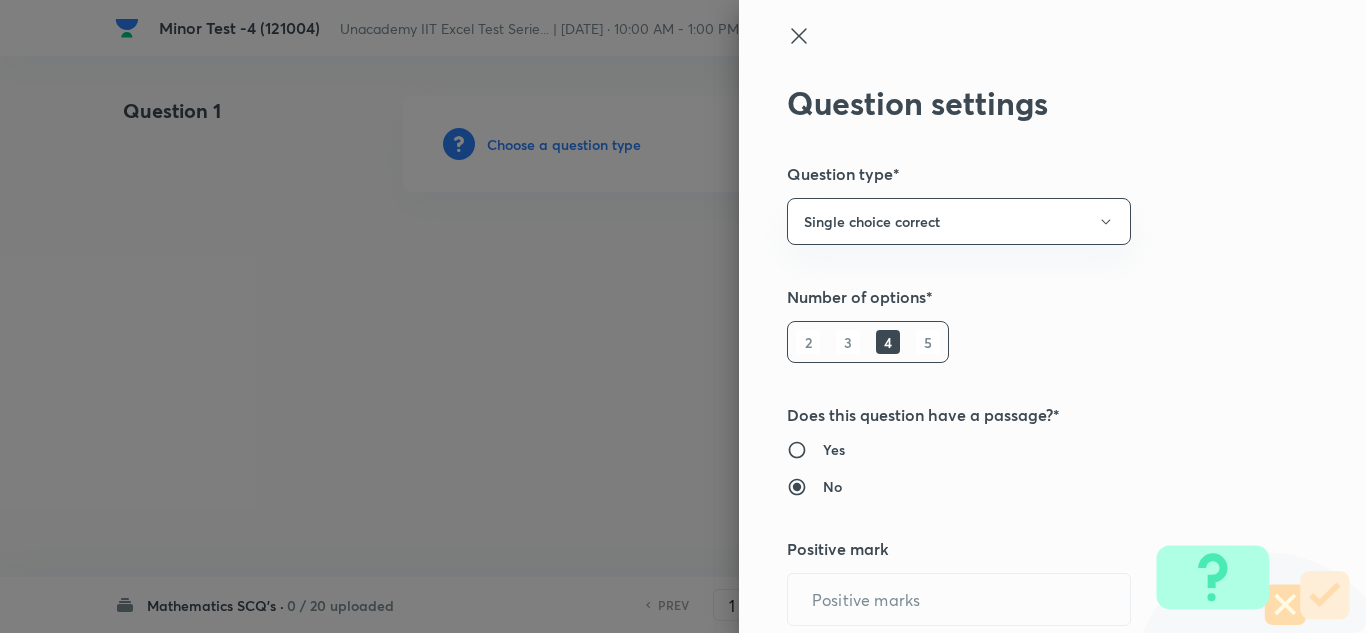 type on "1" 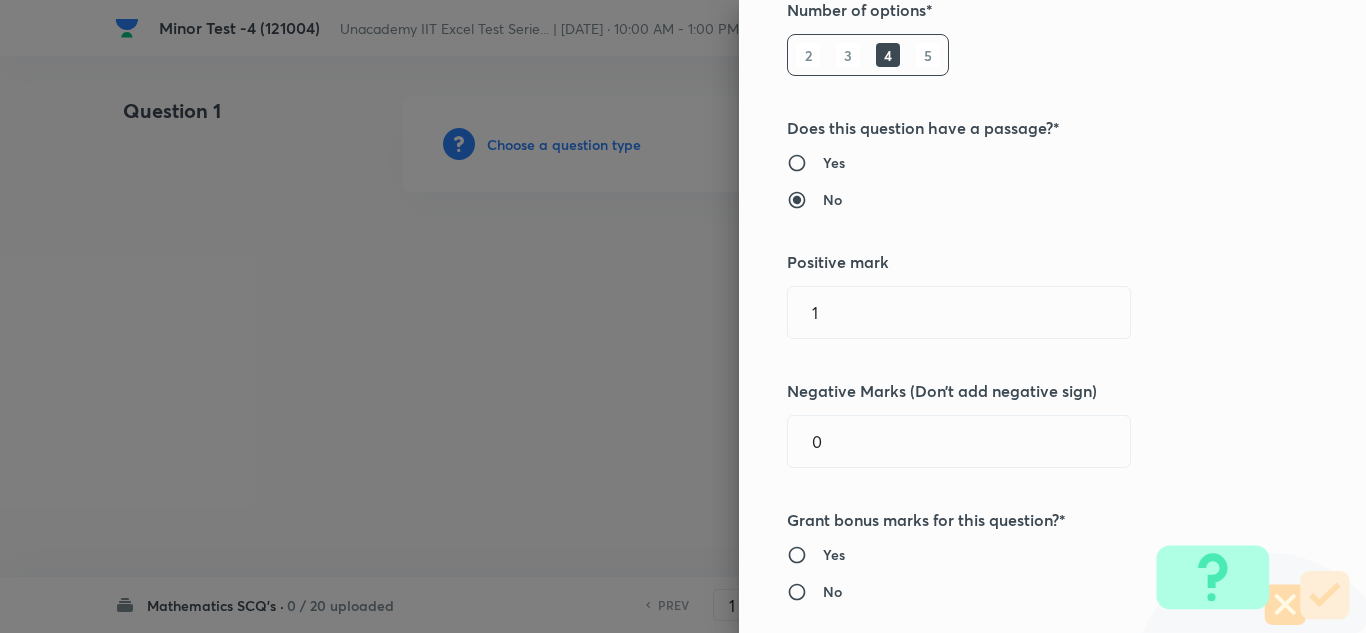 scroll, scrollTop: 300, scrollLeft: 0, axis: vertical 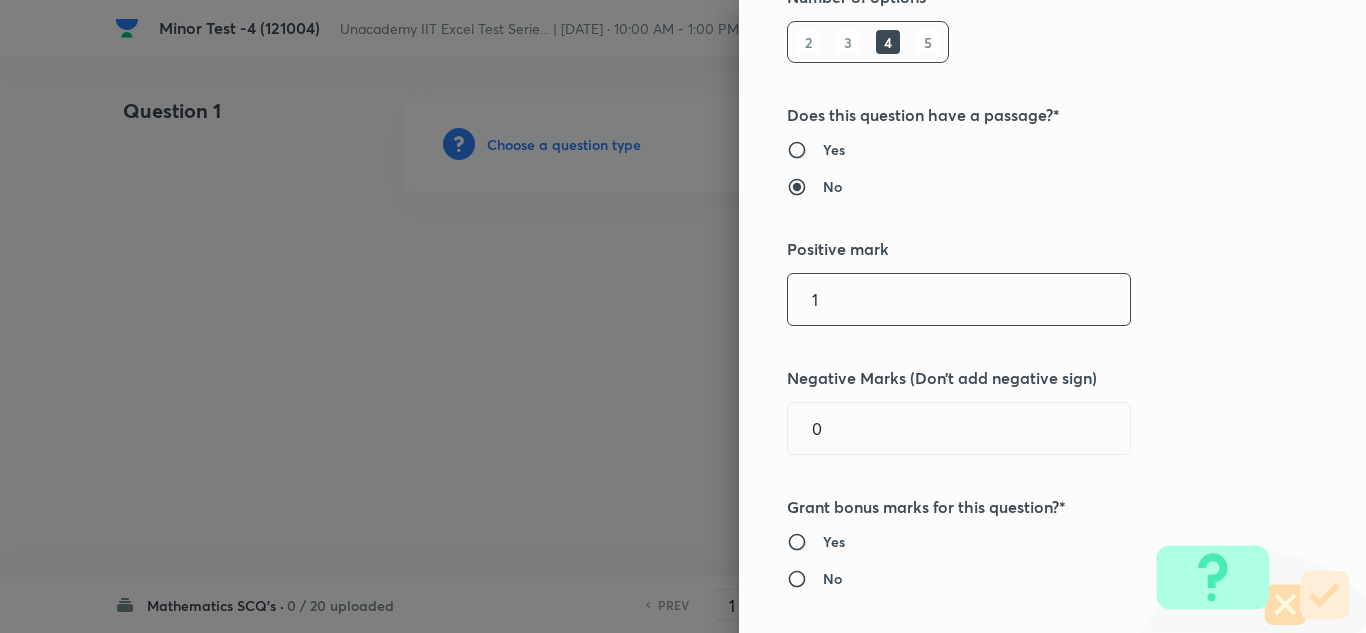 drag, startPoint x: 855, startPoint y: 288, endPoint x: 641, endPoint y: 282, distance: 214.08409 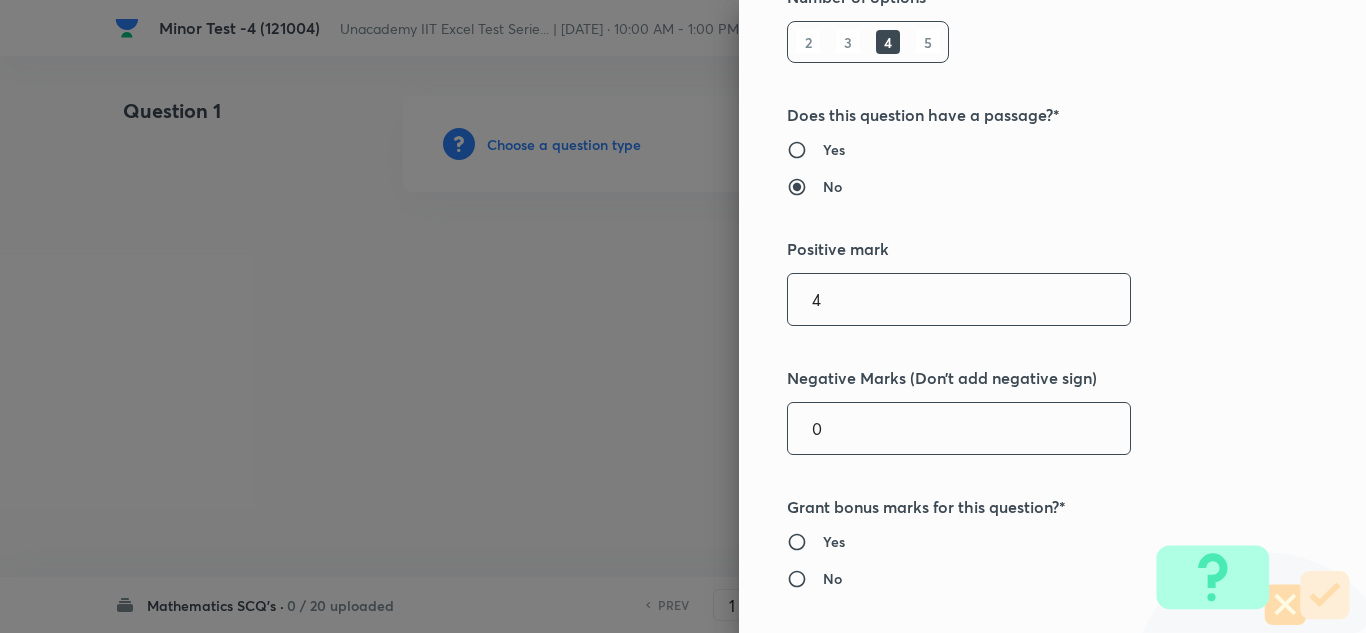 type on "4" 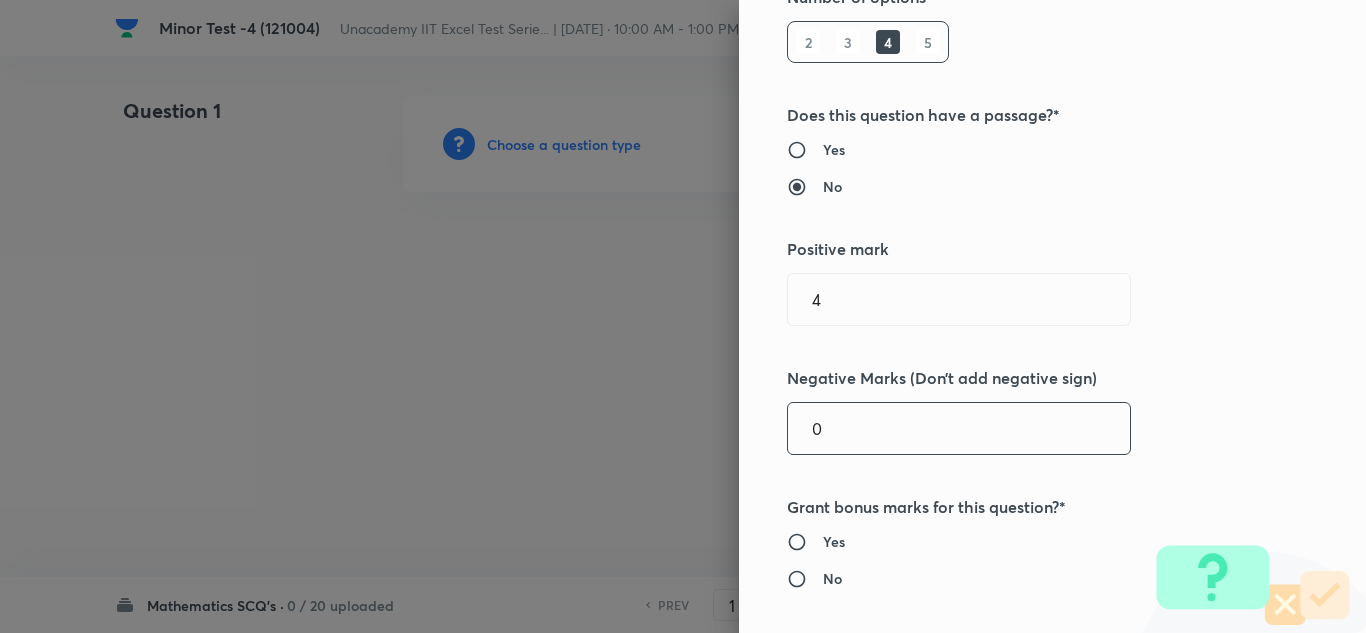 drag, startPoint x: 825, startPoint y: 432, endPoint x: 651, endPoint y: 422, distance: 174.28712 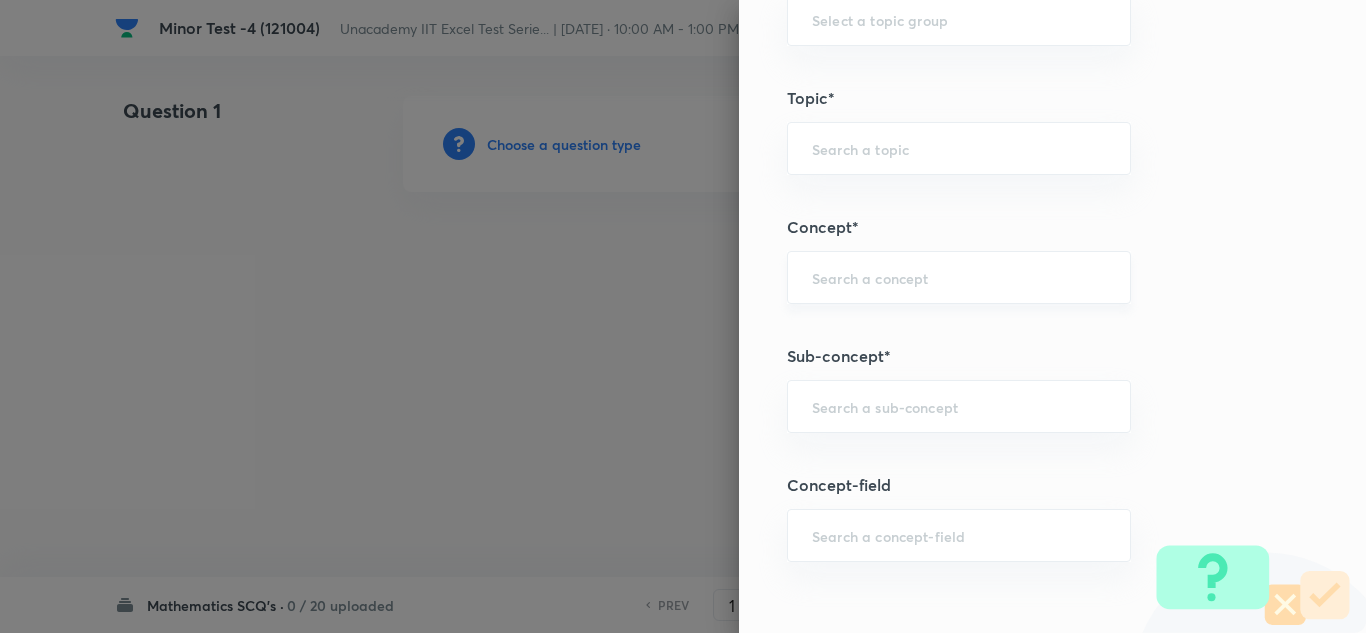 scroll, scrollTop: 1100, scrollLeft: 0, axis: vertical 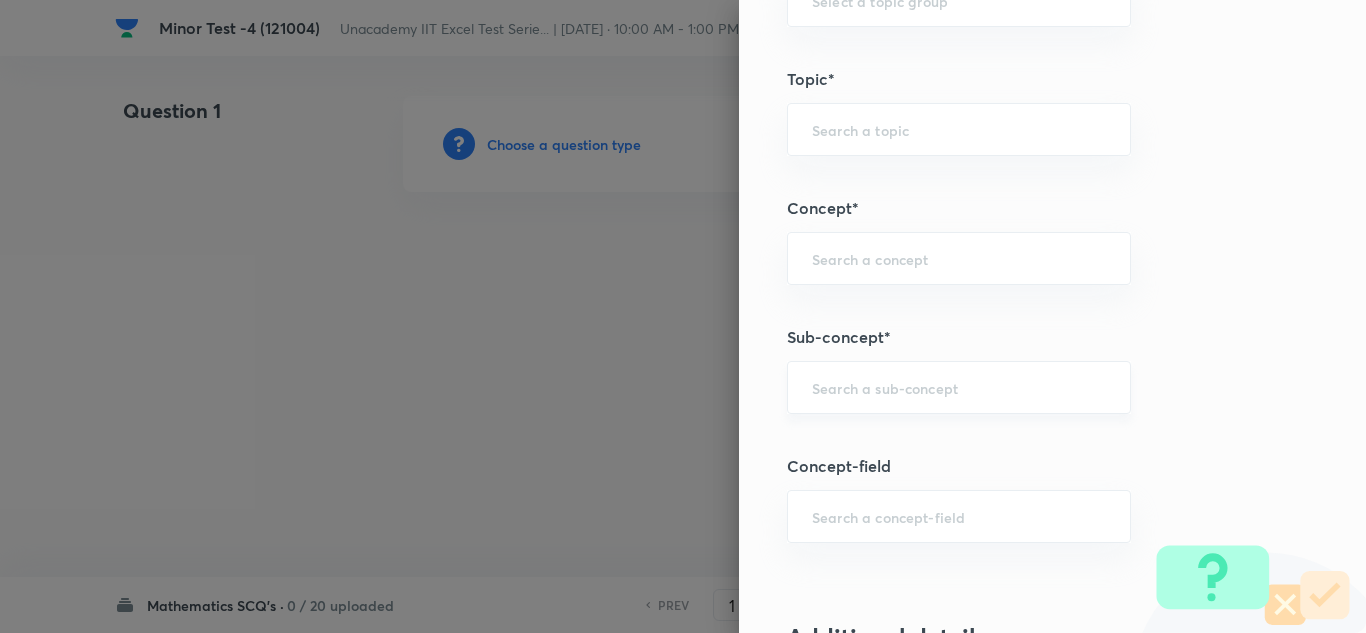 type on "1" 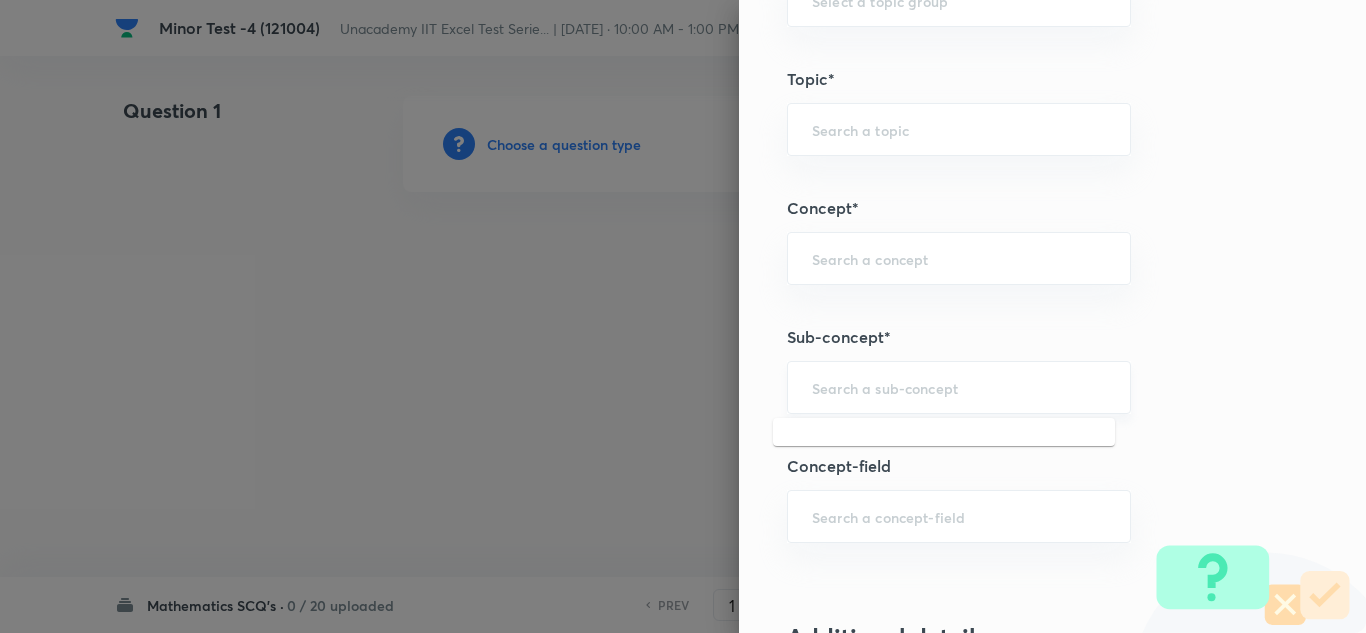 click at bounding box center [959, 387] 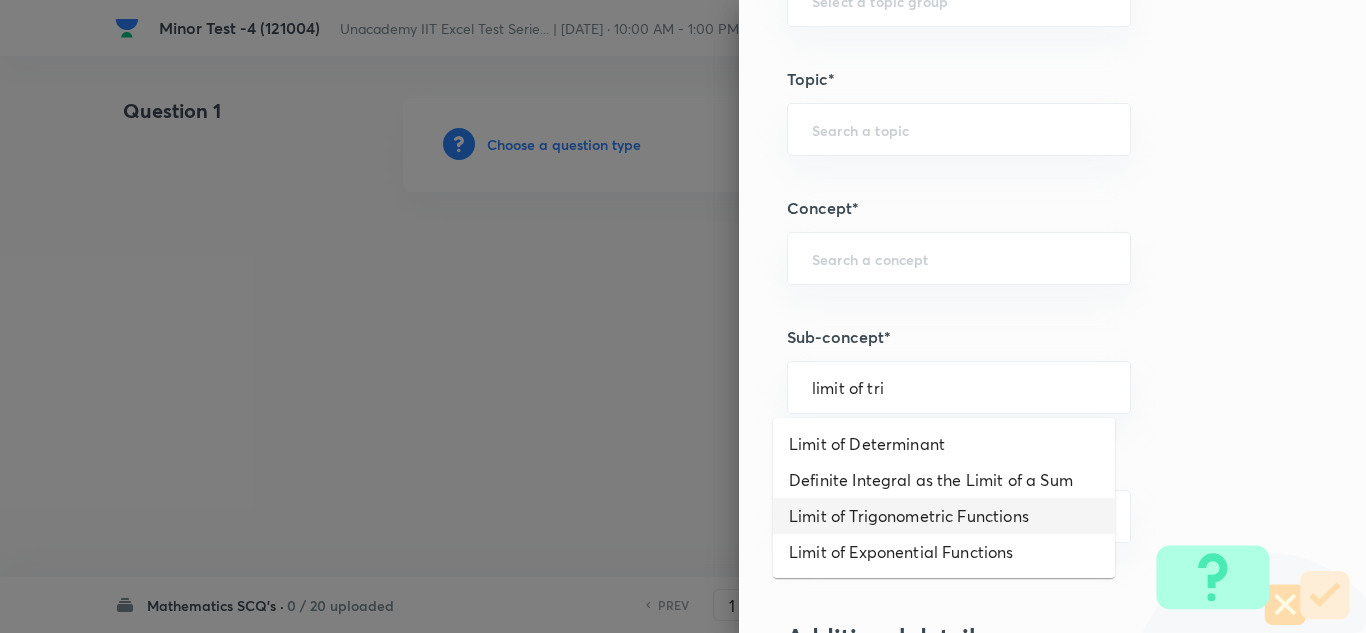 click on "Limit of Trigonometric Functions" at bounding box center [944, 516] 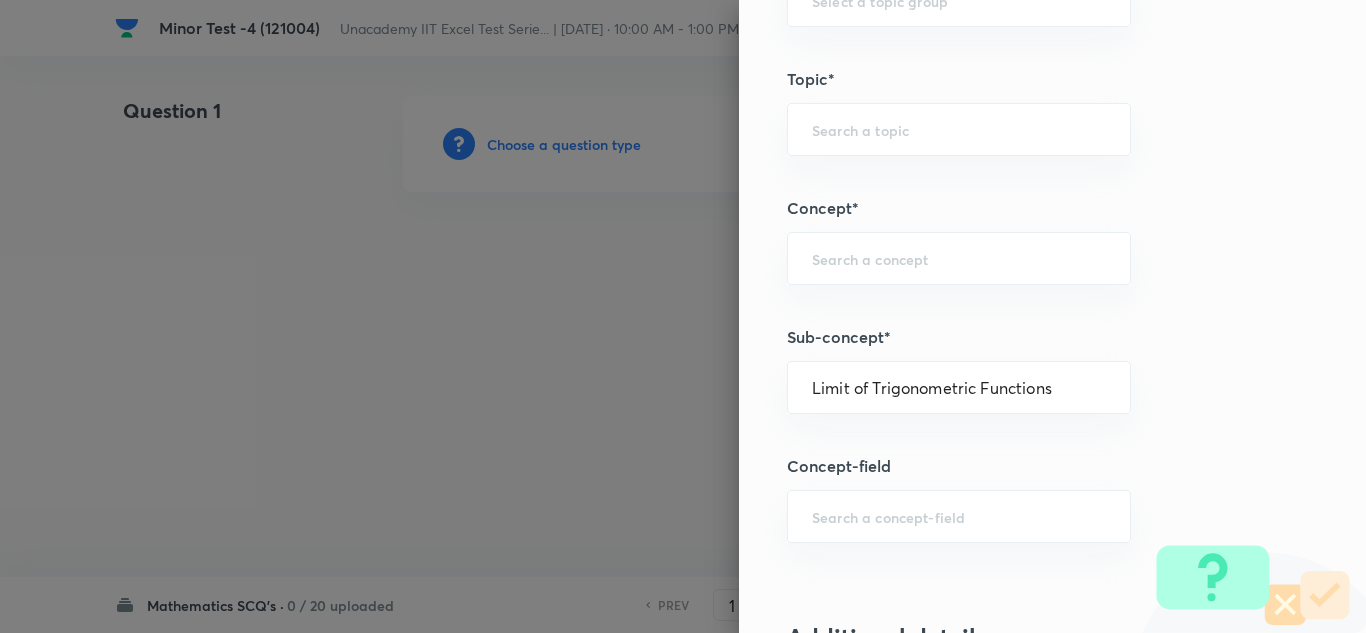 type on "Mathematics" 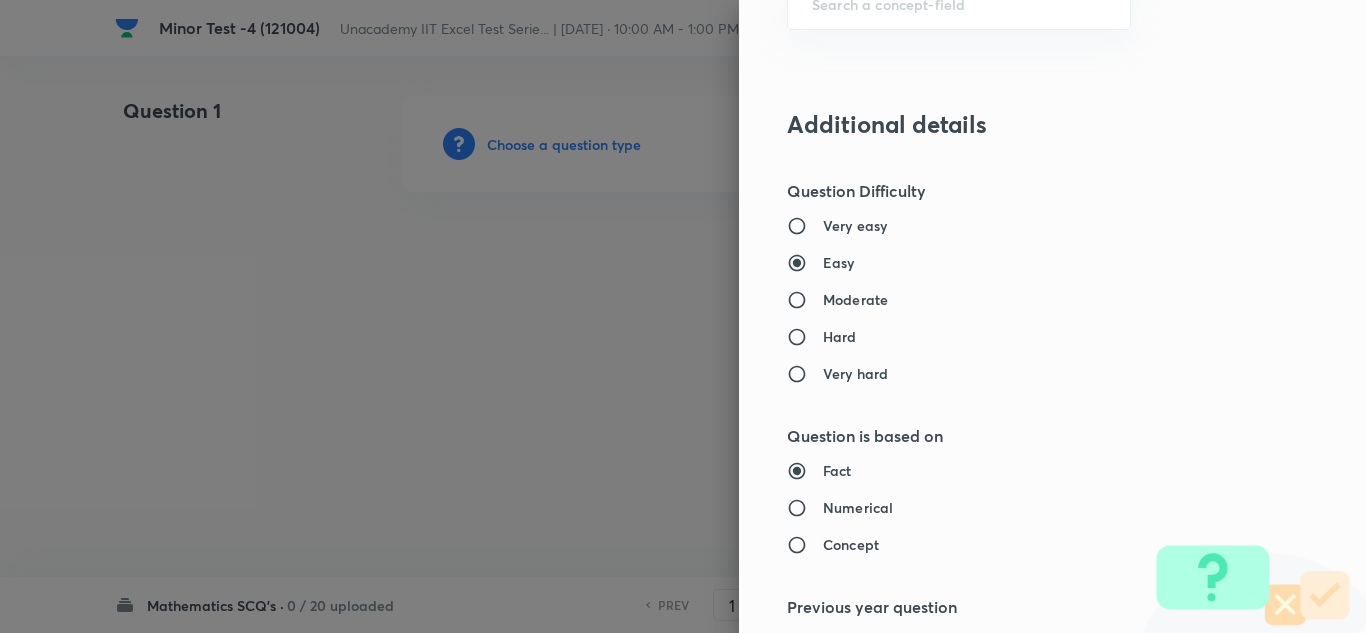scroll, scrollTop: 1800, scrollLeft: 0, axis: vertical 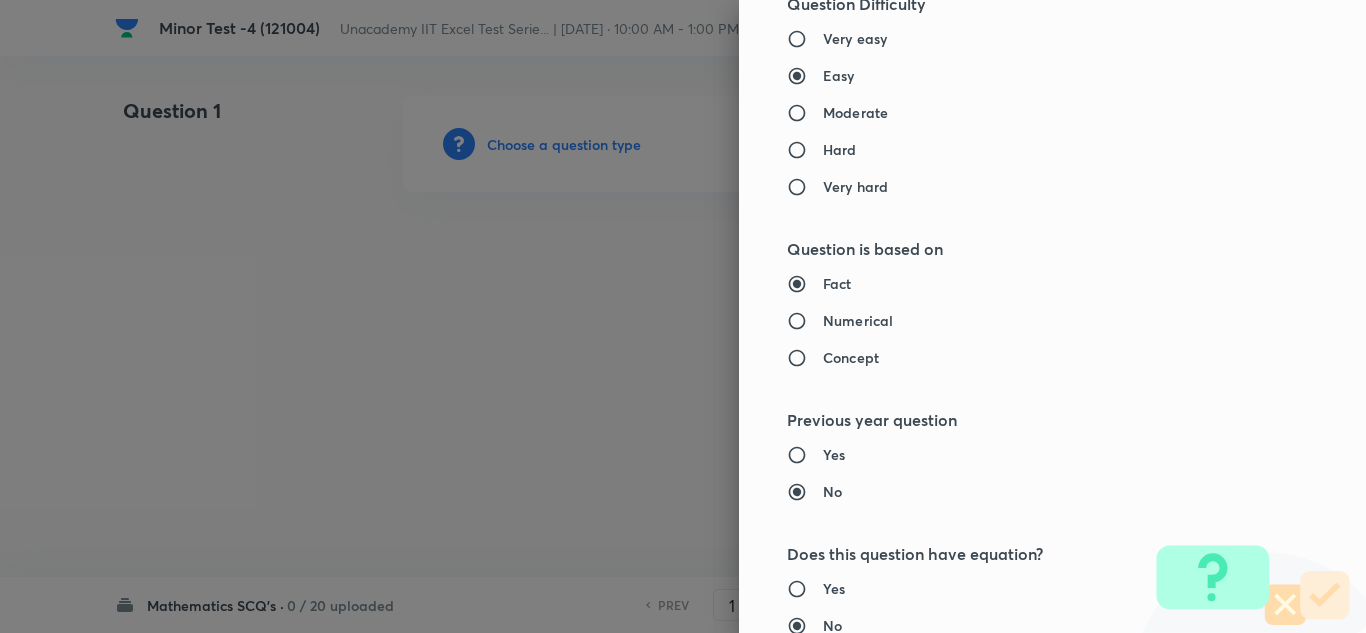 click on "Concept" at bounding box center [851, 357] 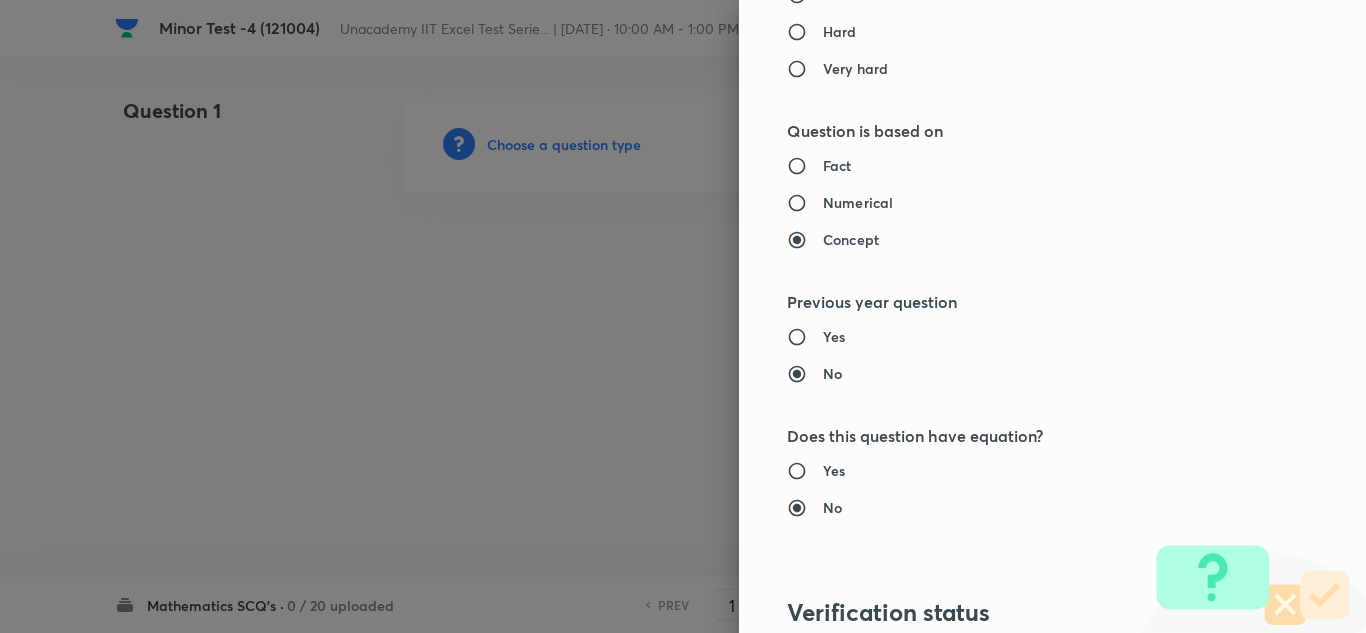 scroll, scrollTop: 2000, scrollLeft: 0, axis: vertical 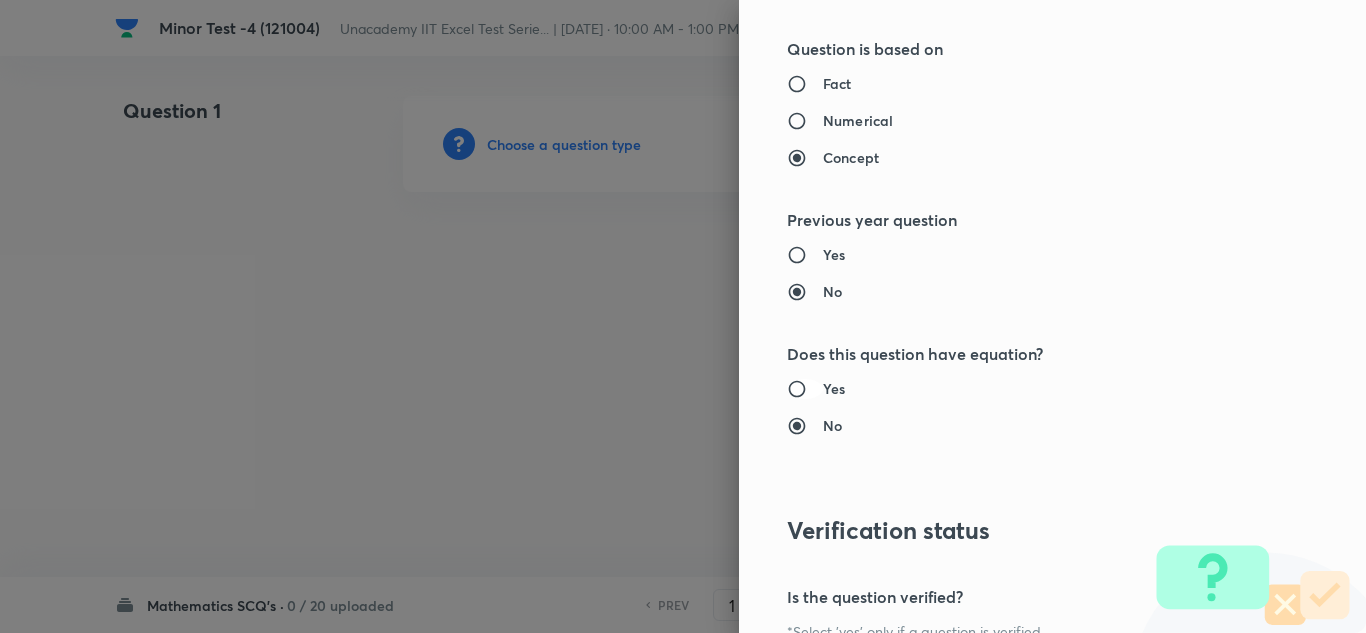 click on "Yes" at bounding box center [805, 389] 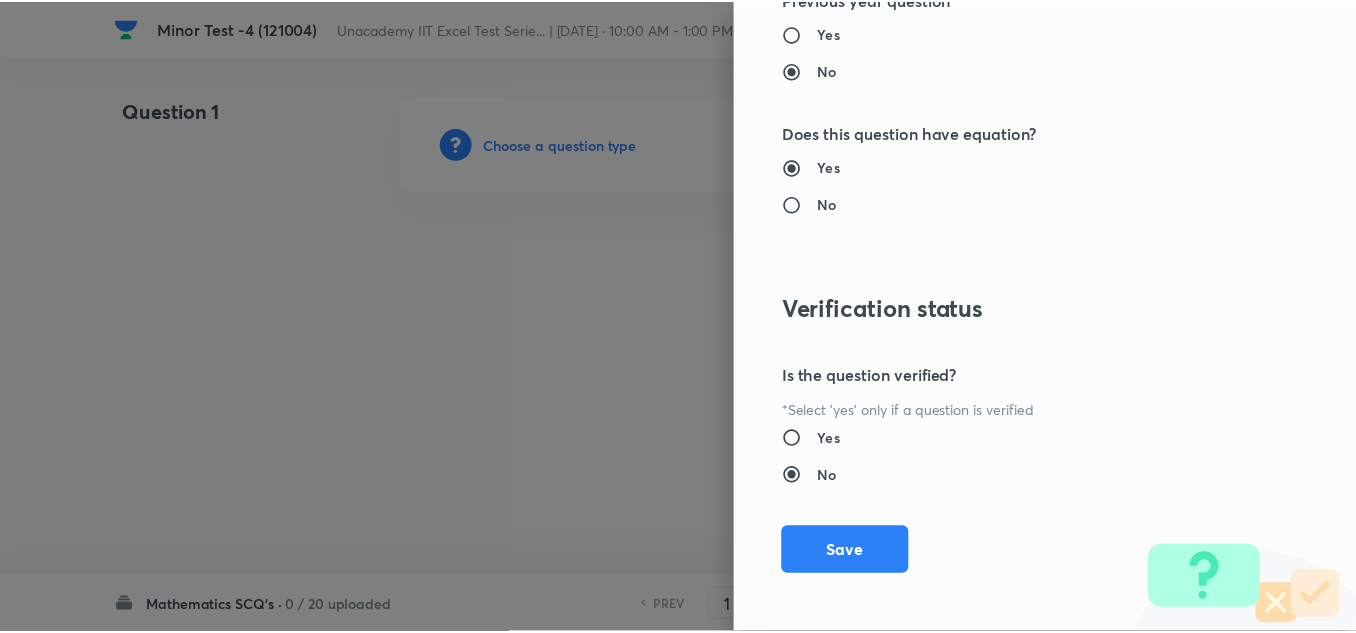 scroll, scrollTop: 2227, scrollLeft: 0, axis: vertical 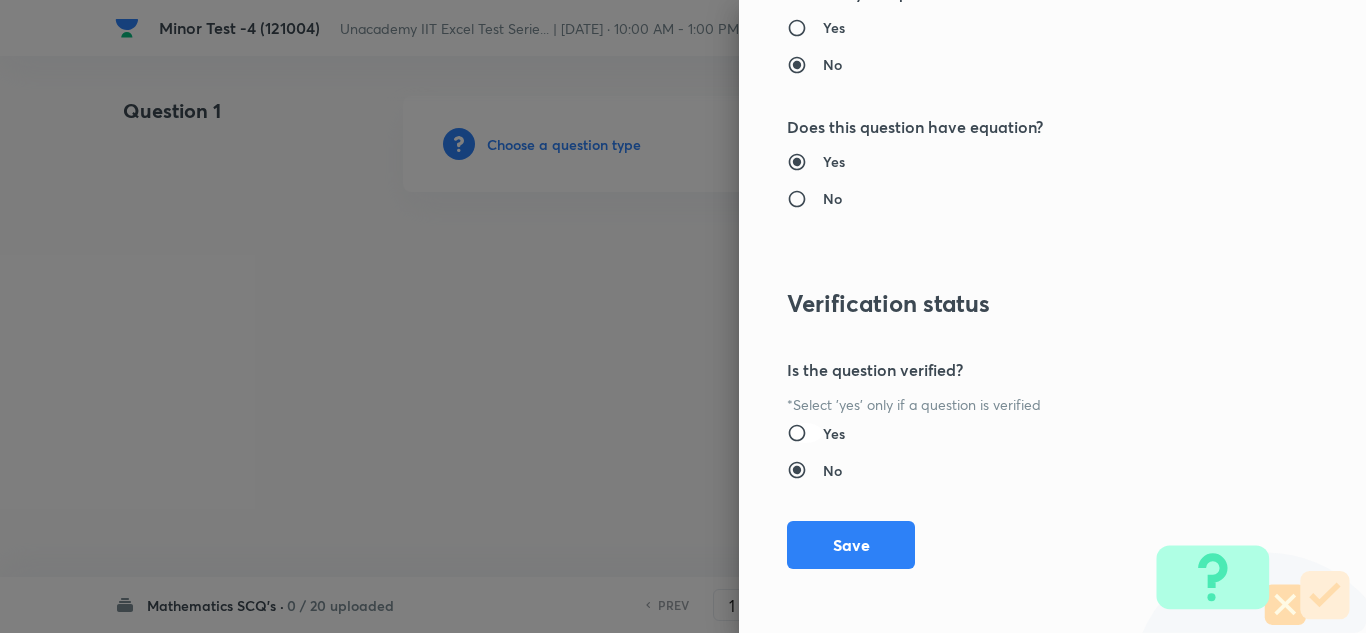 click on "Yes" at bounding box center (805, 433) 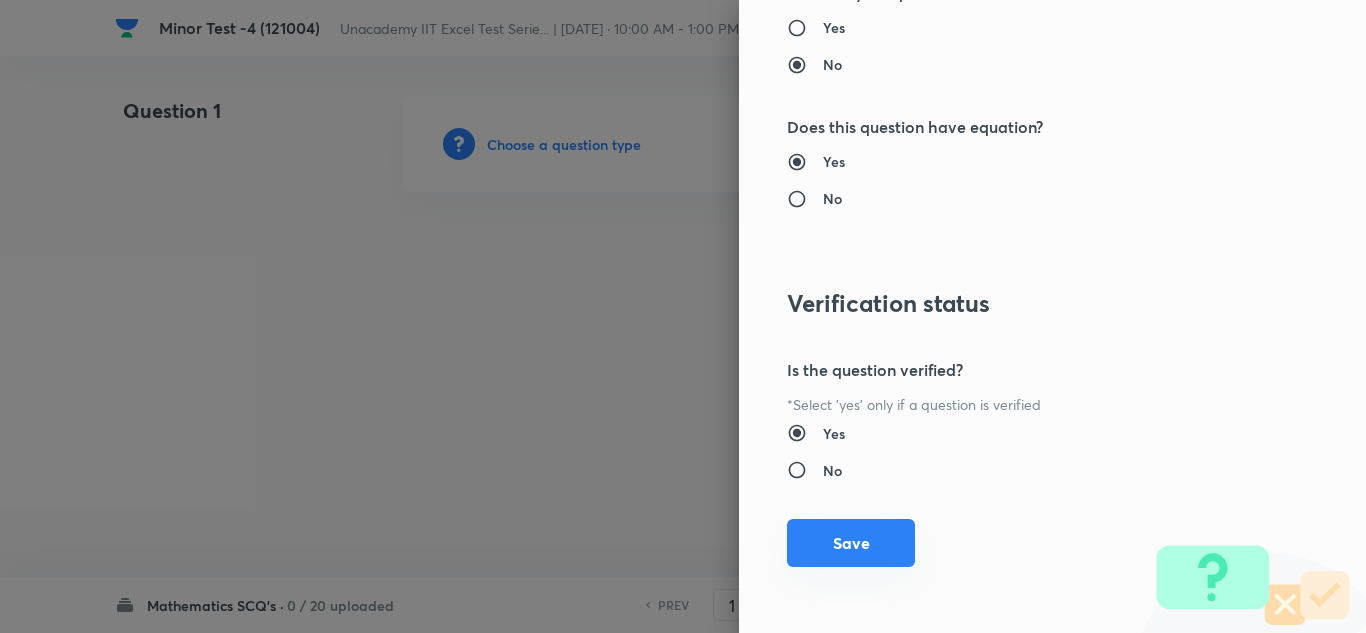 click on "Save" at bounding box center (851, 543) 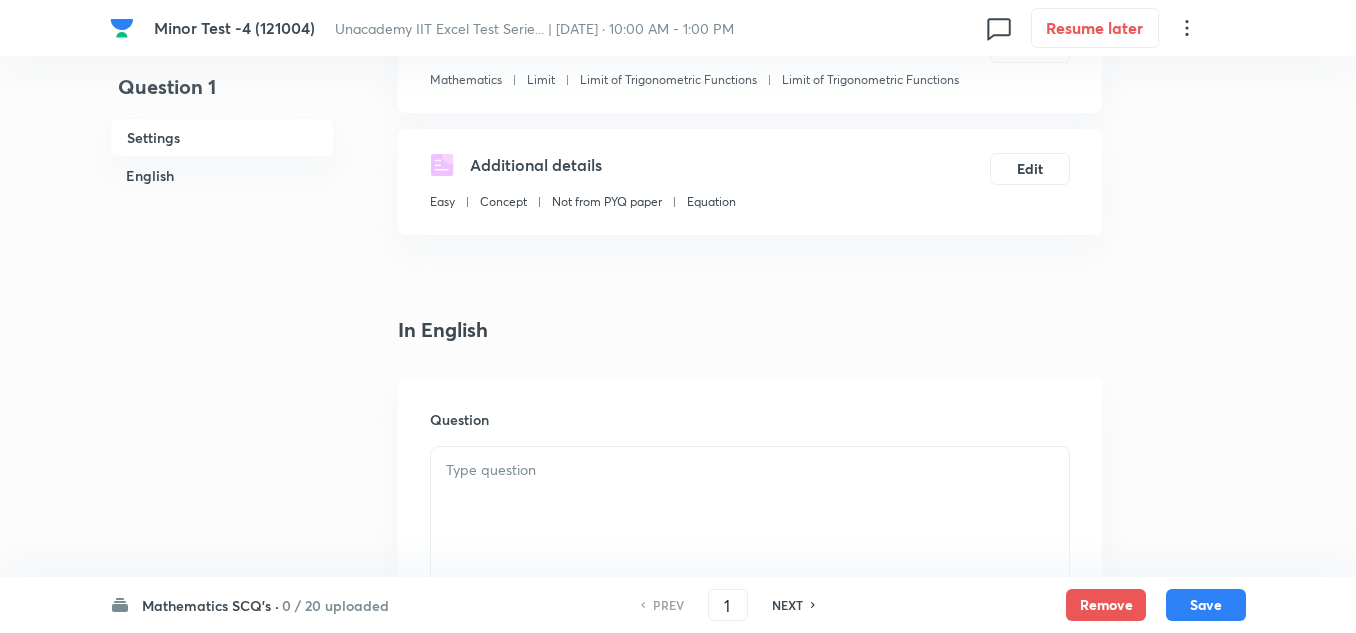 scroll, scrollTop: 300, scrollLeft: 0, axis: vertical 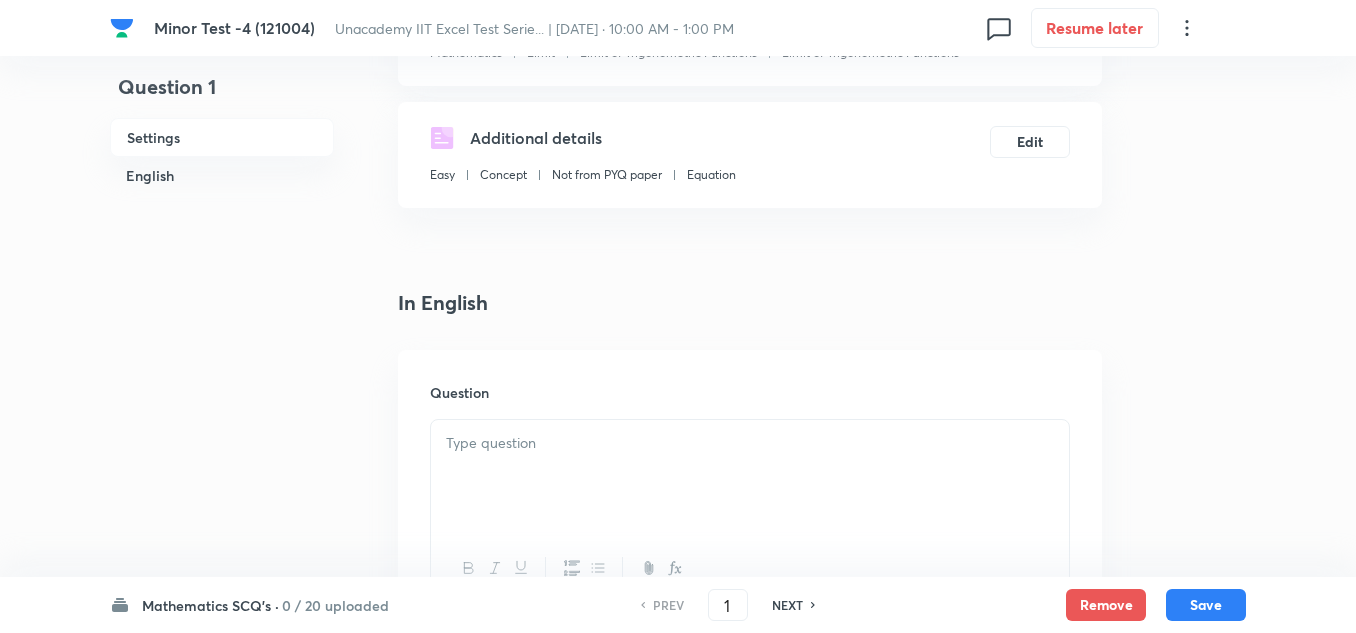 click at bounding box center [750, 443] 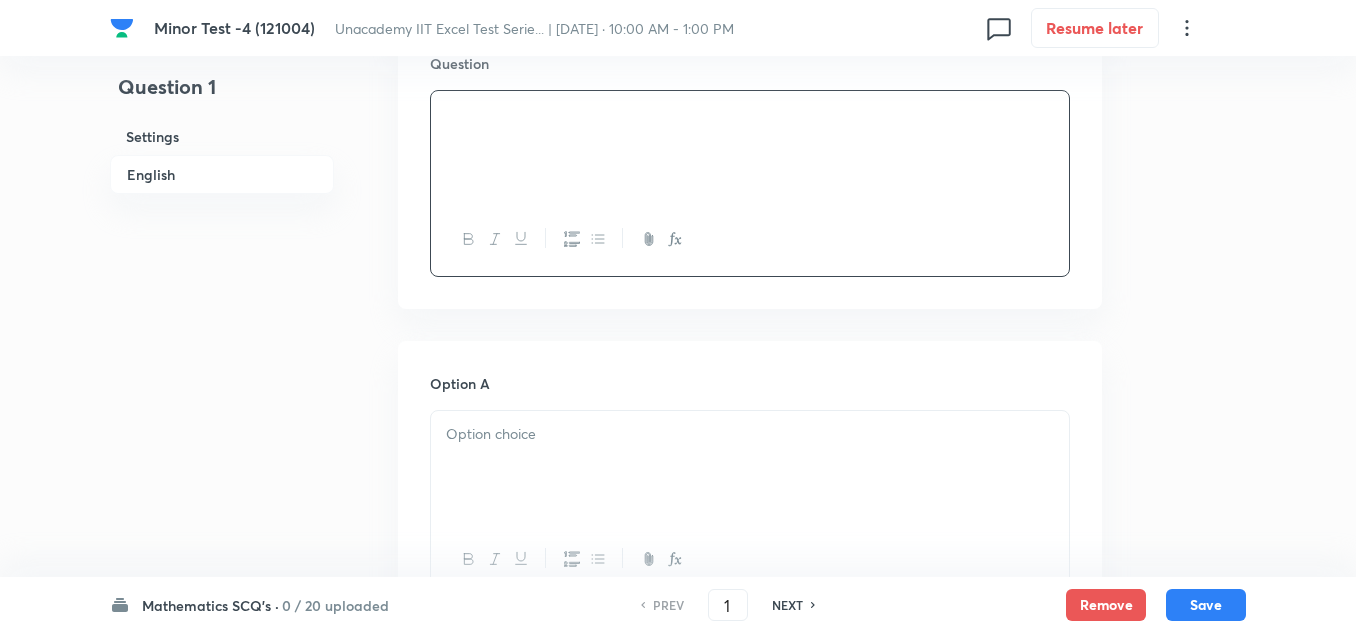 scroll, scrollTop: 700, scrollLeft: 0, axis: vertical 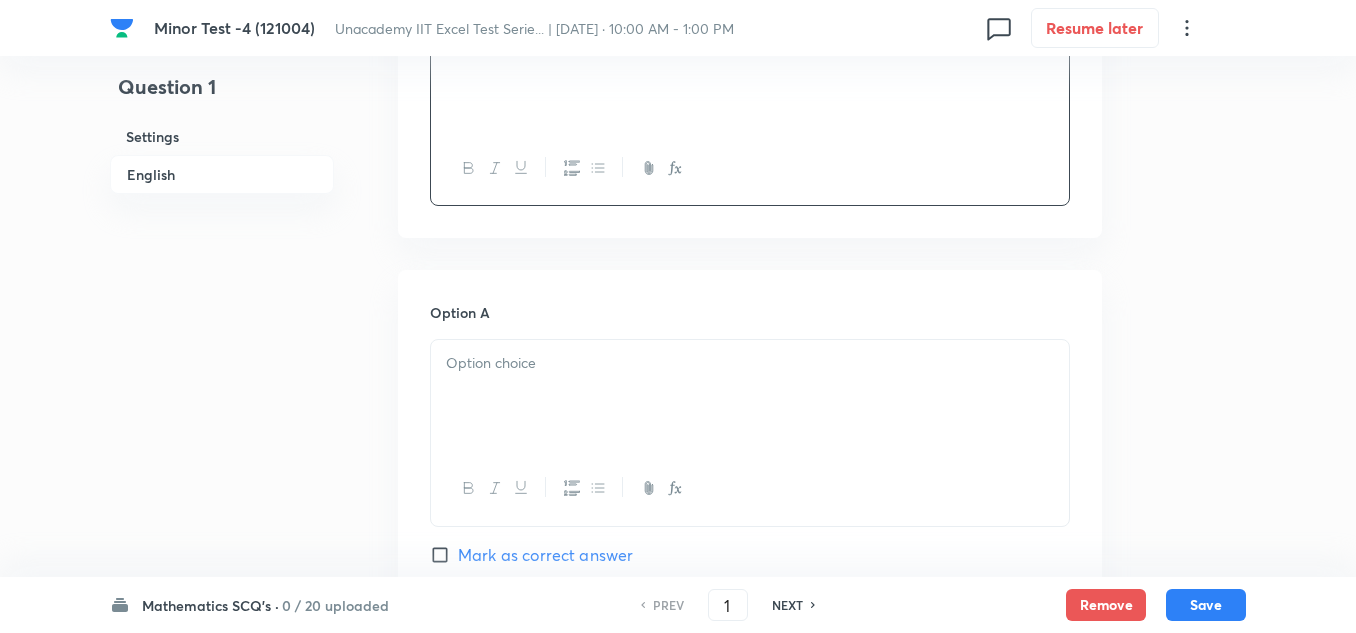 click at bounding box center (750, 396) 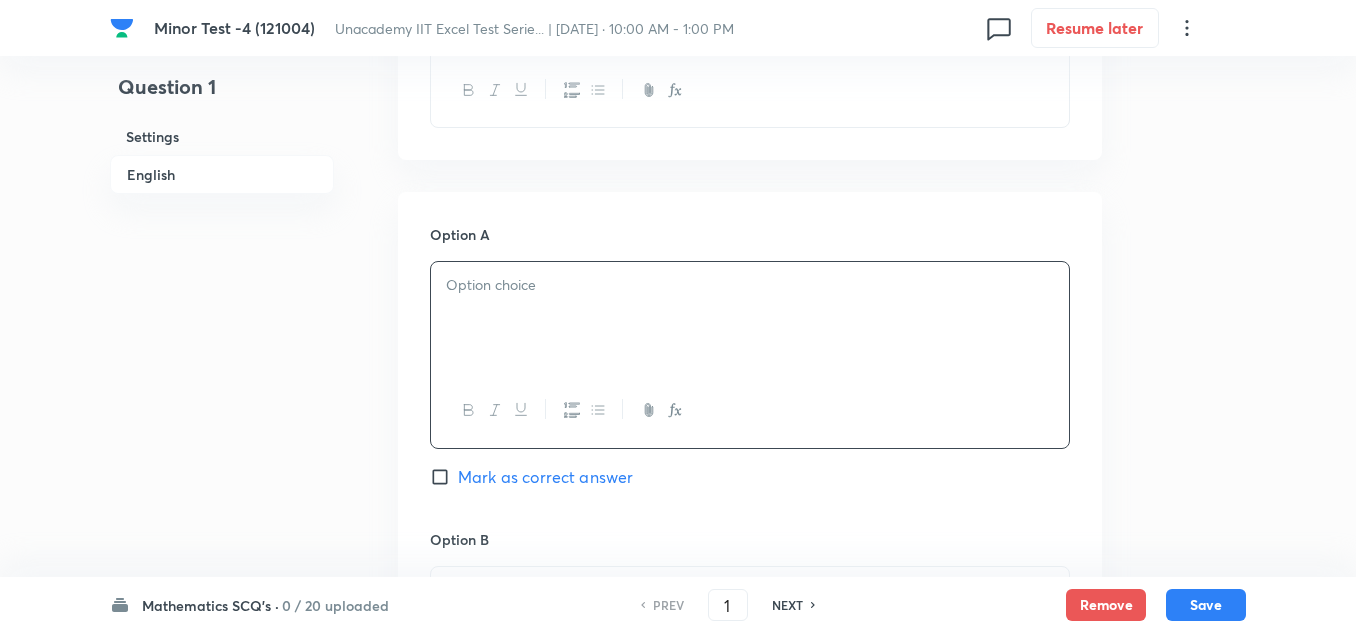 scroll, scrollTop: 900, scrollLeft: 0, axis: vertical 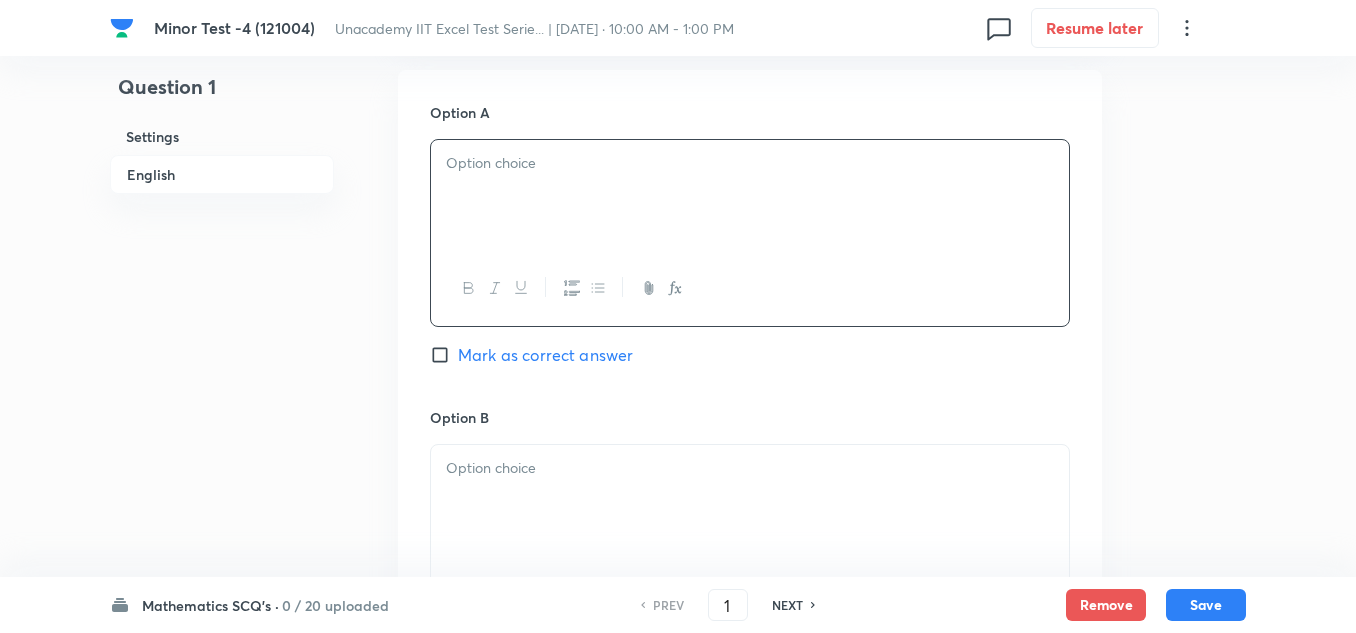click at bounding box center (750, 196) 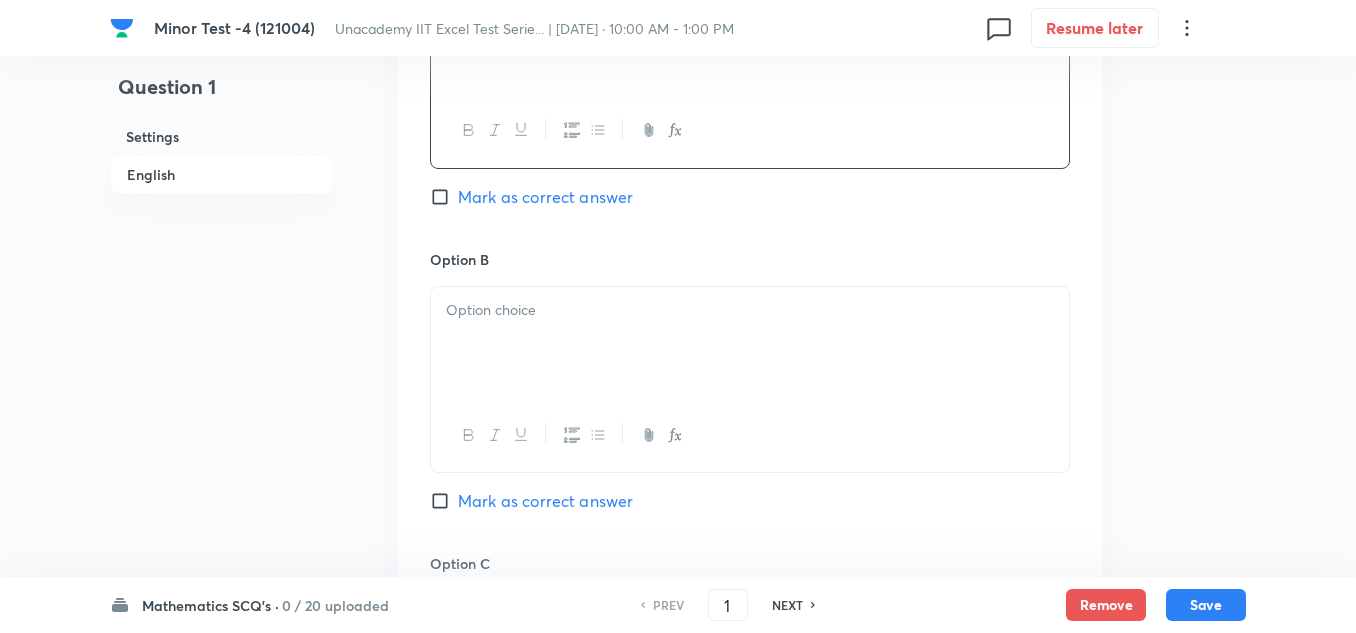 scroll, scrollTop: 1100, scrollLeft: 0, axis: vertical 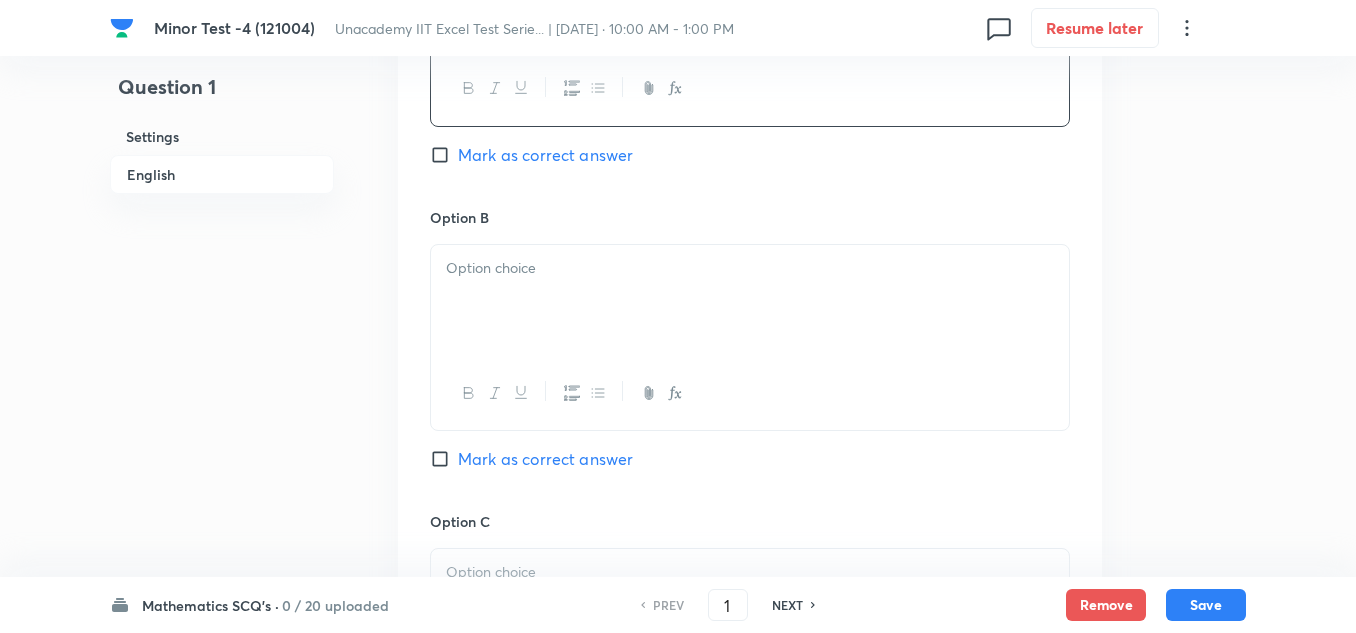 click at bounding box center [750, 268] 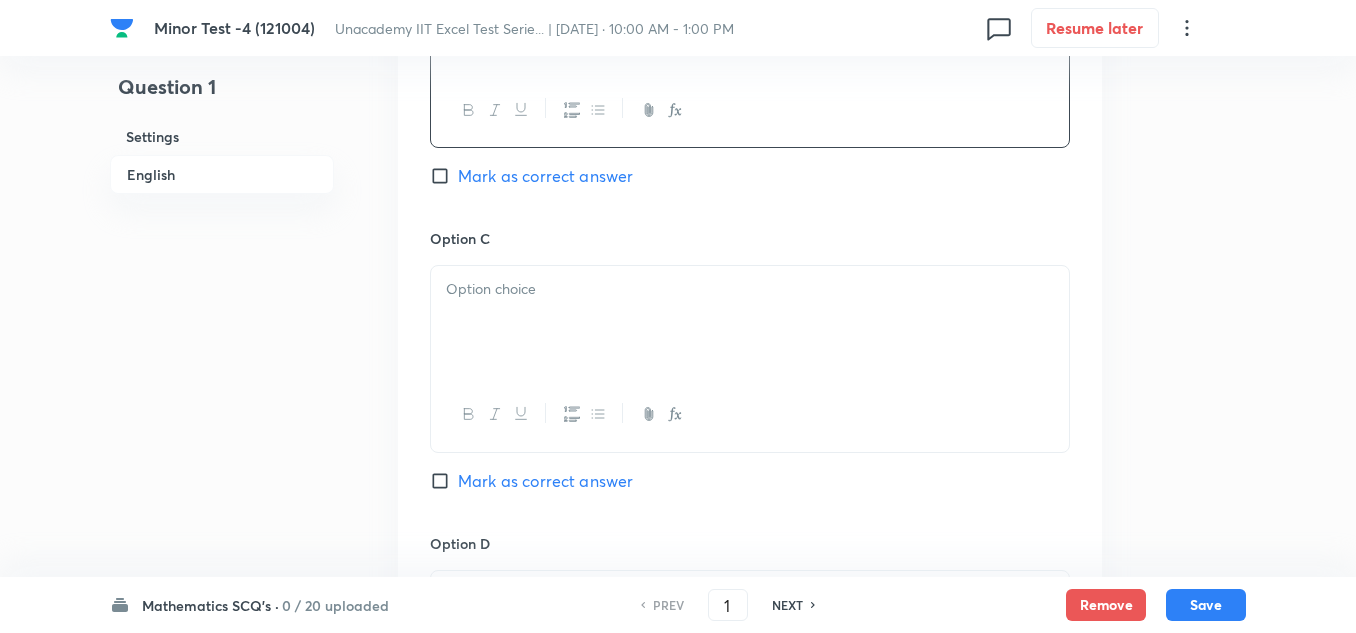 scroll, scrollTop: 1400, scrollLeft: 0, axis: vertical 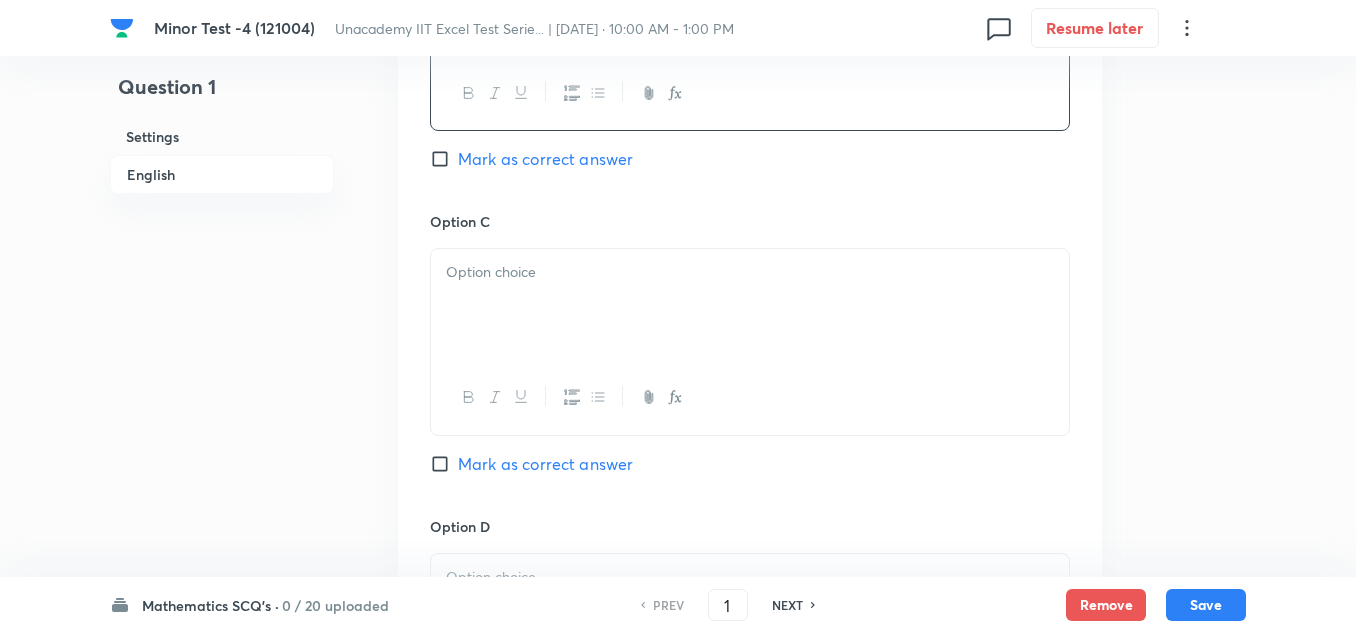 click on "Mark as correct answer" at bounding box center [531, 159] 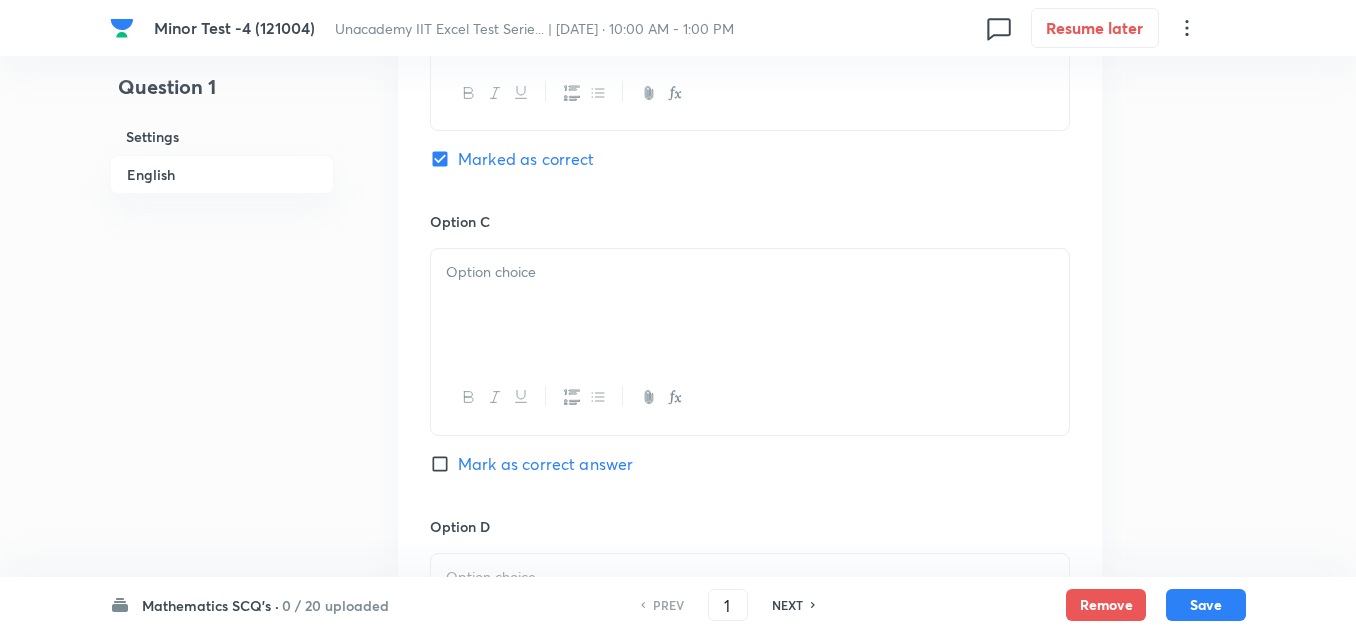 click at bounding box center (750, 305) 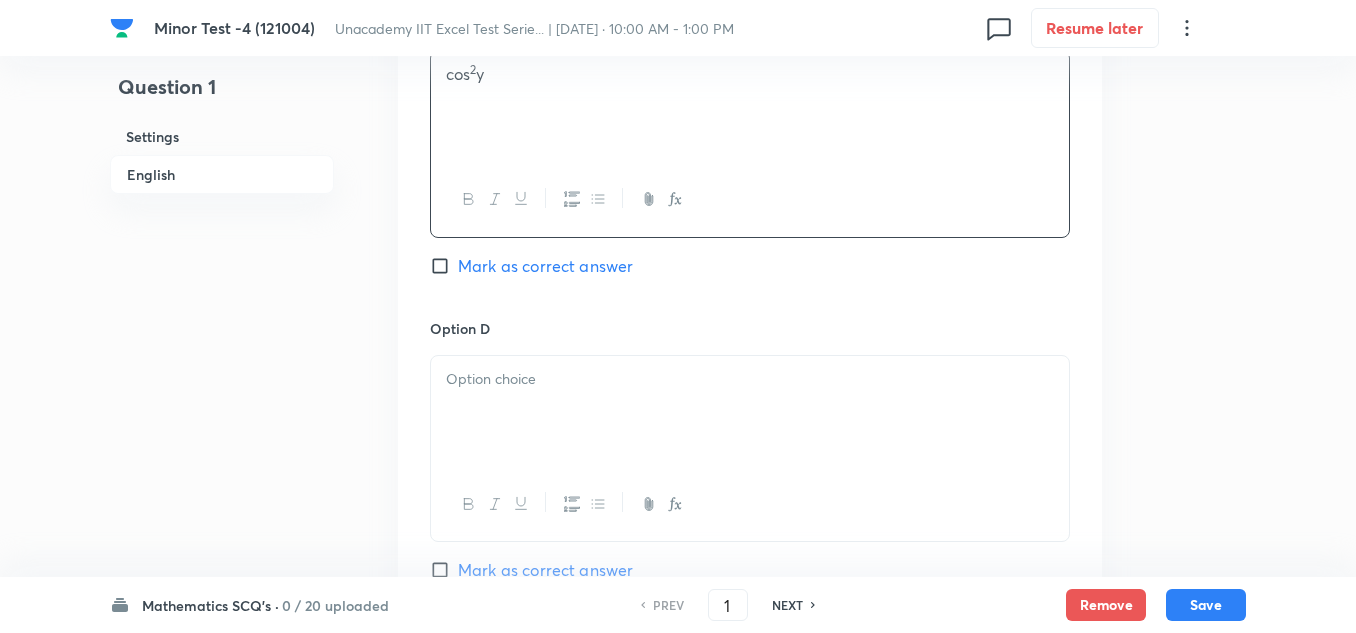scroll, scrollTop: 1600, scrollLeft: 0, axis: vertical 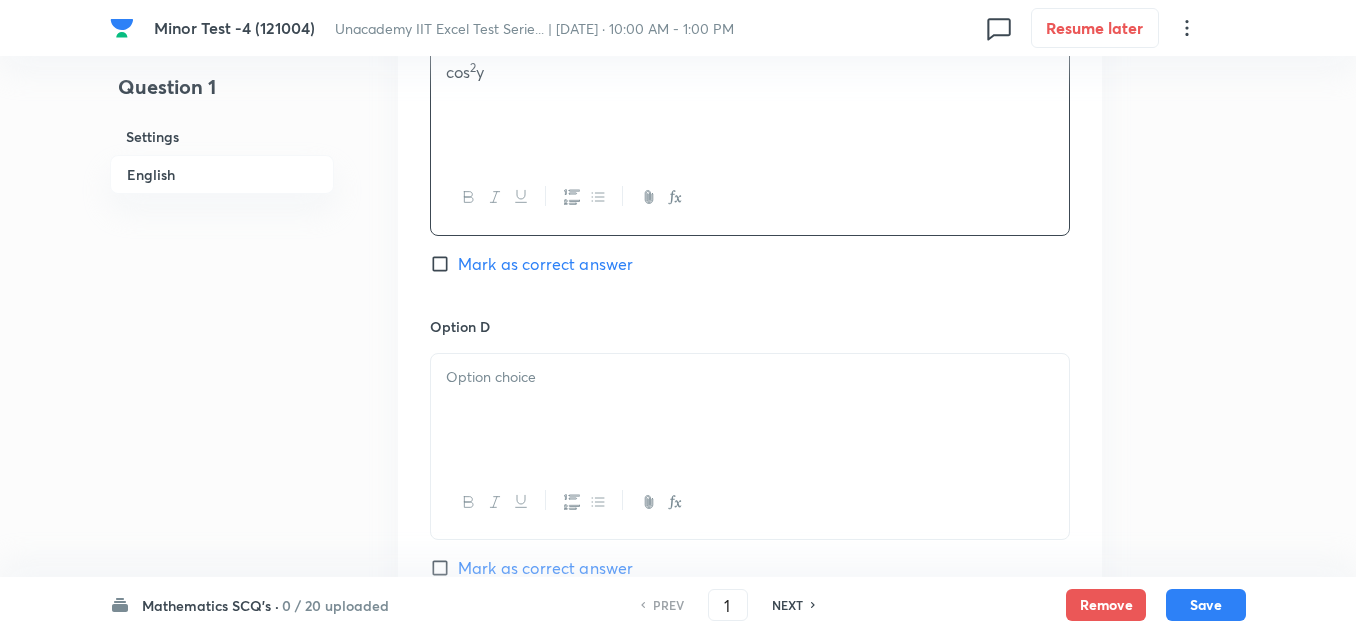 click at bounding box center (750, 410) 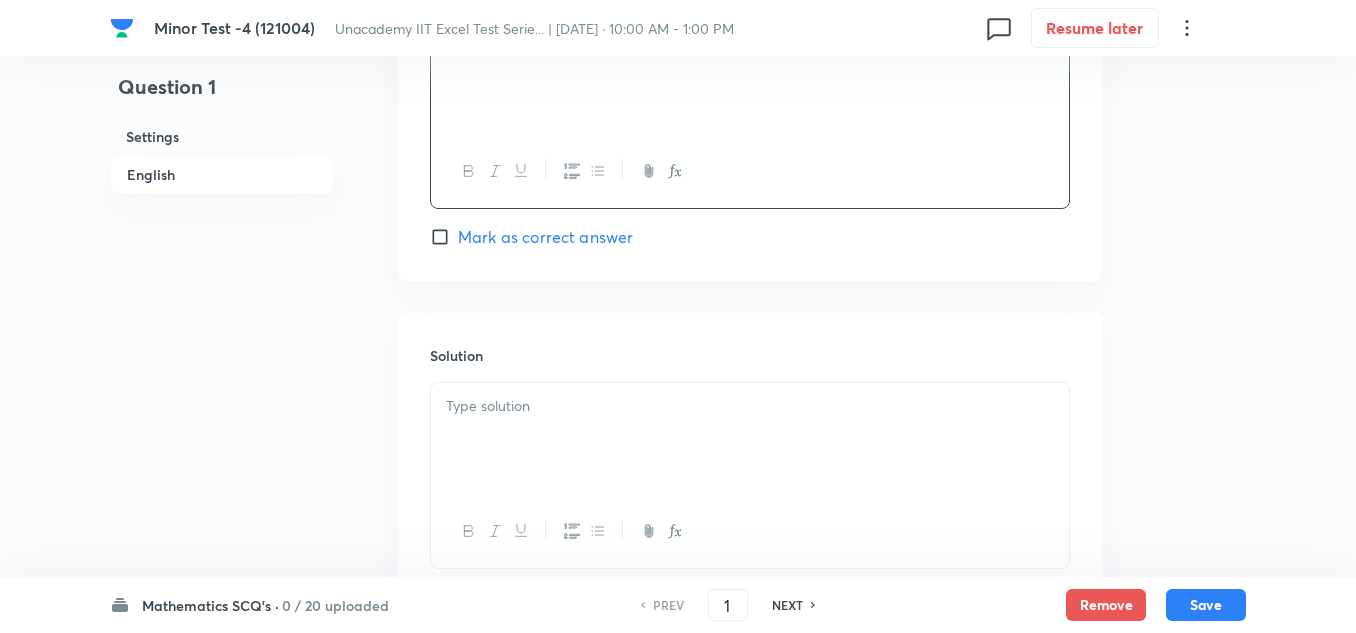 scroll, scrollTop: 2000, scrollLeft: 0, axis: vertical 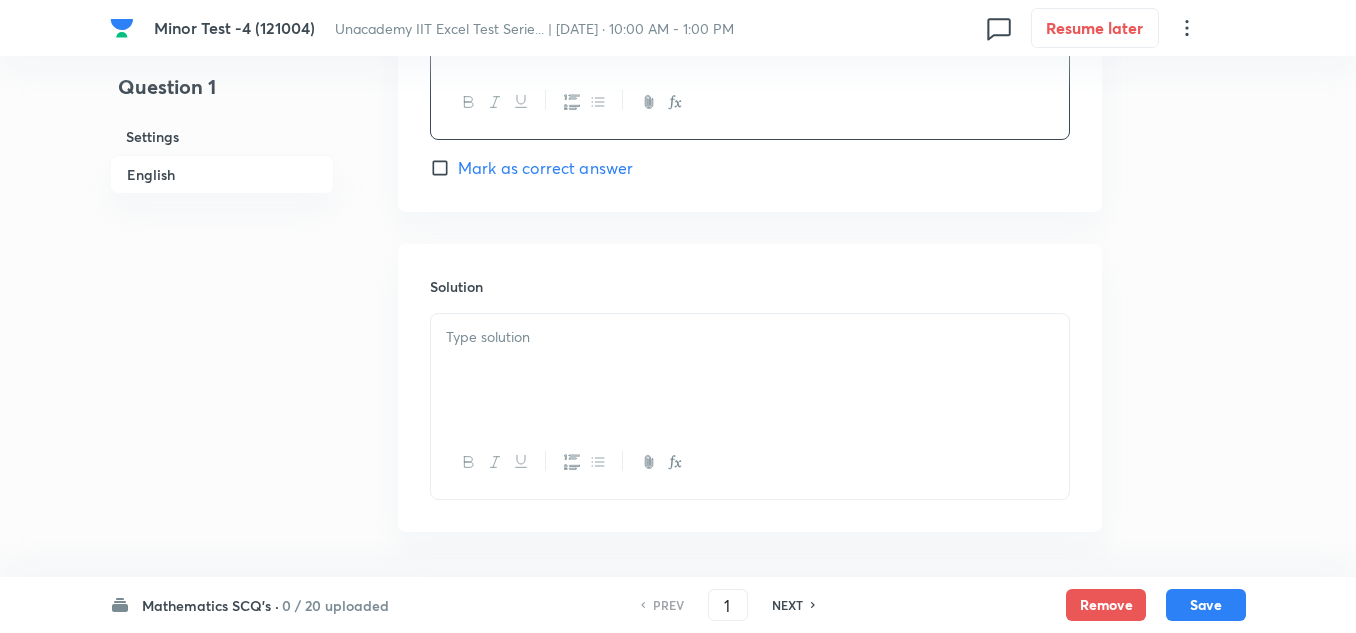 click at bounding box center (750, 337) 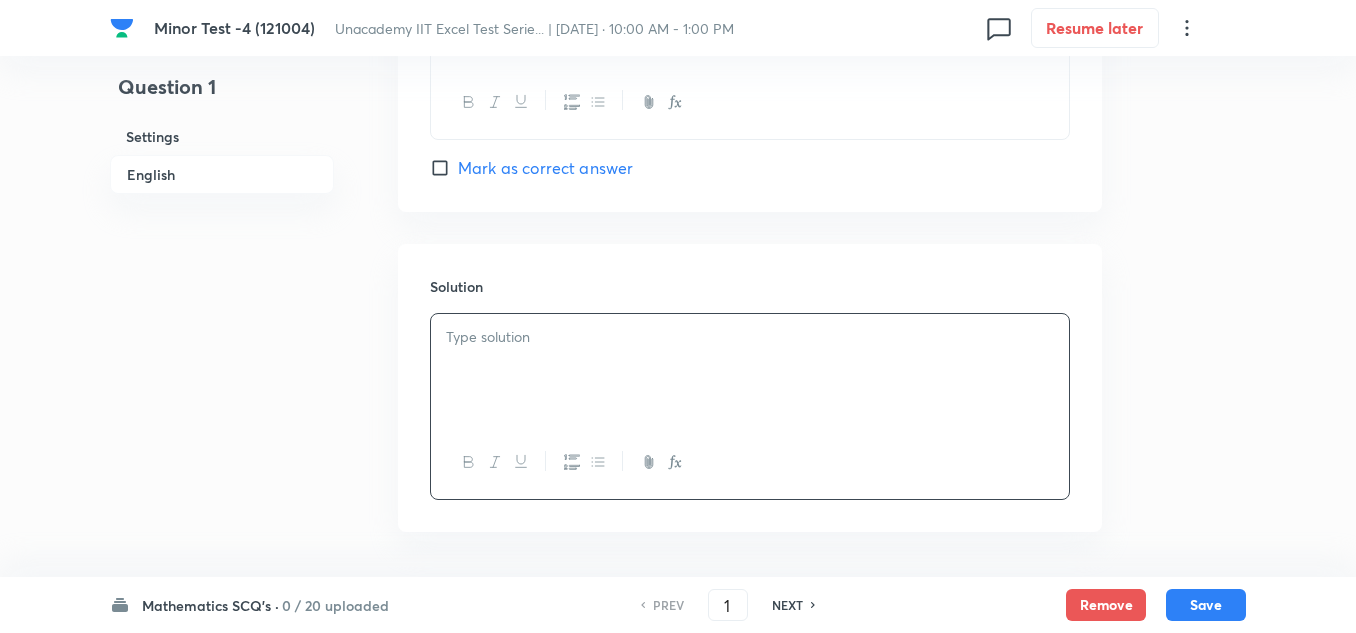 click at bounding box center (750, 370) 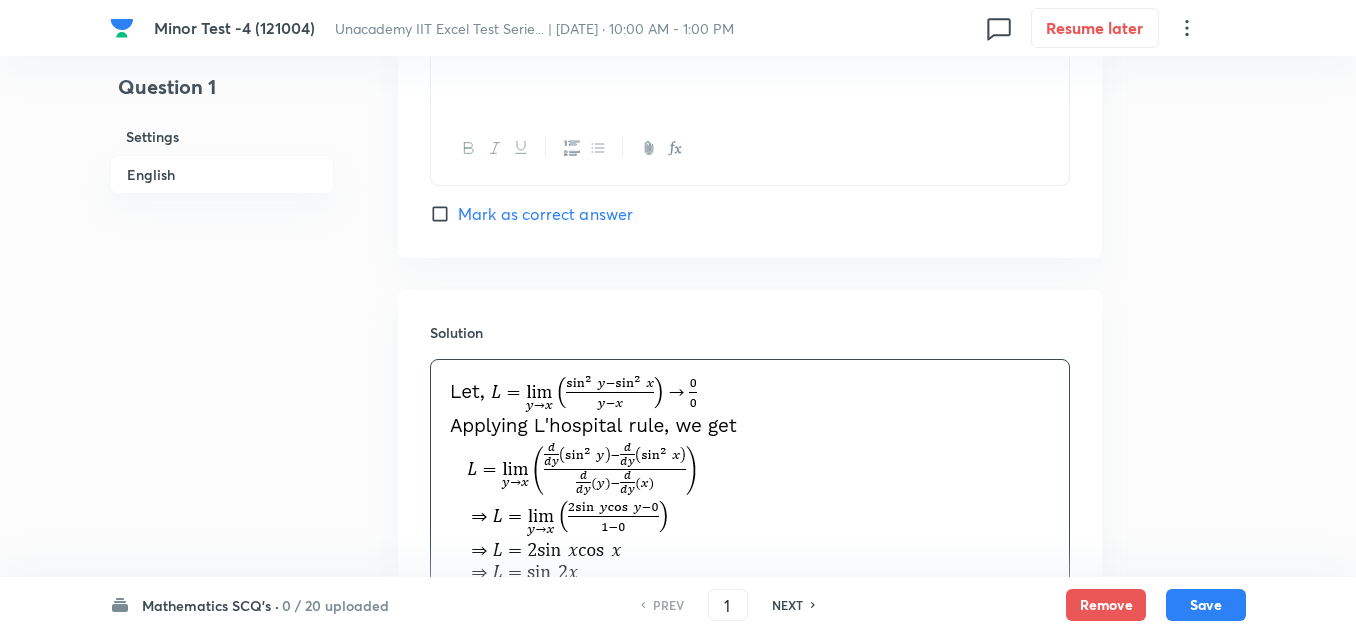 scroll, scrollTop: 2000, scrollLeft: 0, axis: vertical 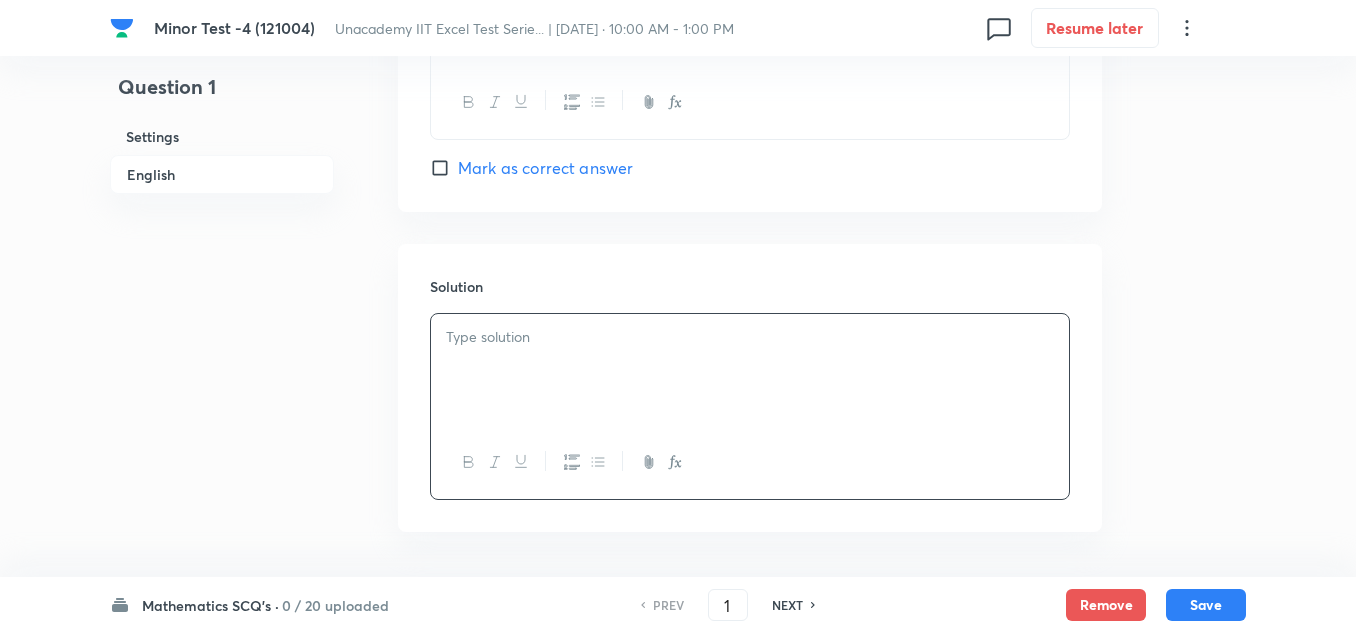 click at bounding box center (750, 370) 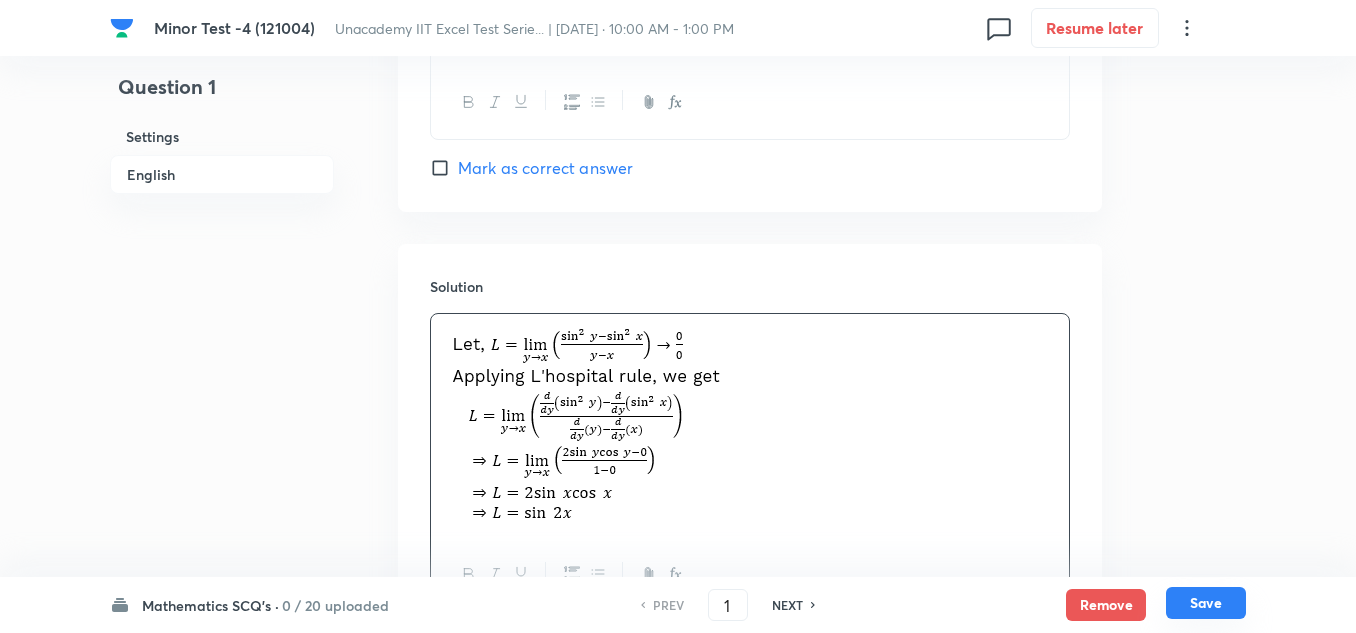 click on "Save" at bounding box center [1206, 603] 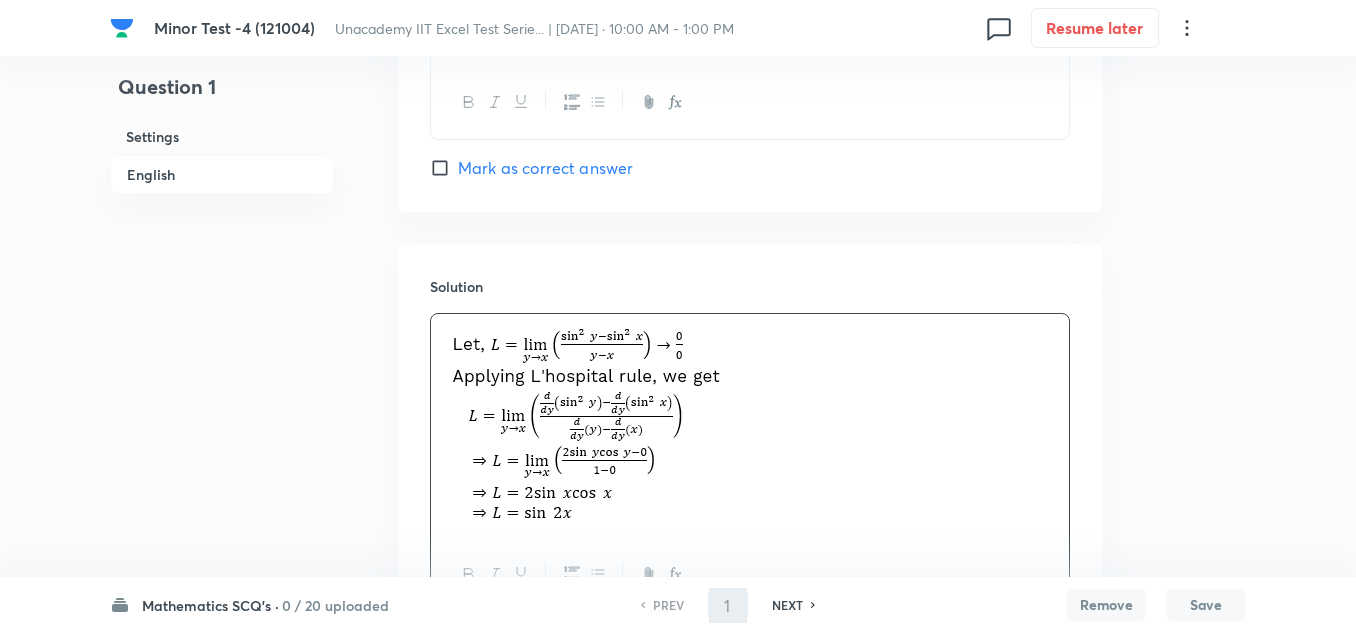 type on "2" 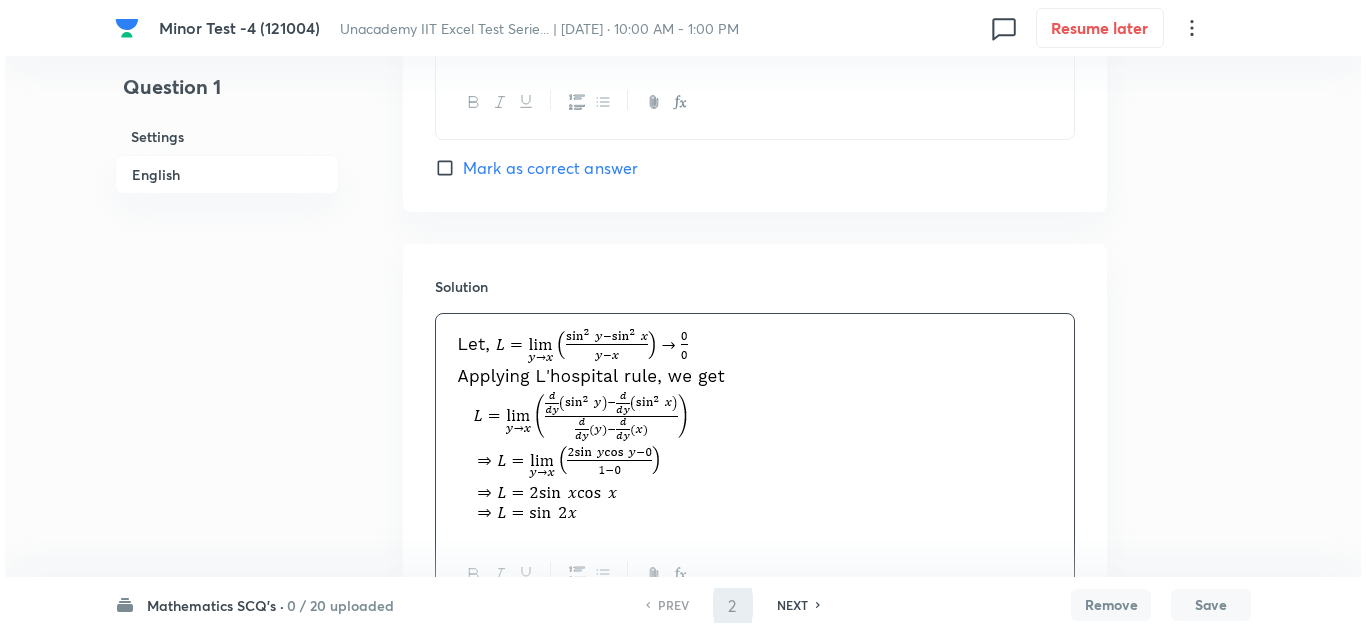 scroll, scrollTop: 0, scrollLeft: 0, axis: both 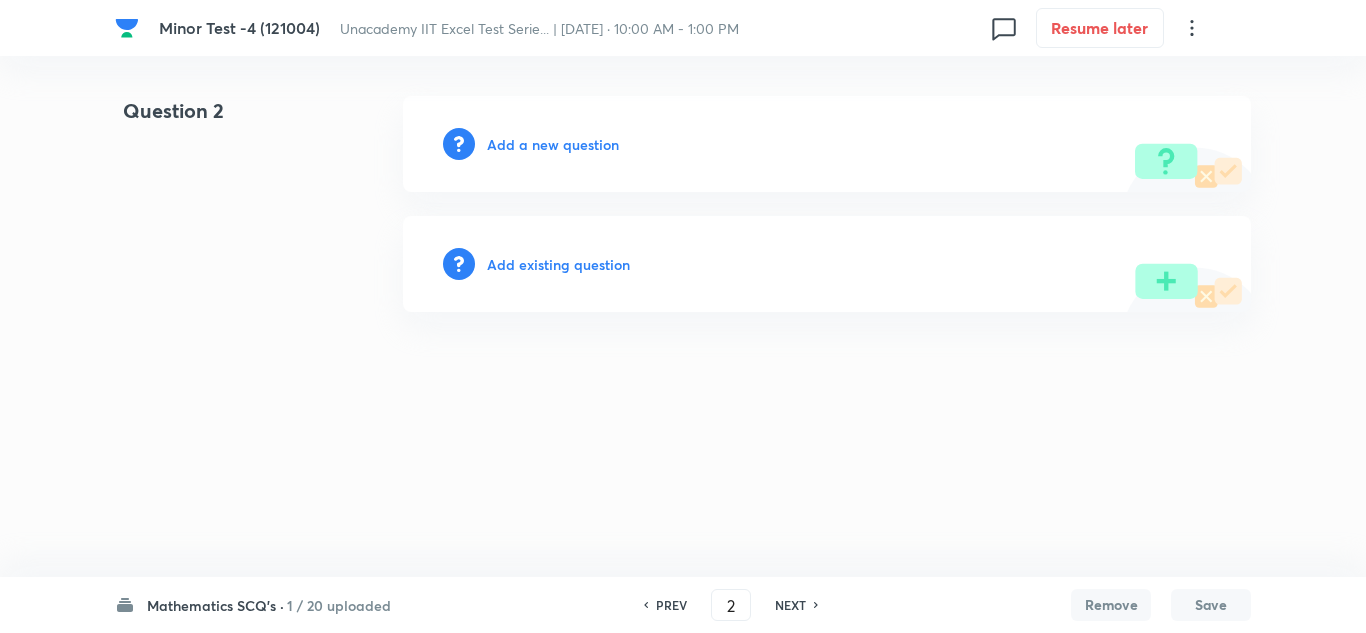 click on "Add a new question" at bounding box center (553, 144) 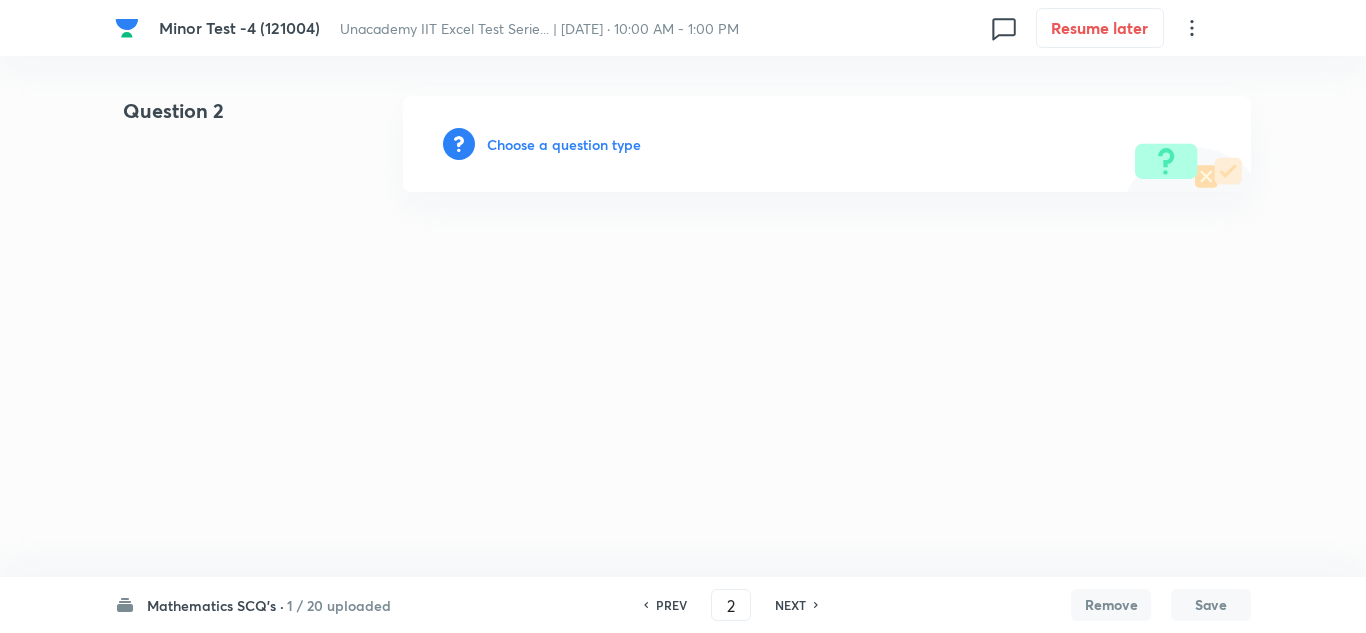 click on "Choose a question type" at bounding box center (564, 144) 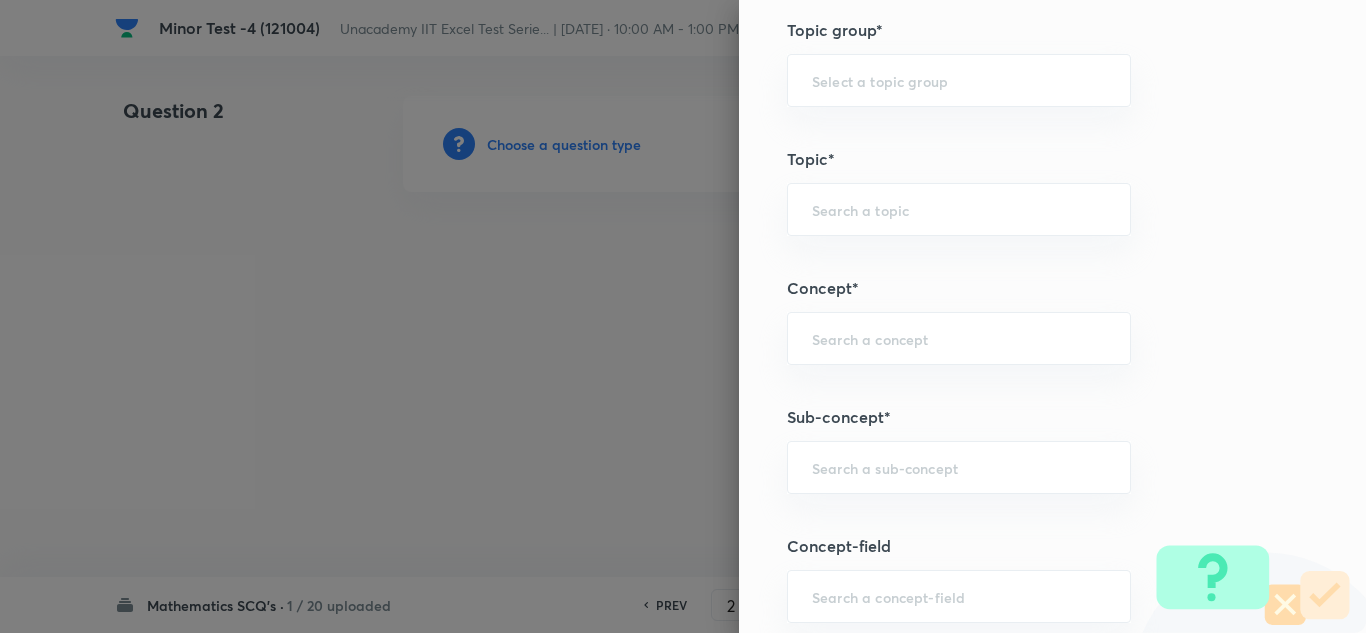 scroll, scrollTop: 1100, scrollLeft: 0, axis: vertical 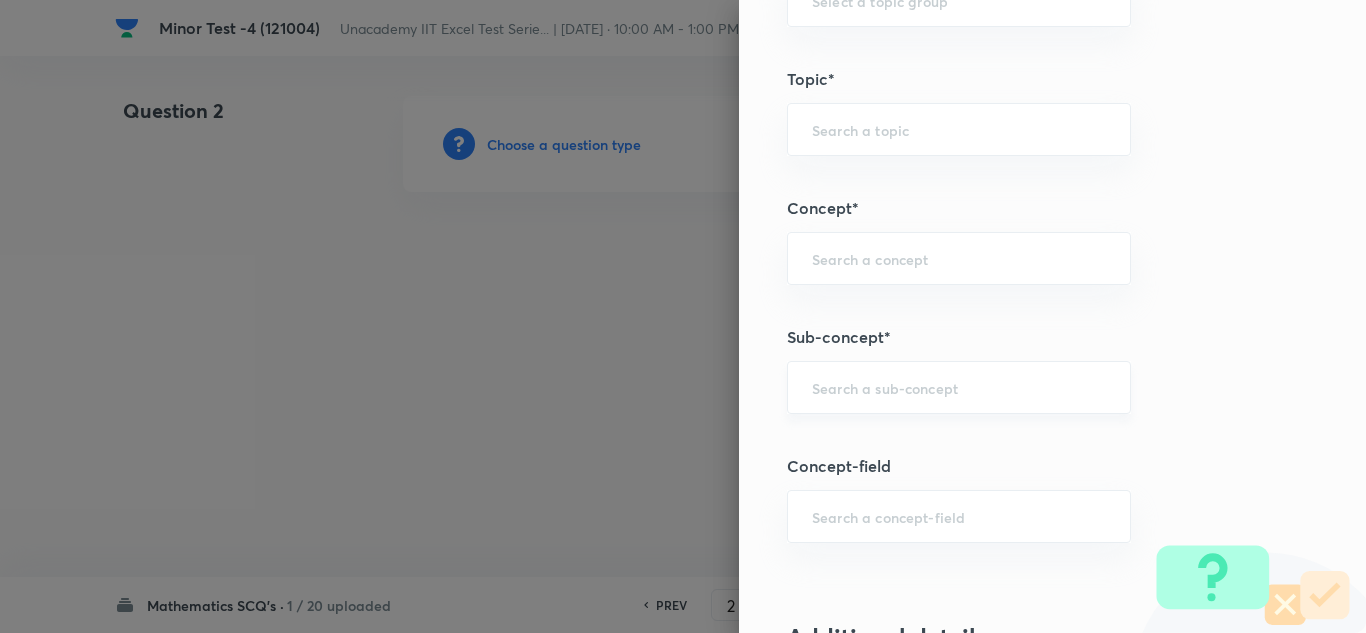 click at bounding box center (959, 387) 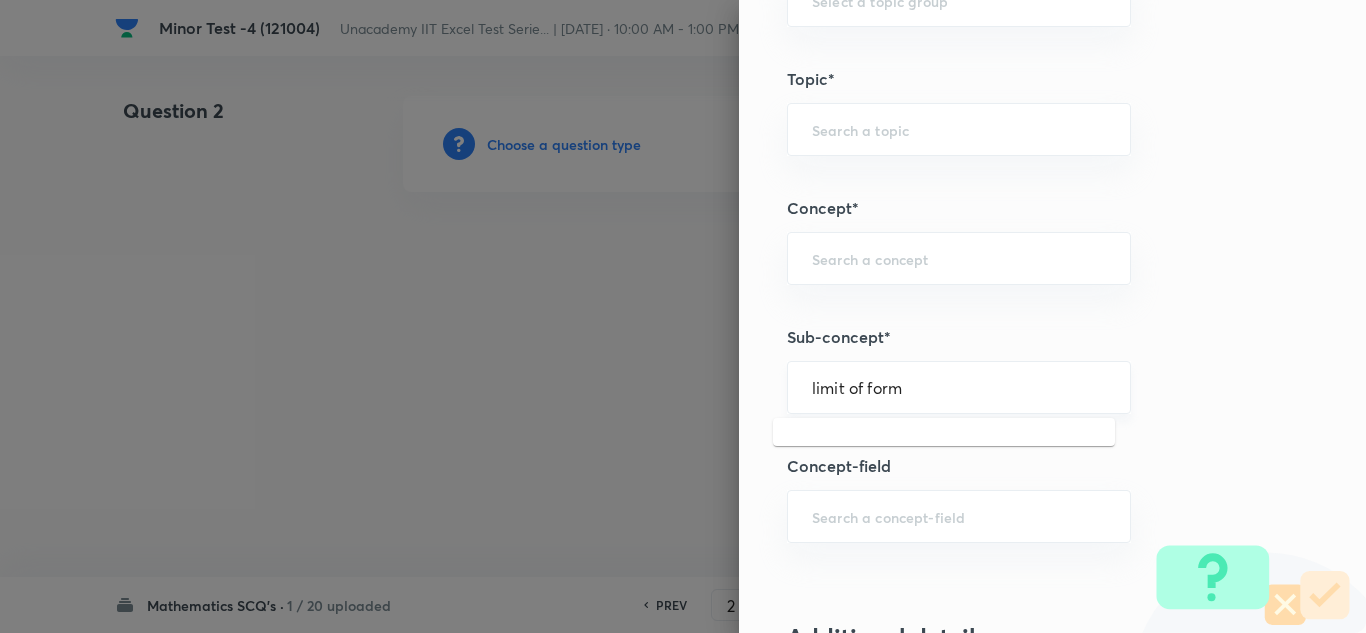 click on "limit of form" at bounding box center [959, 387] 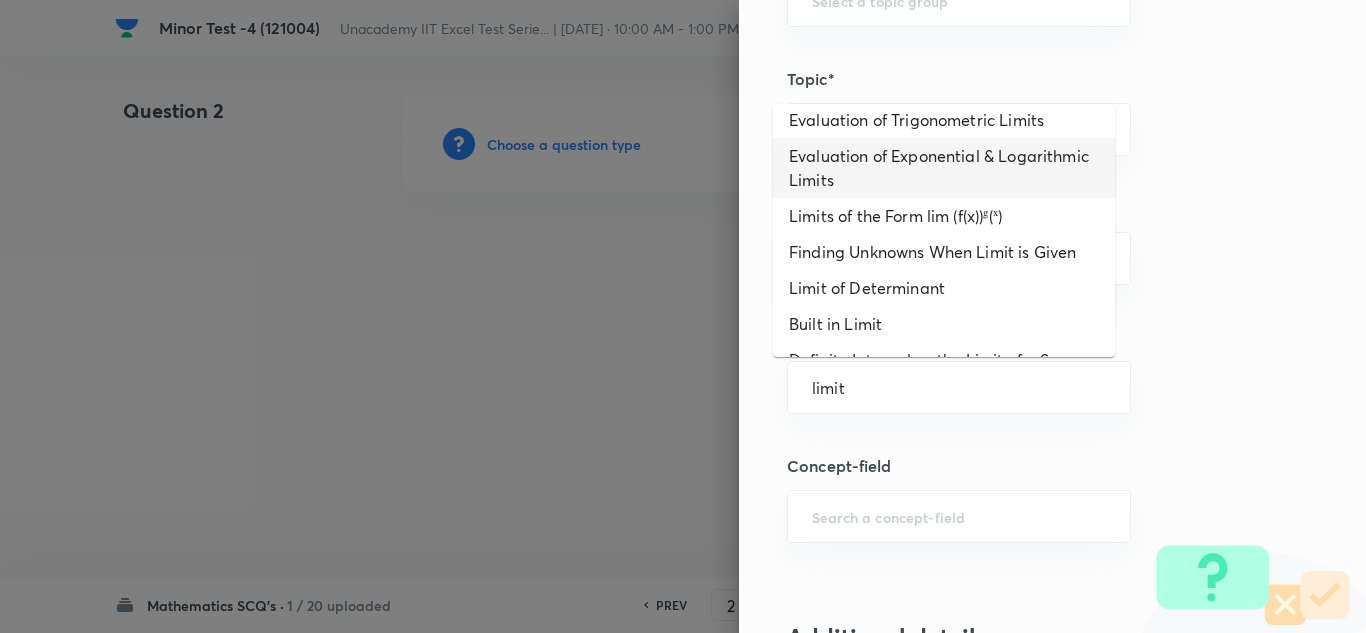 scroll, scrollTop: 200, scrollLeft: 0, axis: vertical 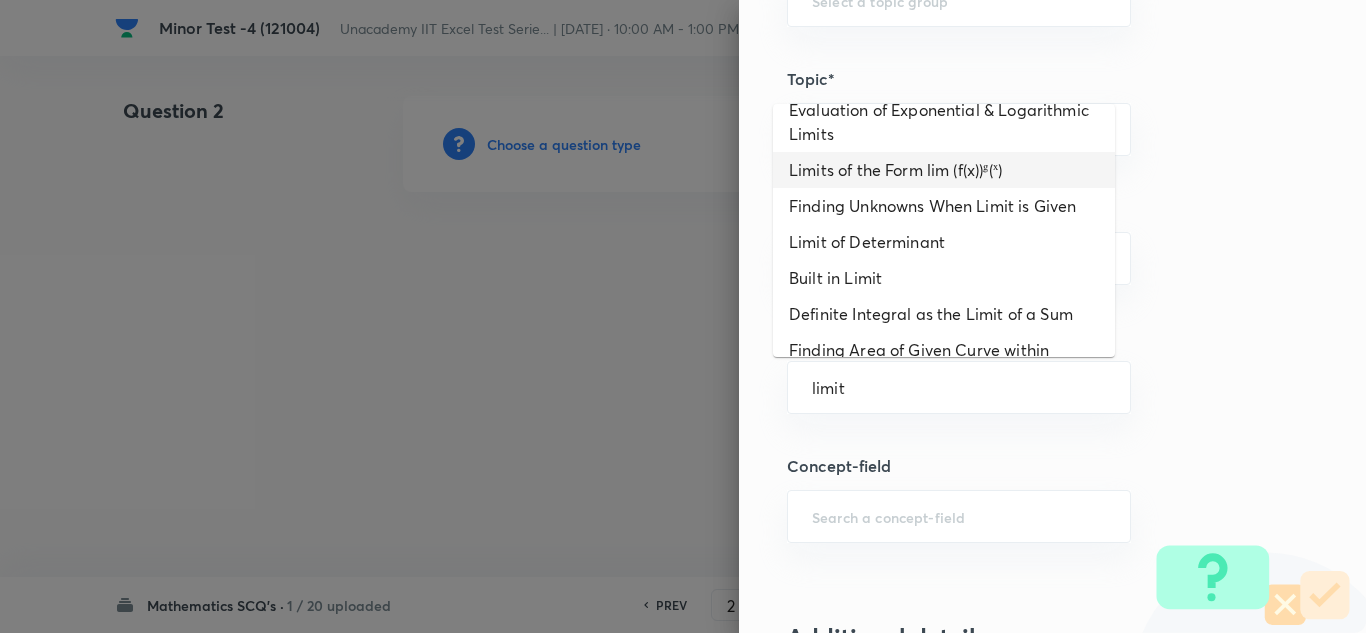 click on "Limits of the Form lim (f(x))ᵍ(ˣ)" at bounding box center (944, 170) 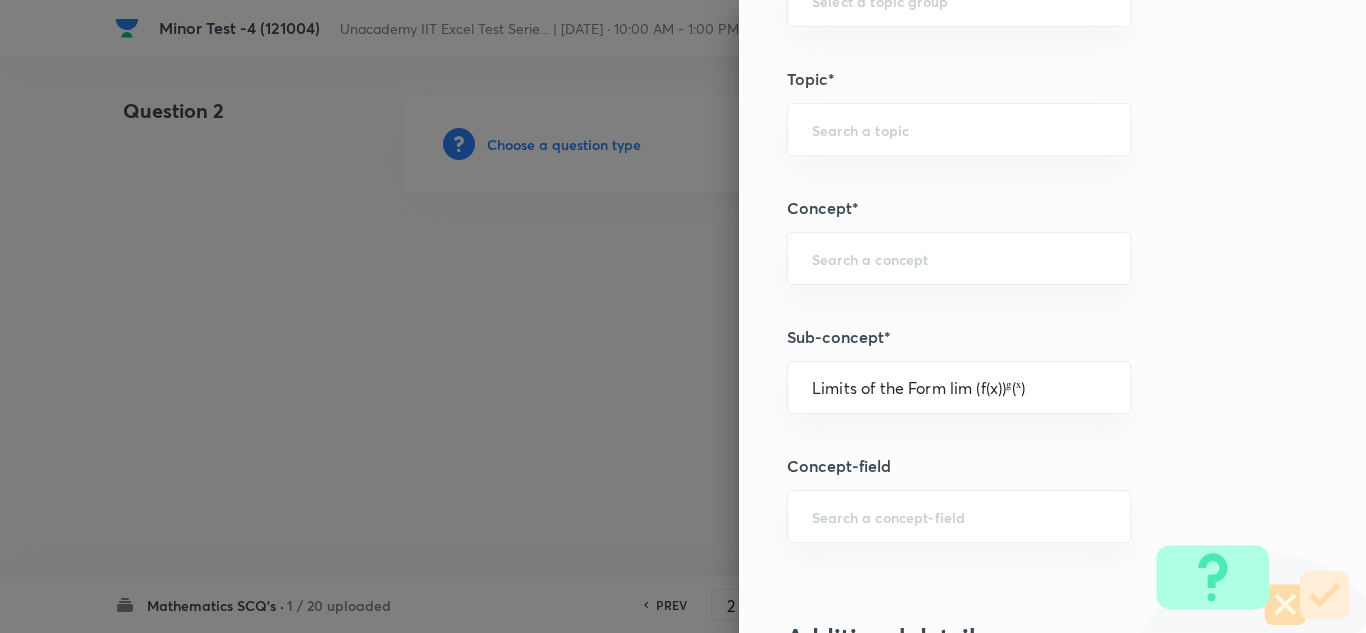 type on "Mathematics" 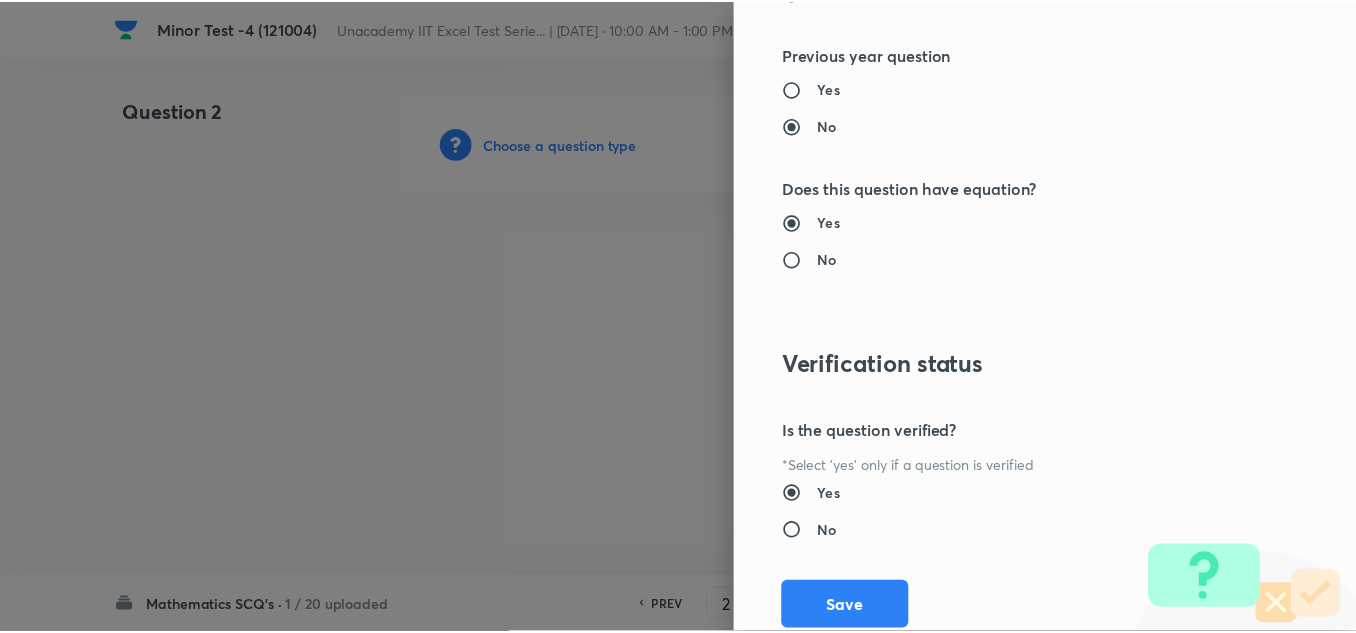 scroll, scrollTop: 2227, scrollLeft: 0, axis: vertical 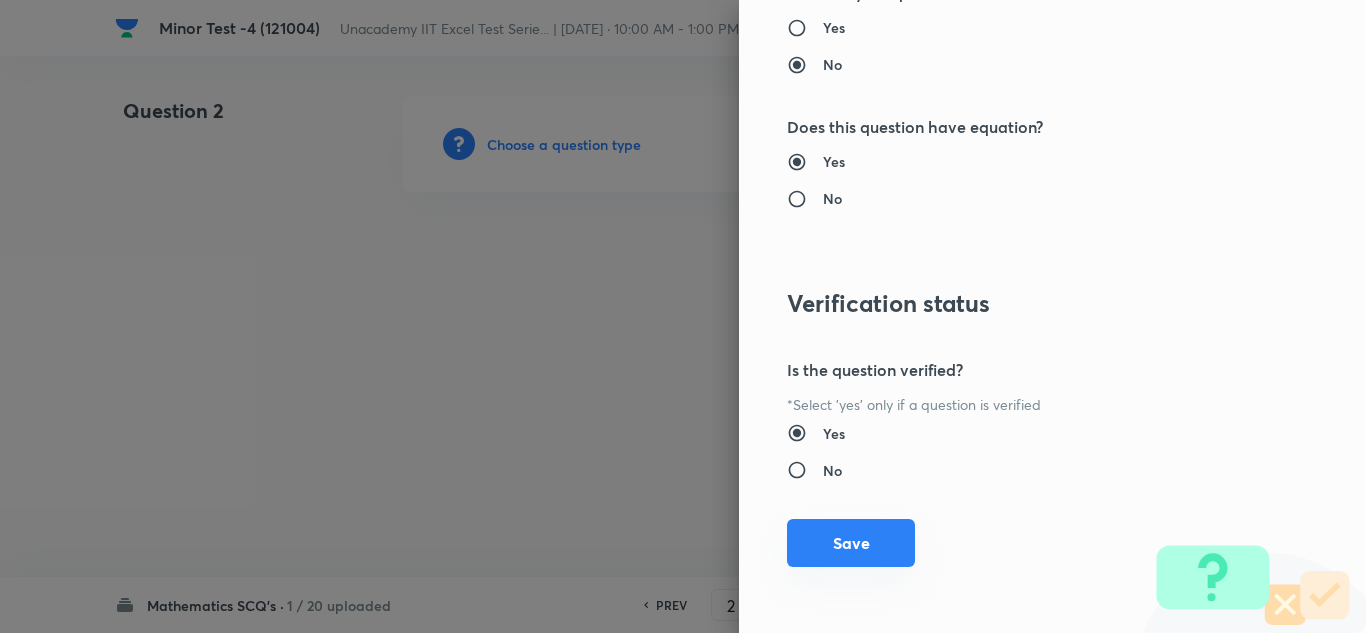 click on "Save" at bounding box center (851, 543) 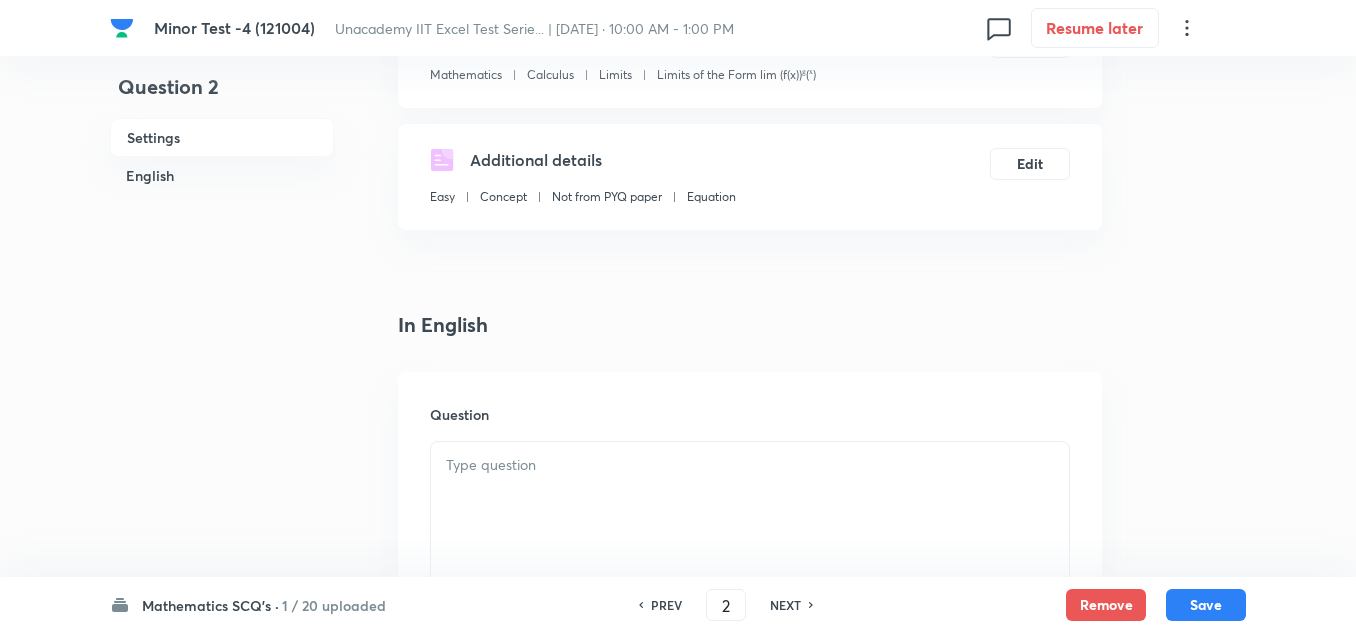 scroll, scrollTop: 300, scrollLeft: 0, axis: vertical 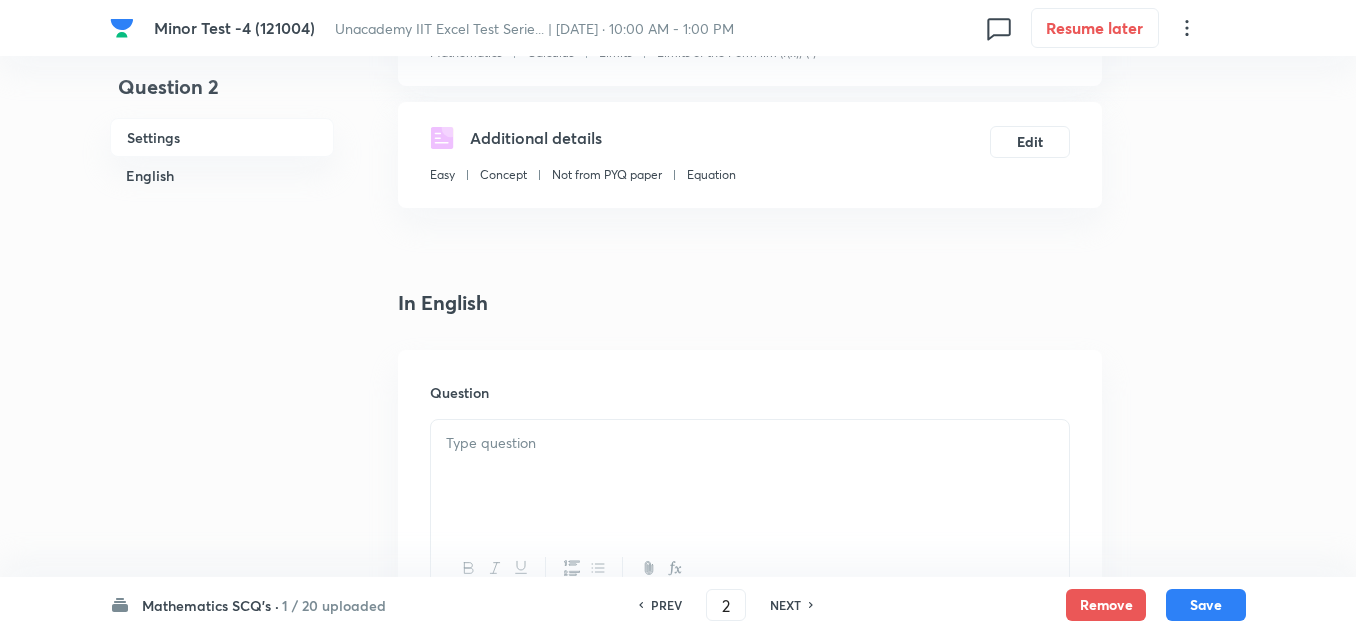 click at bounding box center (750, 476) 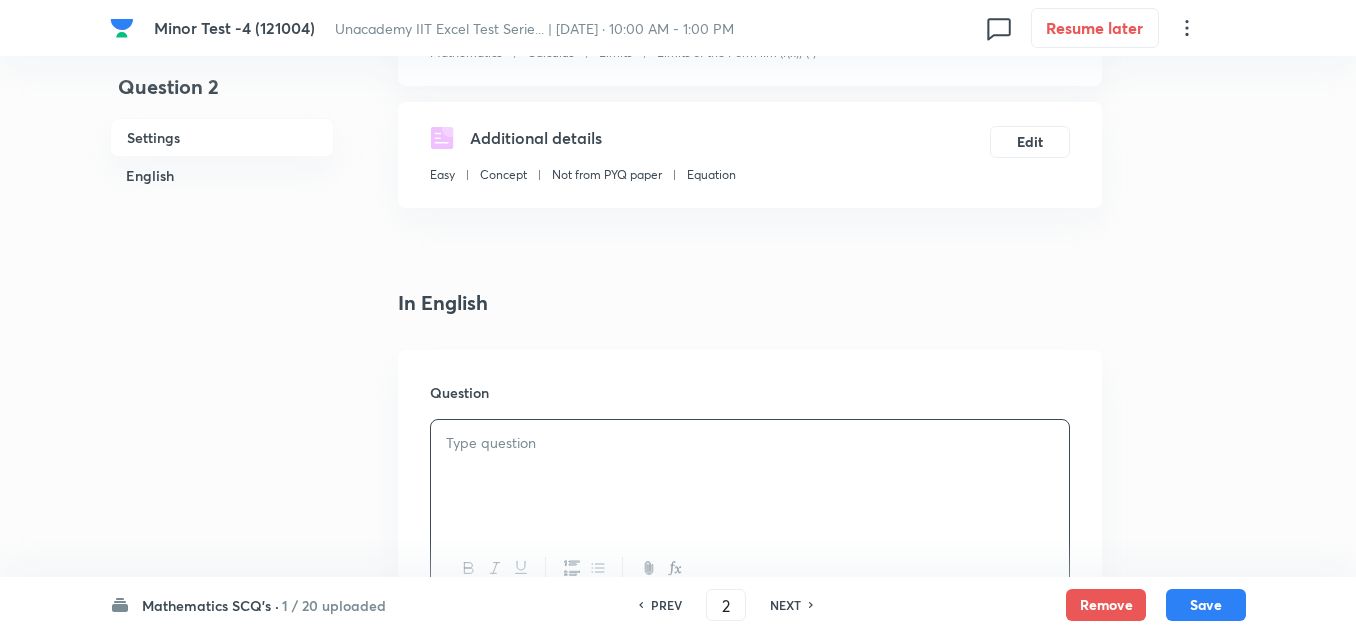 click at bounding box center [750, 443] 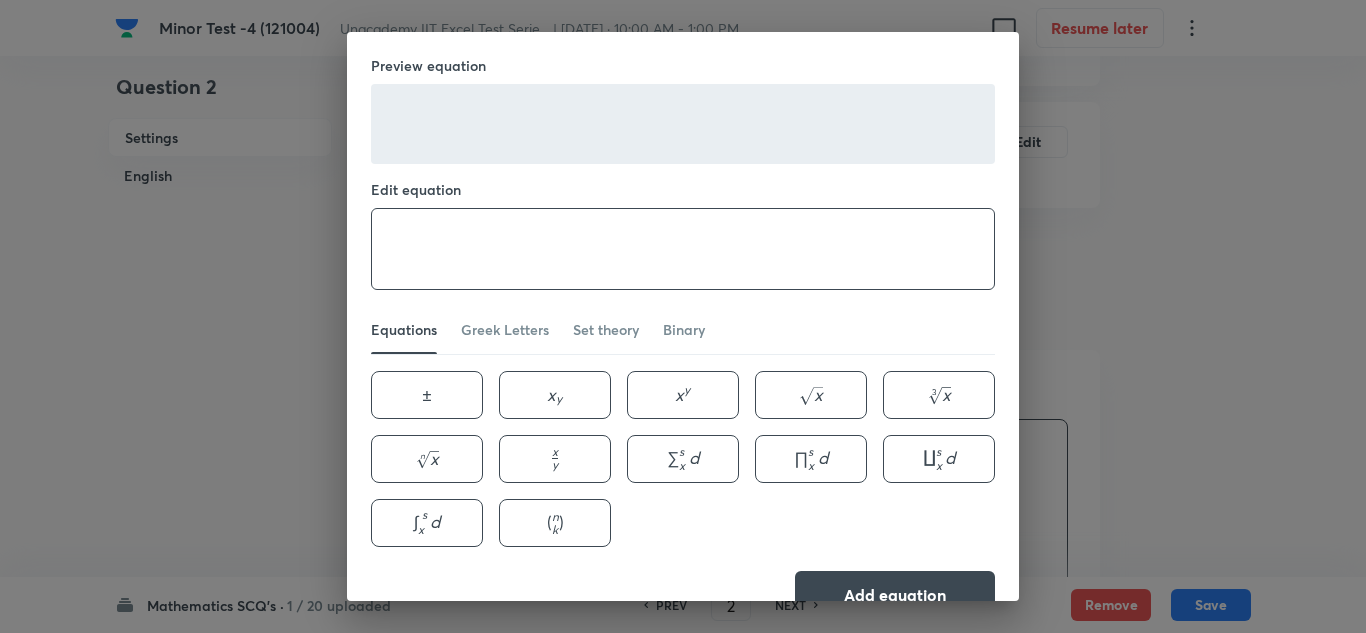 click at bounding box center [683, 249] 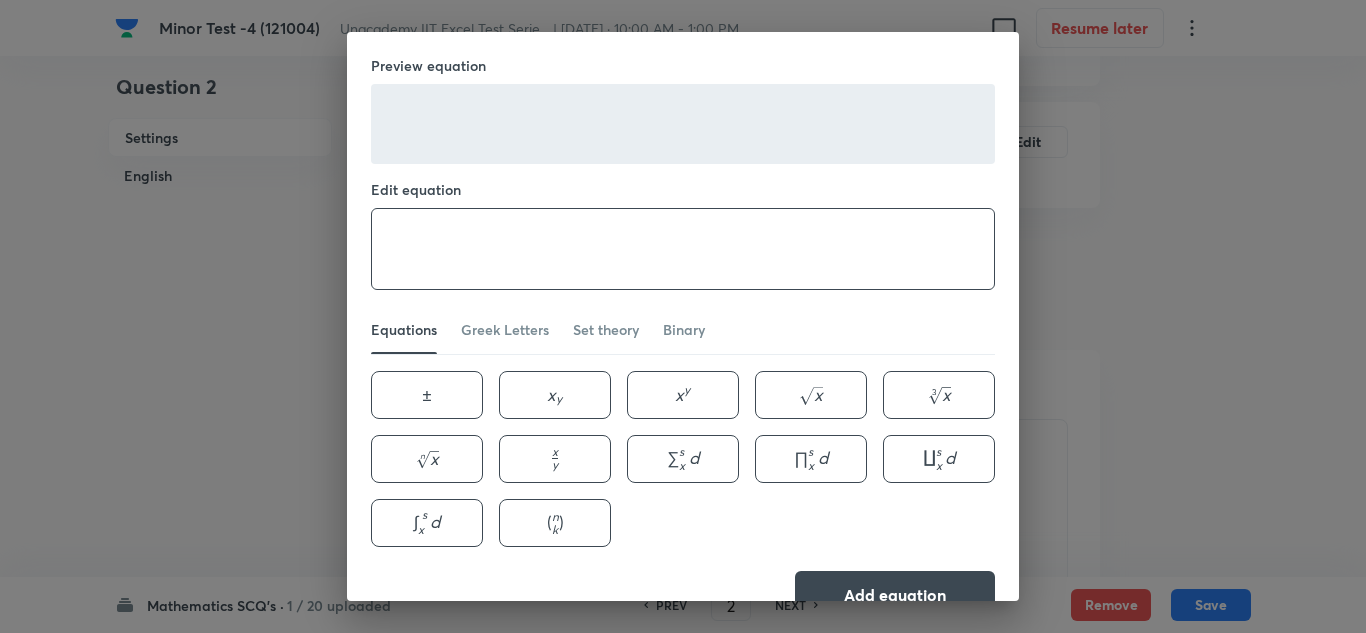 paste on "\lim _{n \rightarrow \infty} \frac{1^2+2^2+3^2+\cdots+n^2}{n^3} \text { is equal to- }" 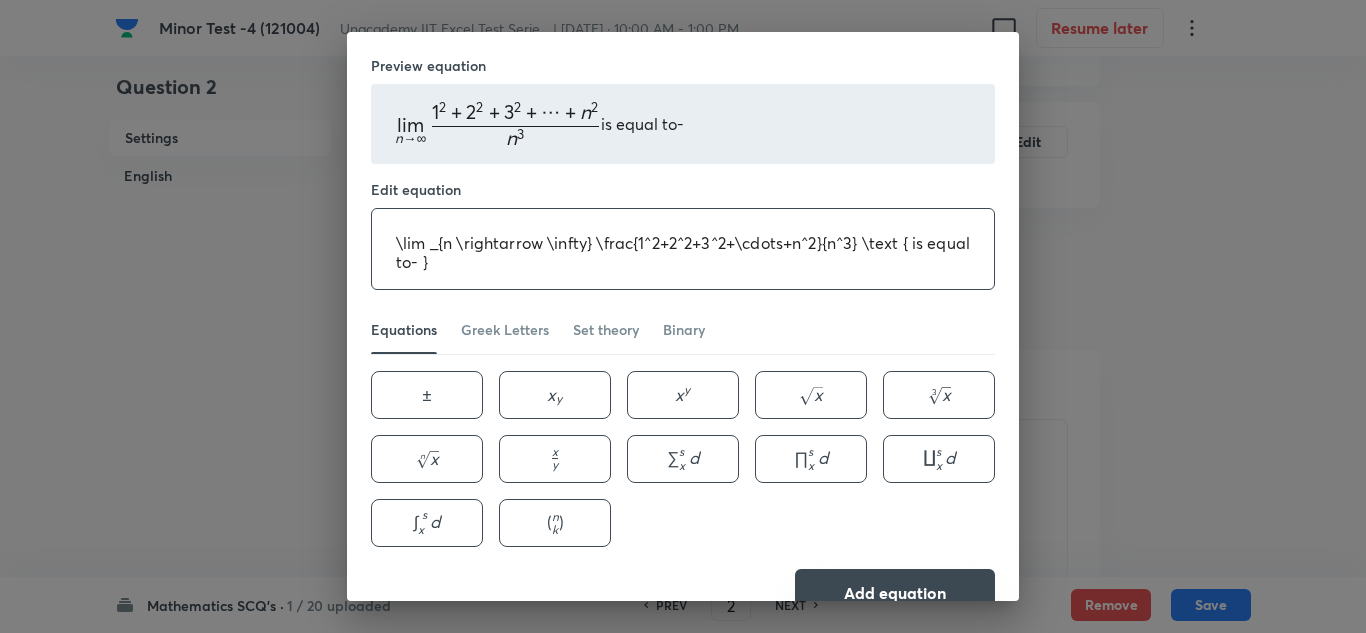 type on "\lim _{n \rightarrow \infty} \frac{1^2+2^2+3^2+\cdots+n^2}{n^3} \text { is equal to- }" 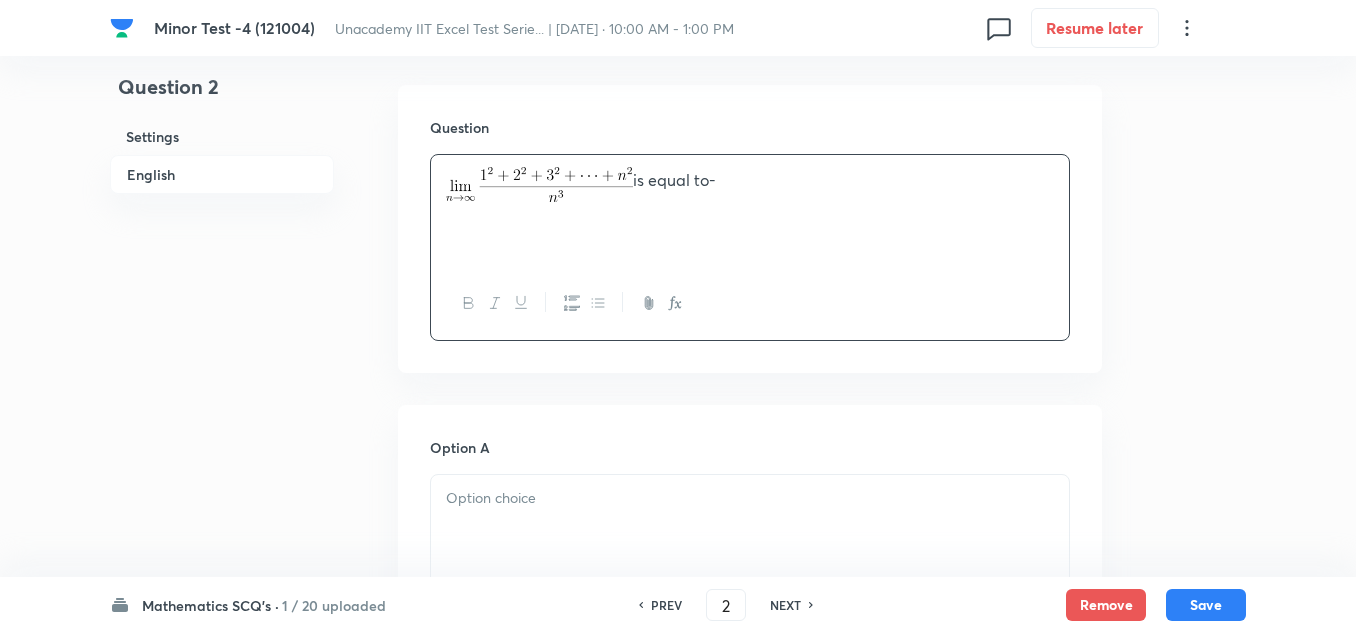 scroll, scrollTop: 600, scrollLeft: 0, axis: vertical 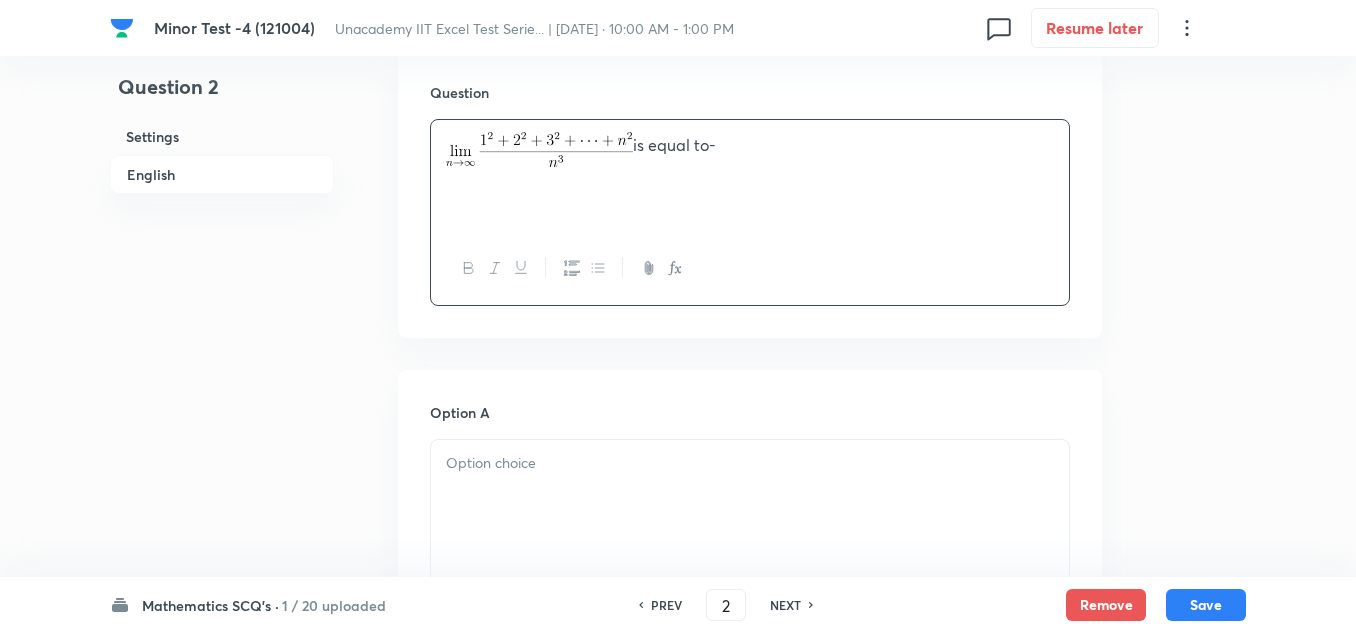 click at bounding box center (750, 463) 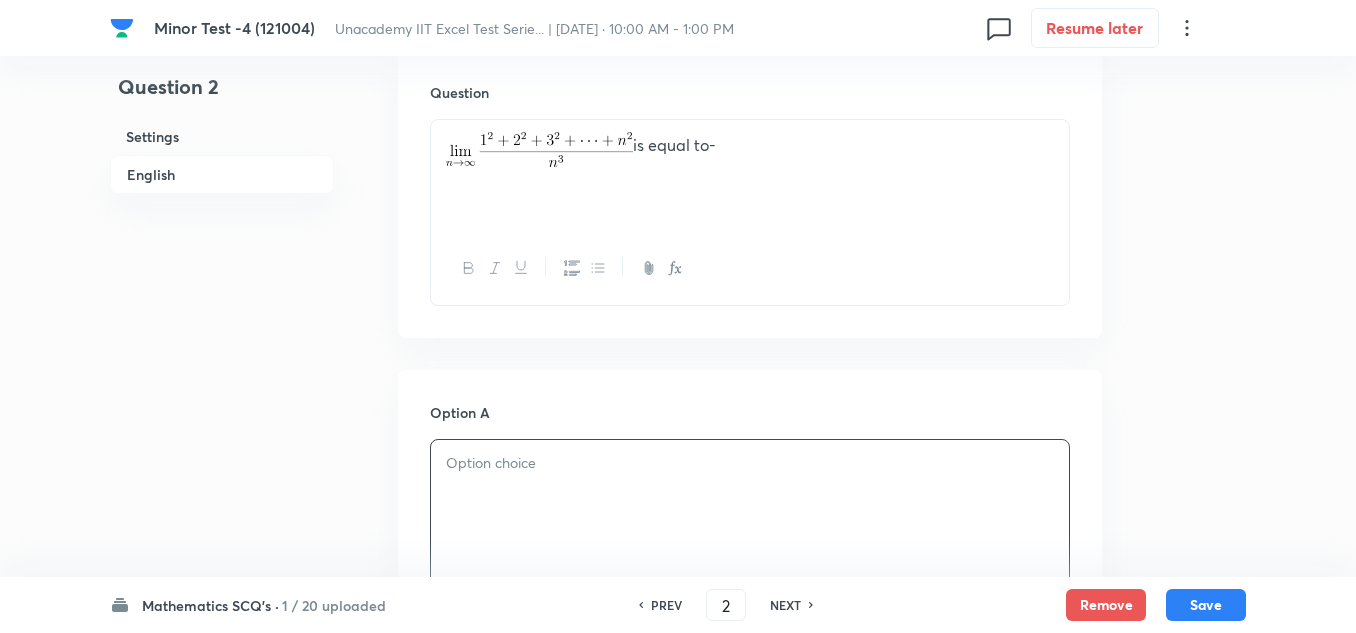click at bounding box center [750, 496] 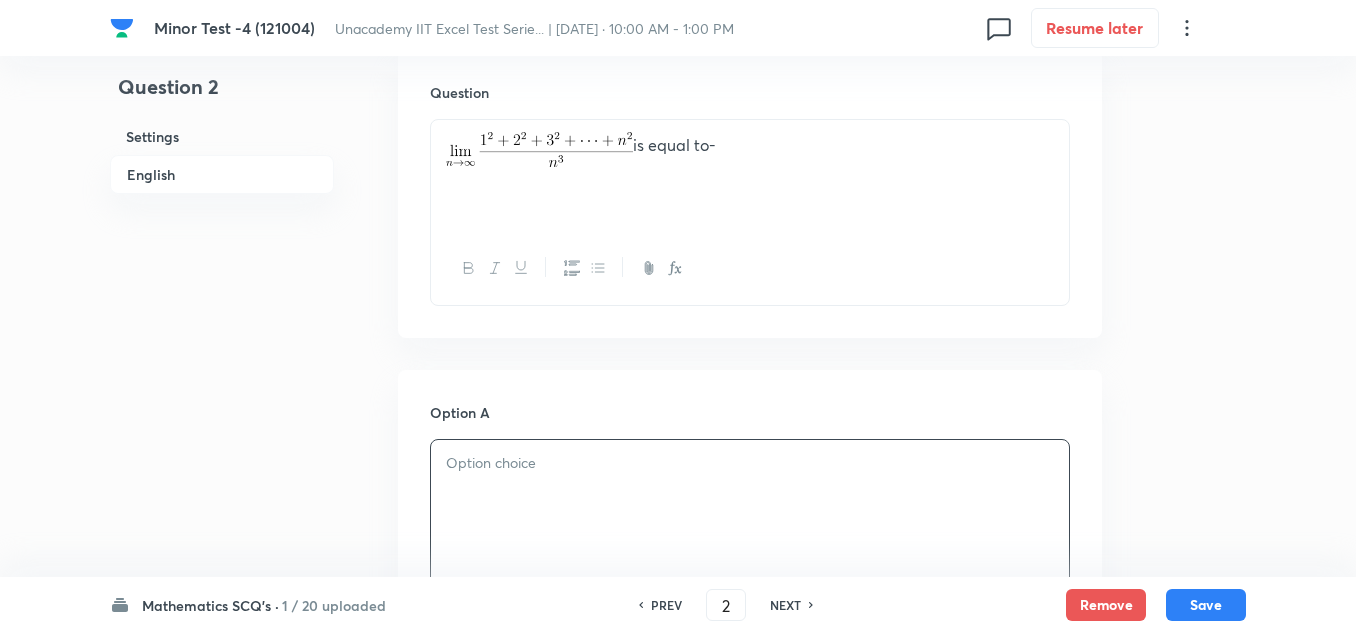 click at bounding box center [750, 496] 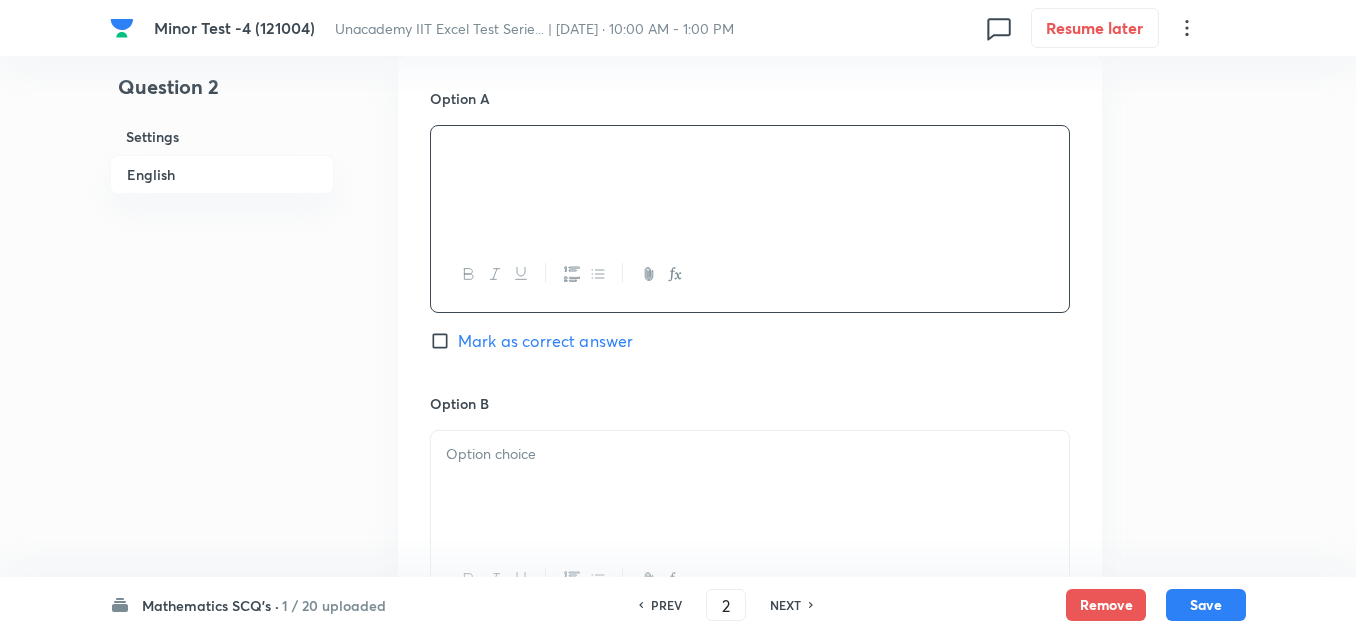 scroll, scrollTop: 1000, scrollLeft: 0, axis: vertical 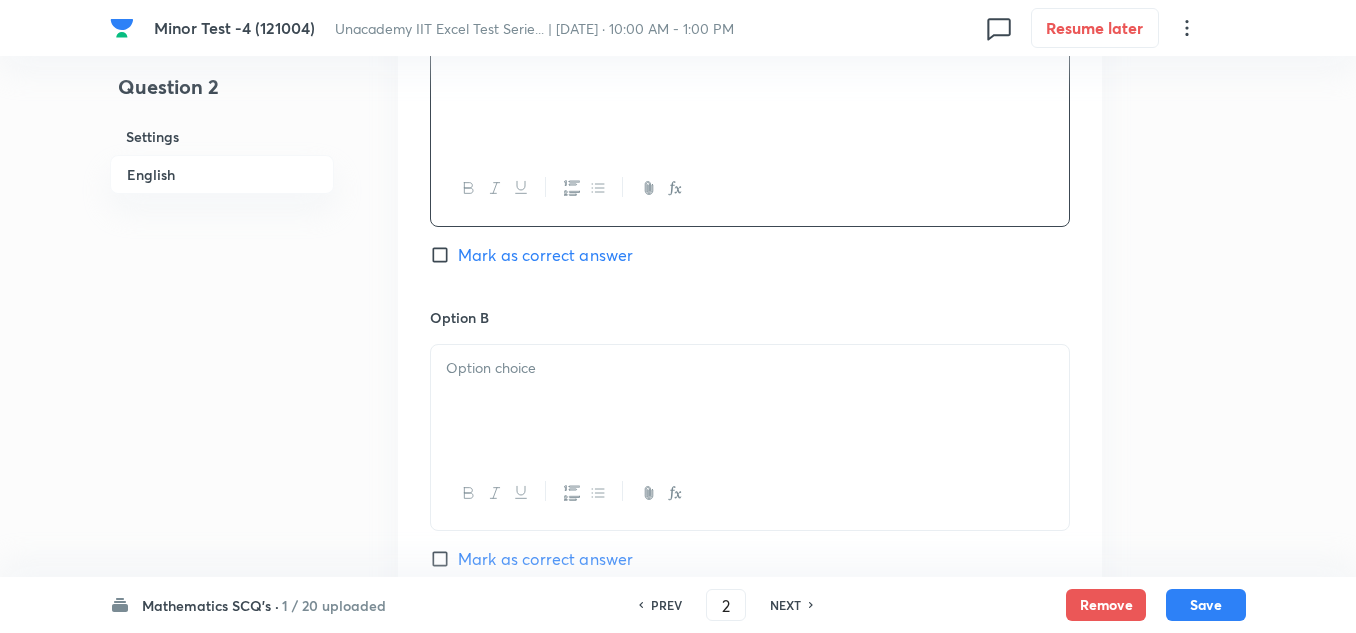 click at bounding box center [750, 401] 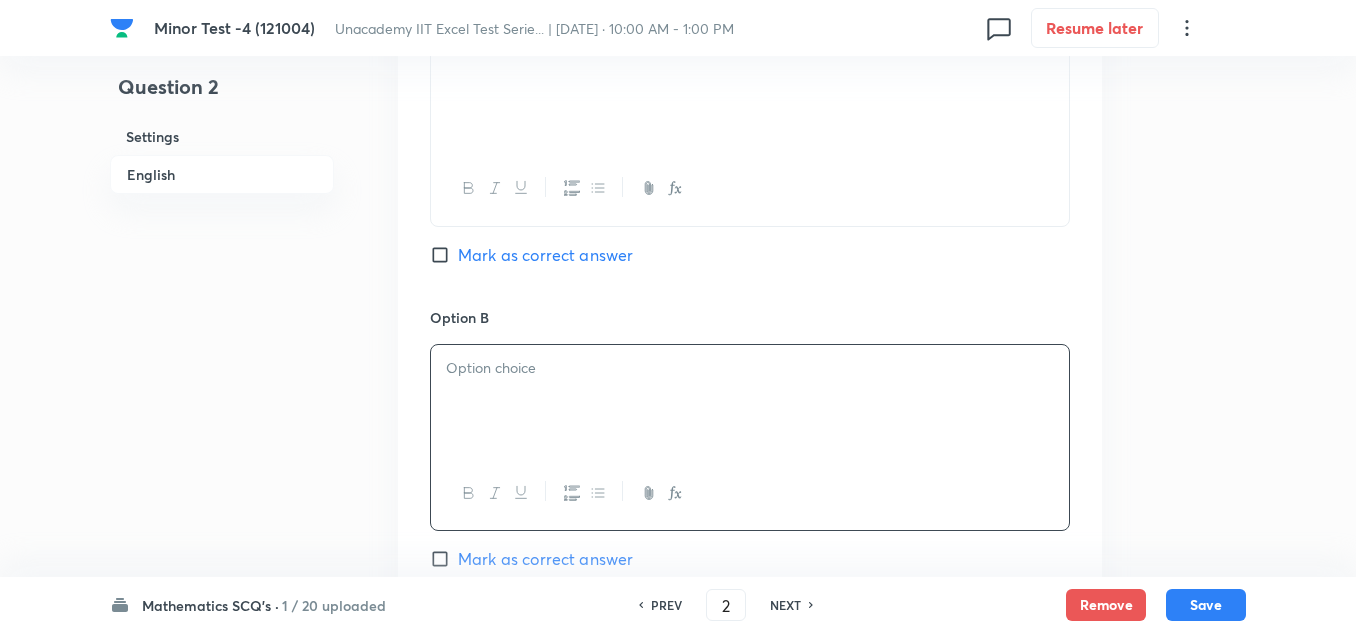 type 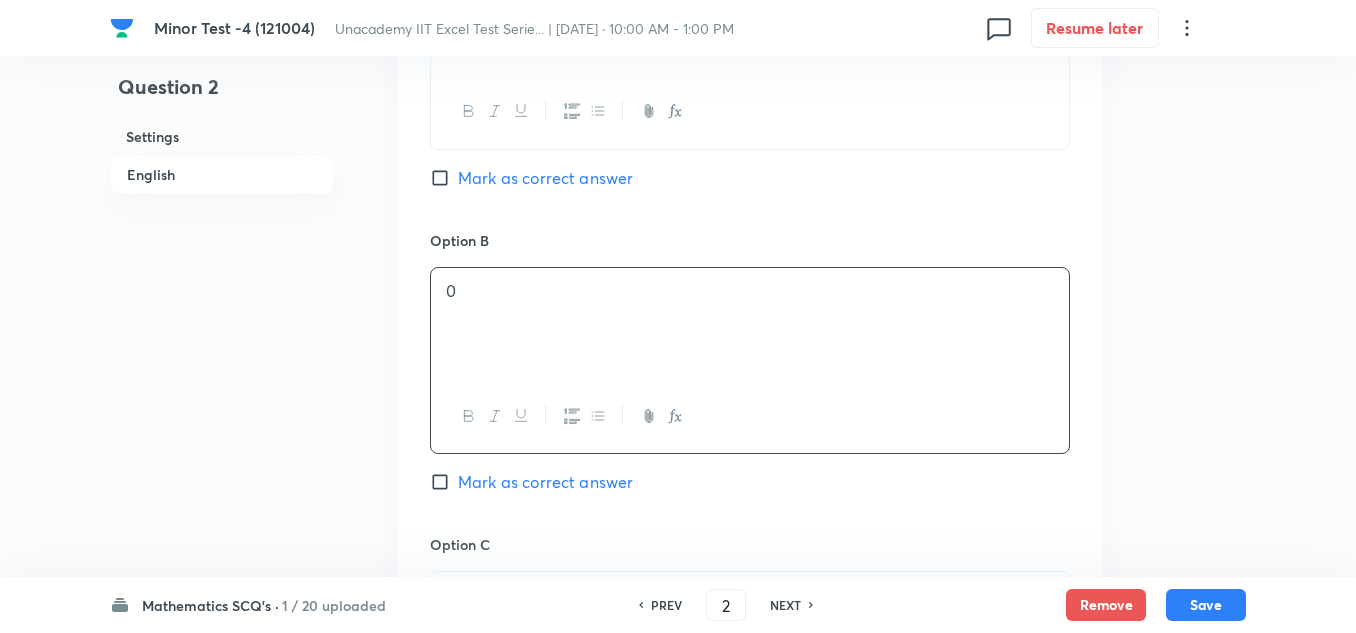 scroll, scrollTop: 1300, scrollLeft: 0, axis: vertical 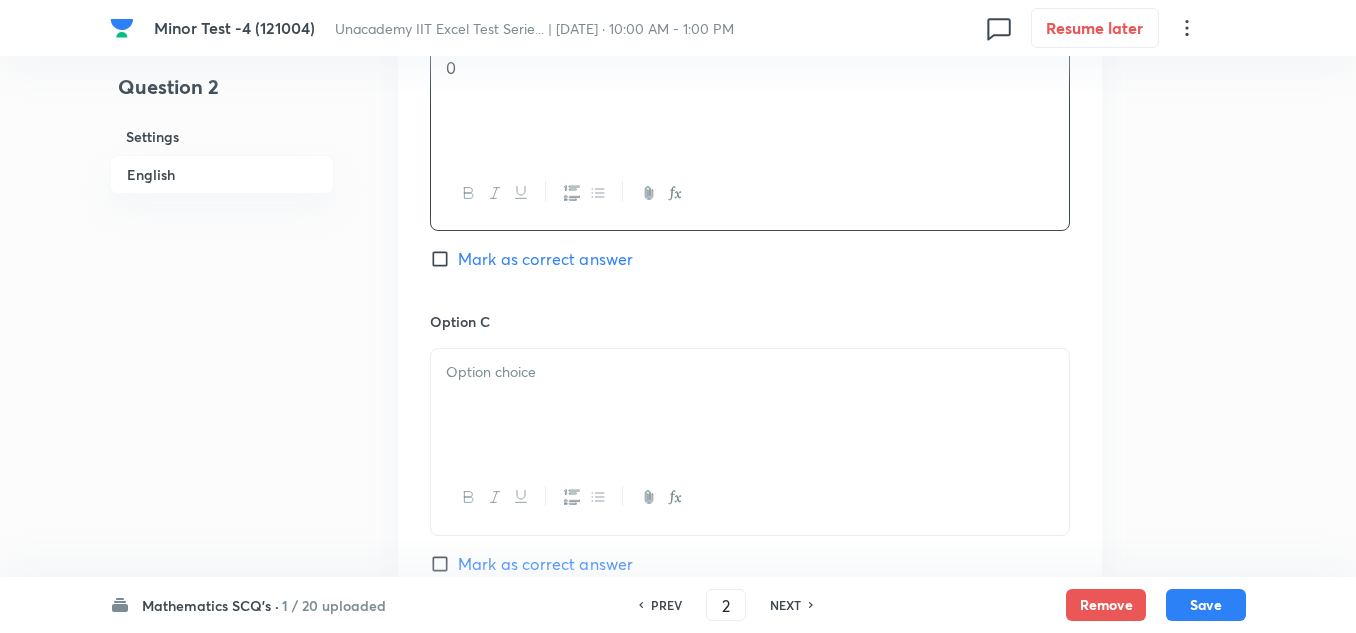 click at bounding box center (750, 372) 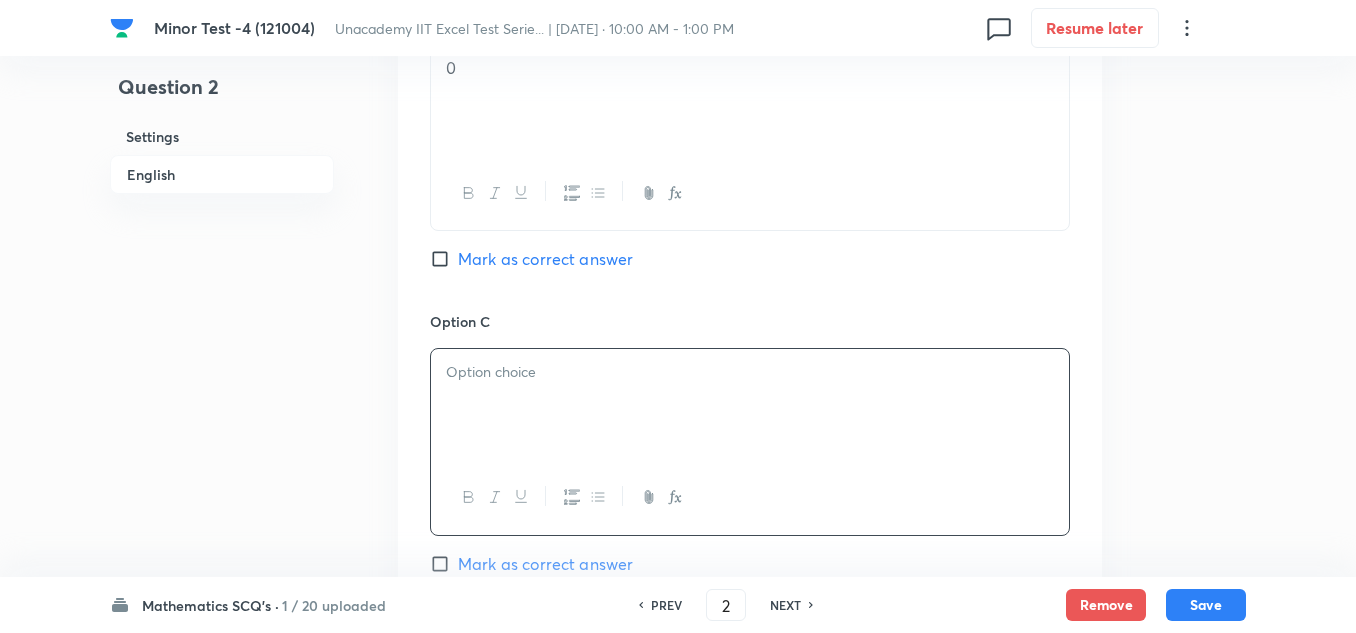 click at bounding box center [750, 405] 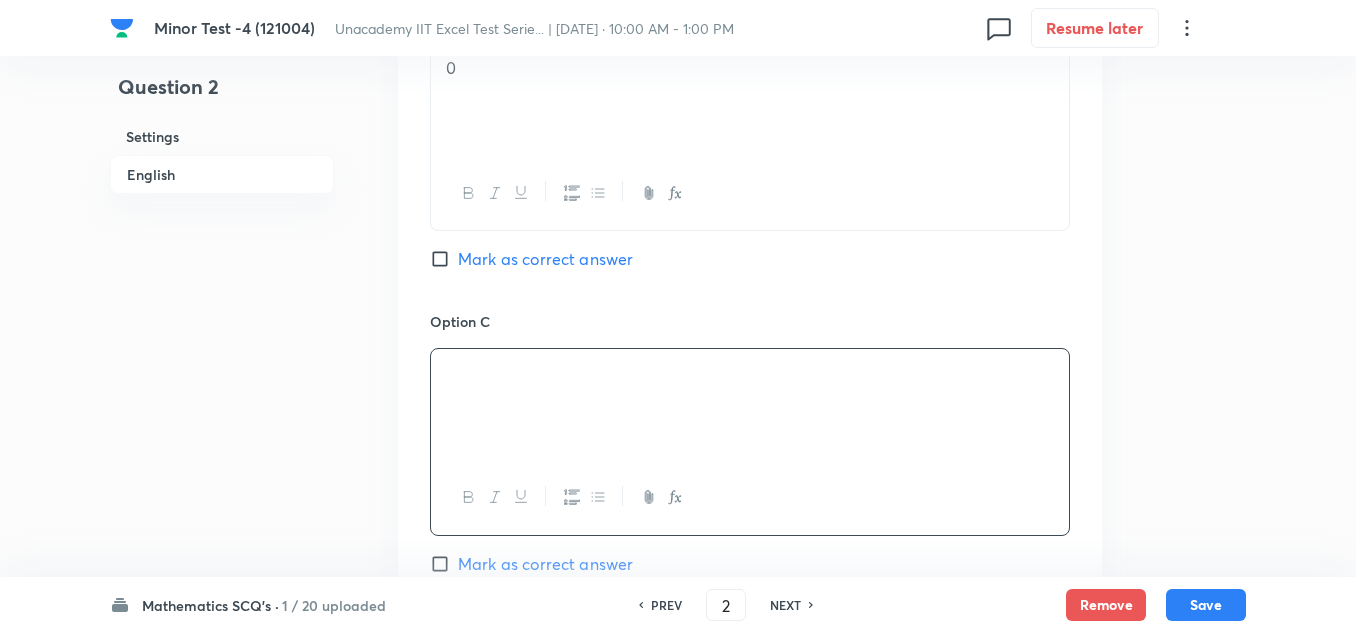 scroll, scrollTop: 1500, scrollLeft: 0, axis: vertical 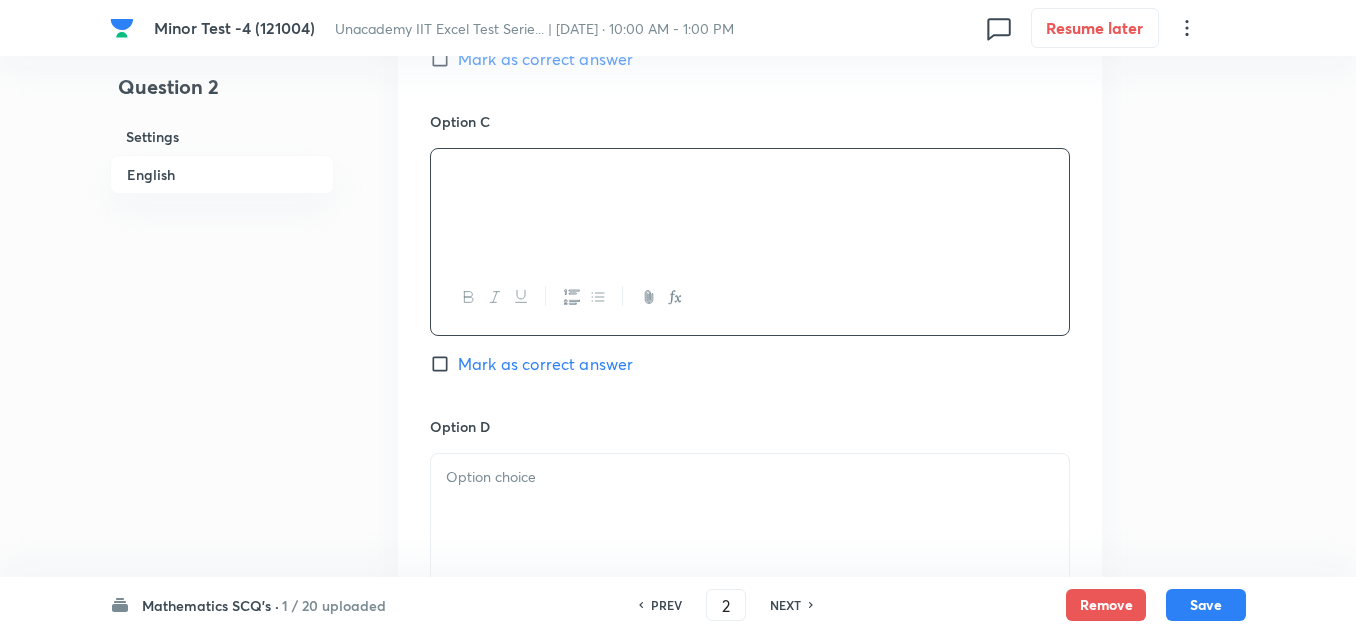 click on "Option D" at bounding box center [750, 426] 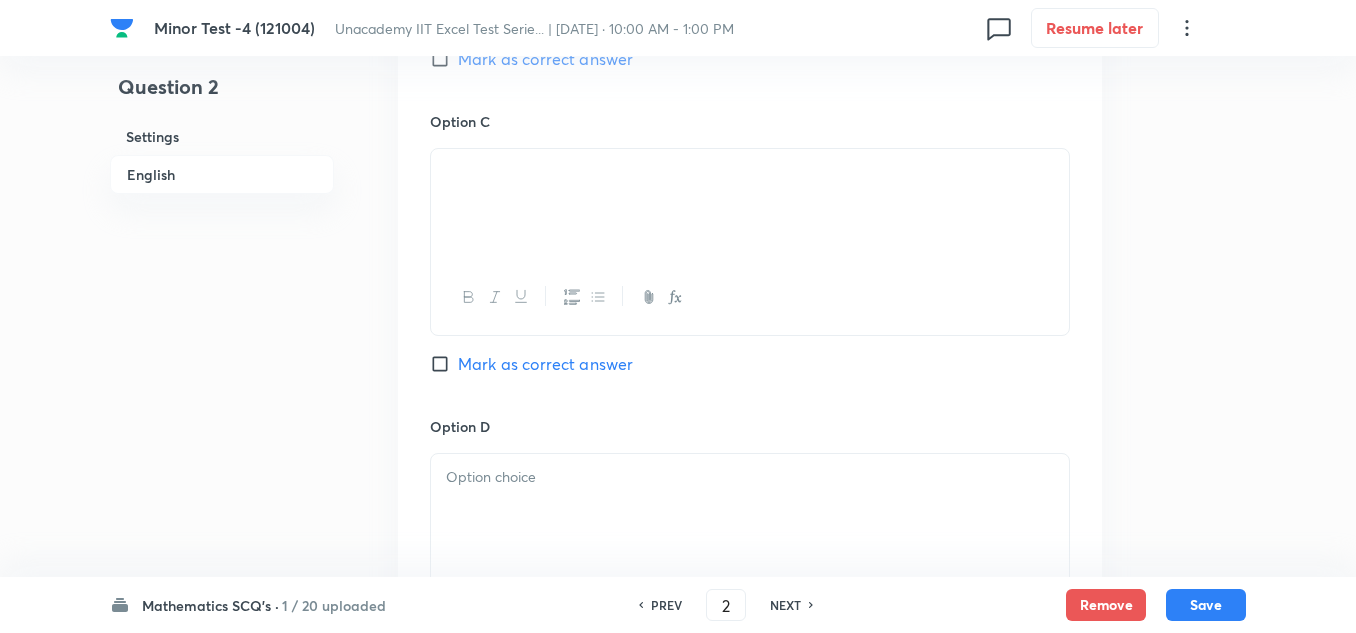 click at bounding box center [750, 477] 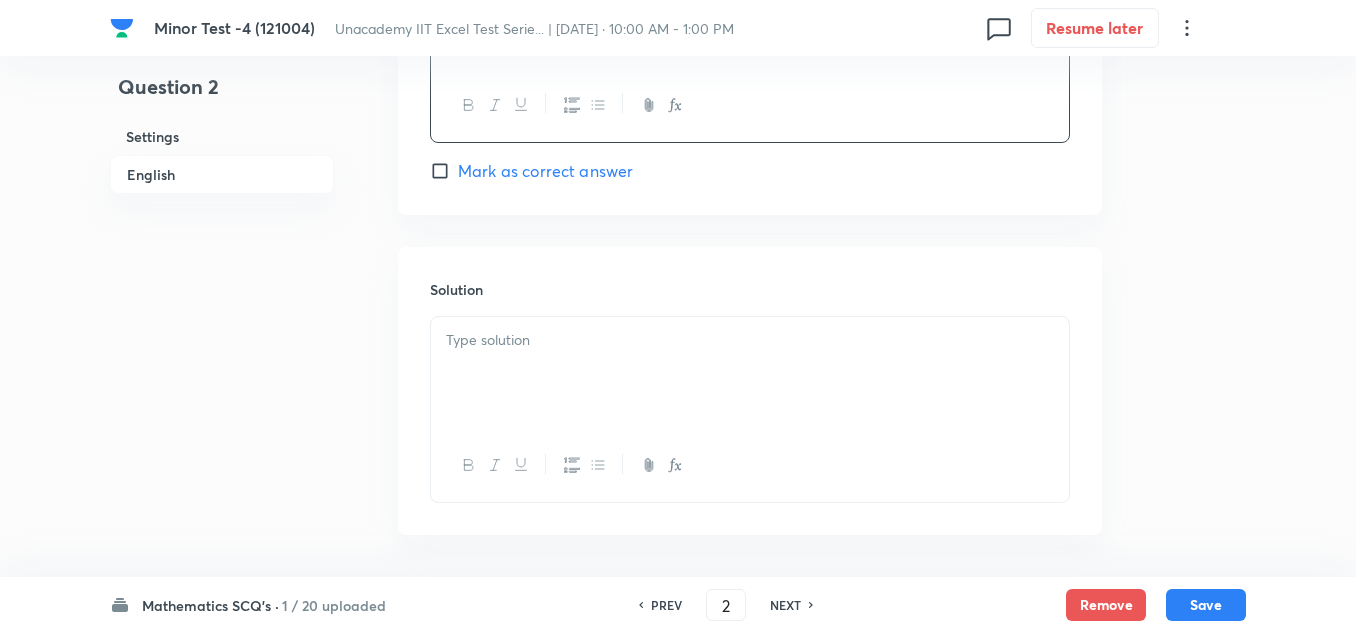 scroll, scrollTop: 2000, scrollLeft: 0, axis: vertical 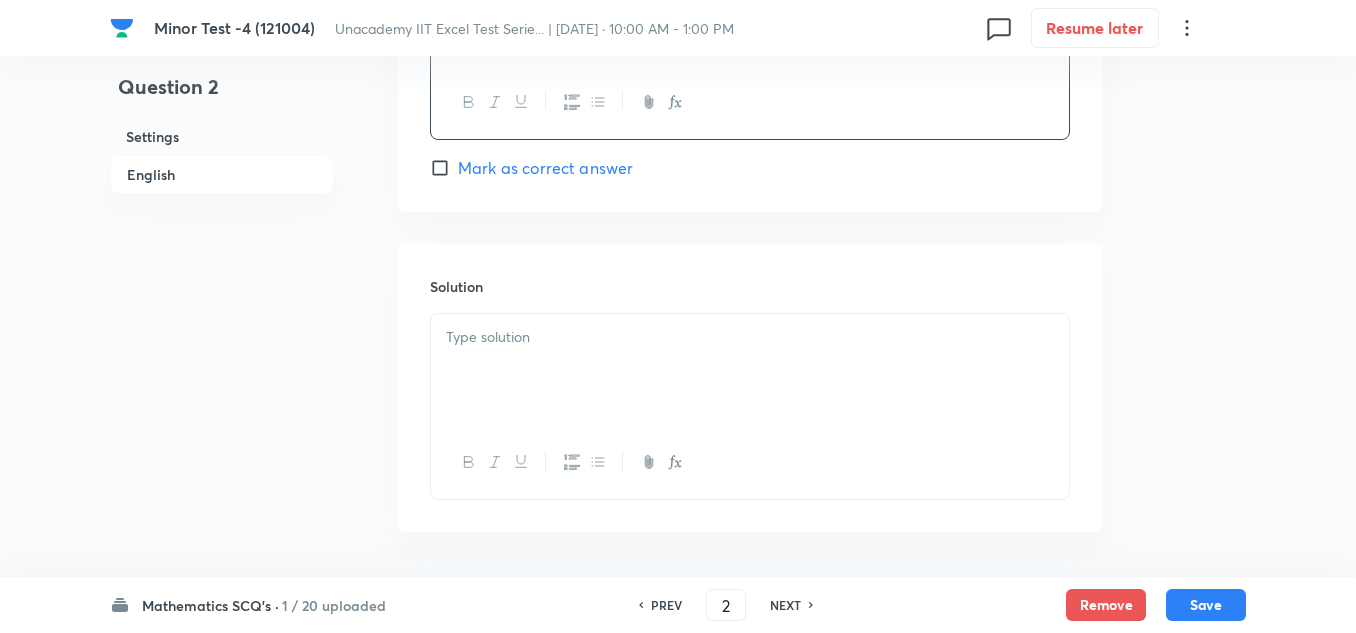 click on "Mark as correct answer" at bounding box center (545, 168) 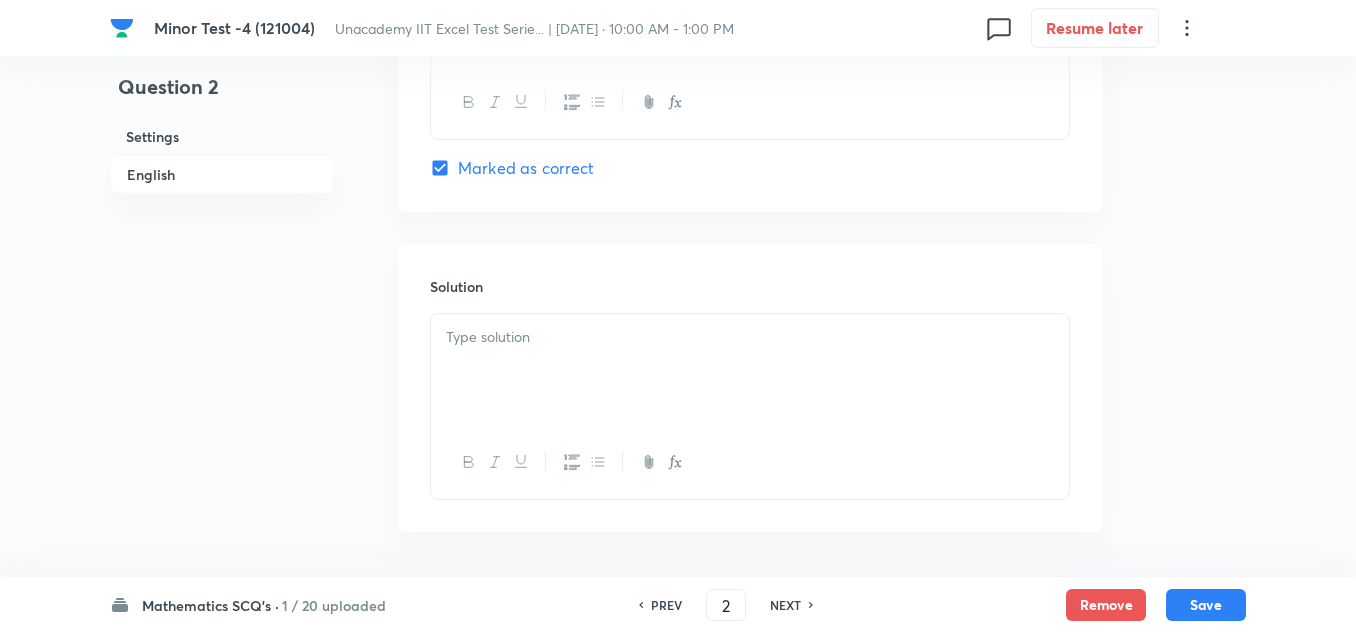 click at bounding box center [750, 370] 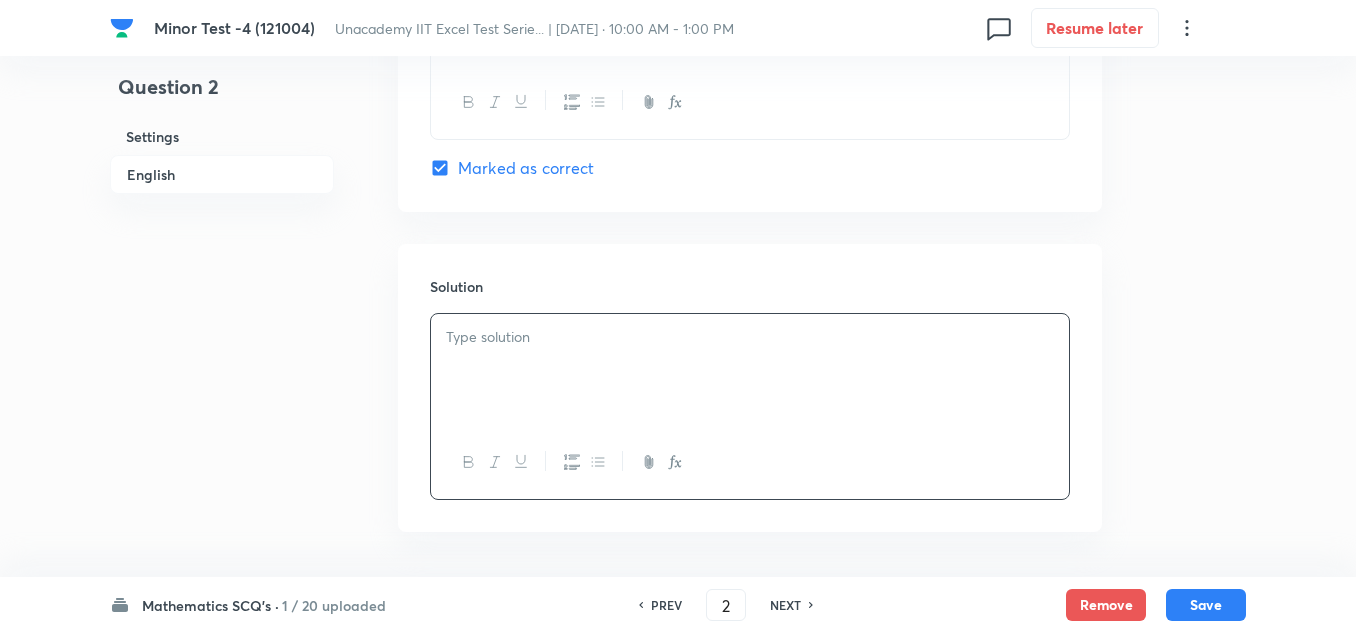 click at bounding box center (750, 370) 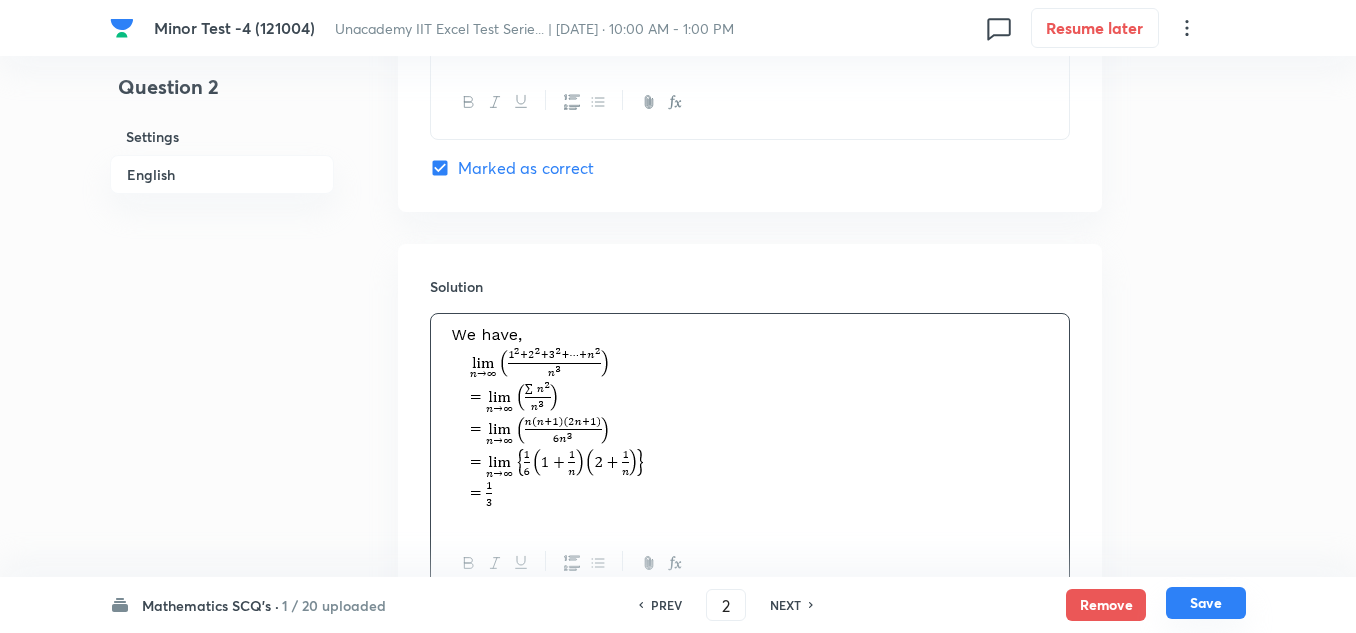 click on "Save" at bounding box center [1206, 603] 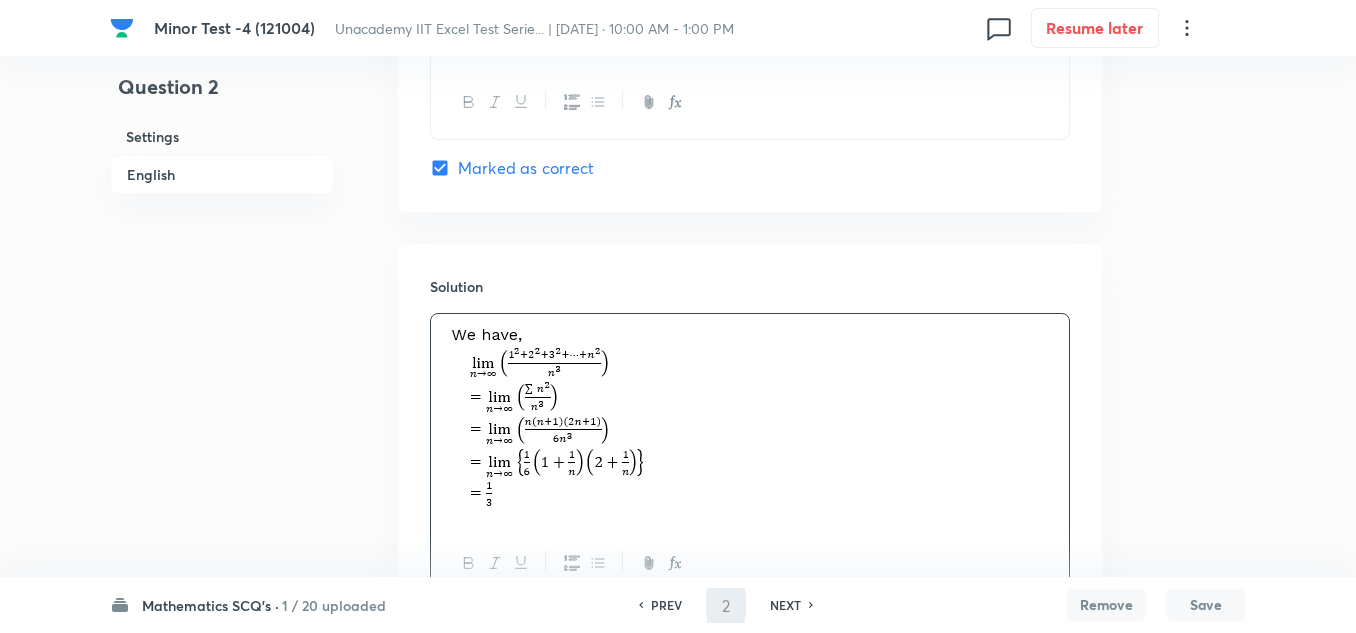 type on "3" 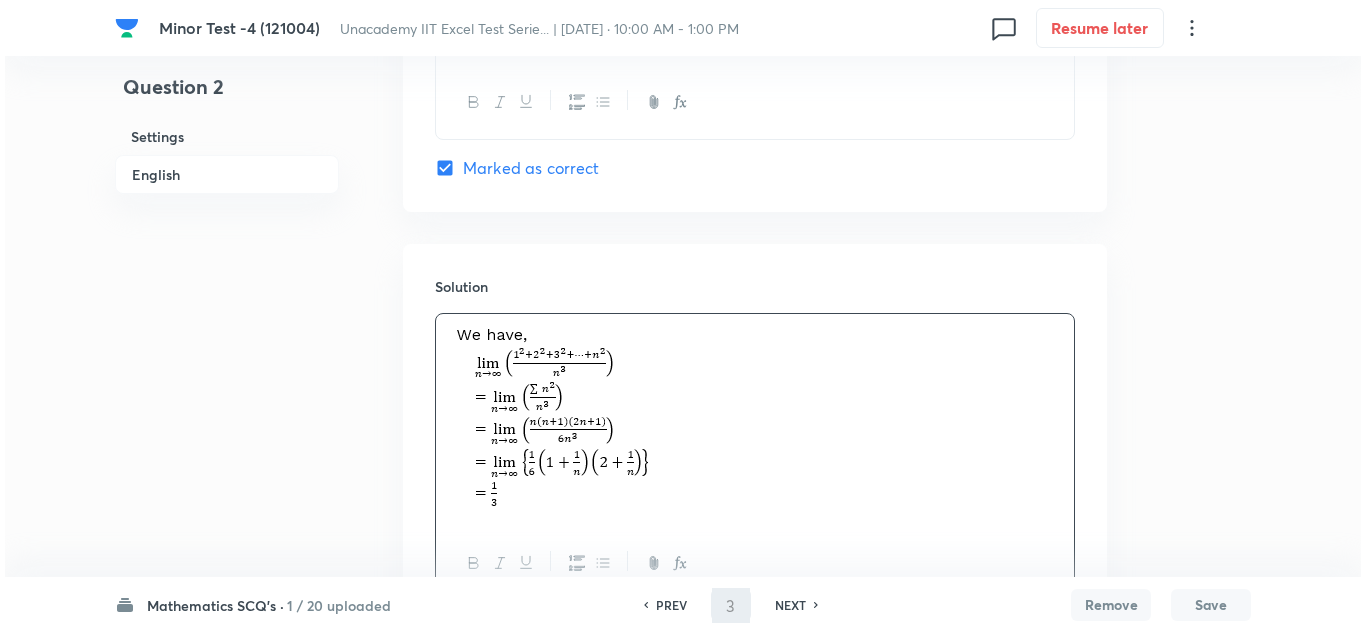 scroll, scrollTop: 0, scrollLeft: 0, axis: both 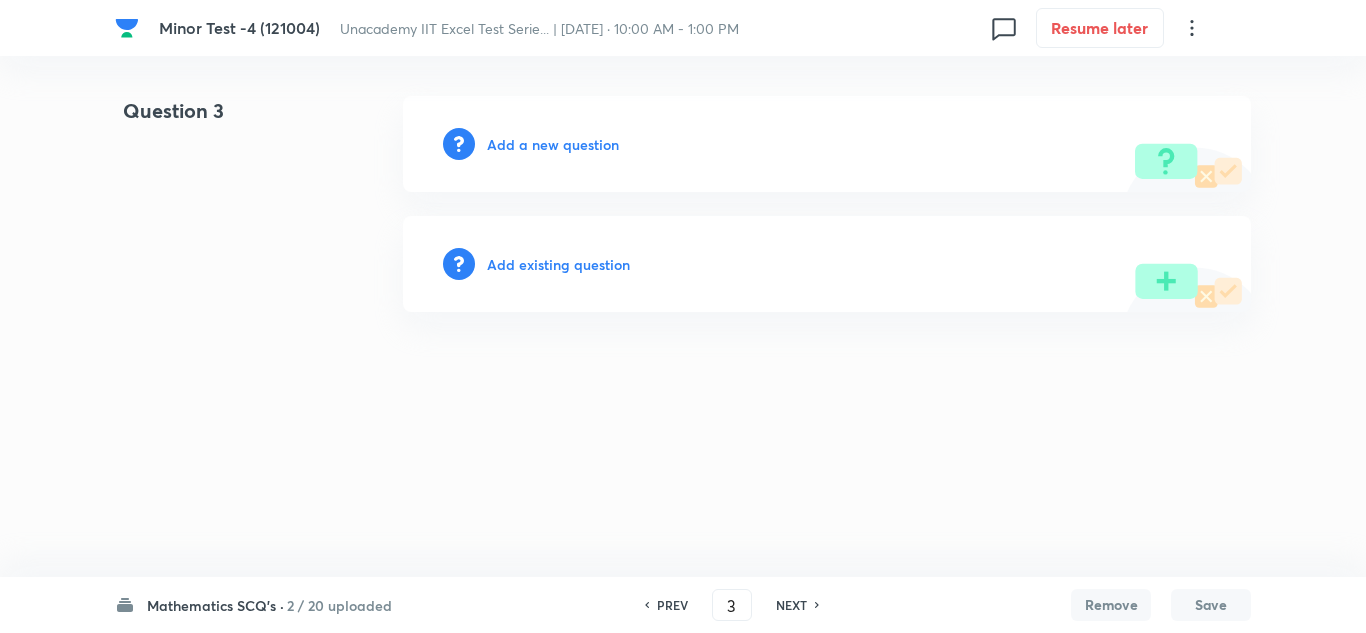 click on "Add a new question" at bounding box center [553, 144] 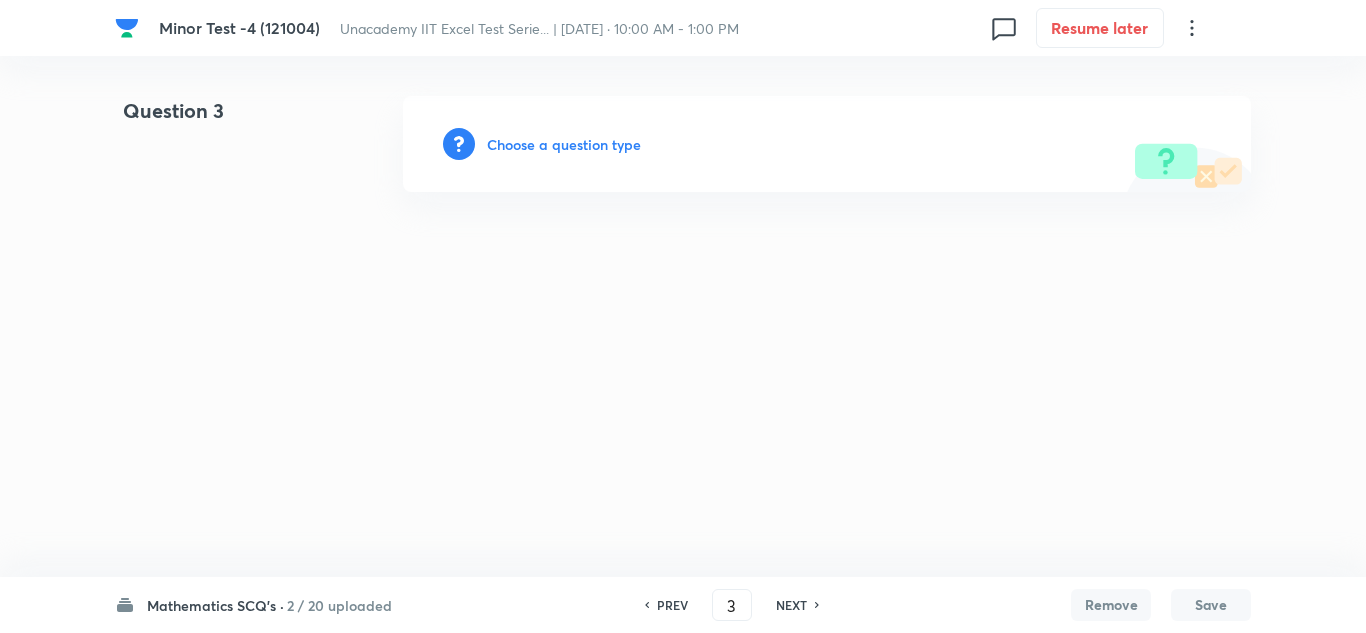 click on "Choose a question type" at bounding box center [564, 144] 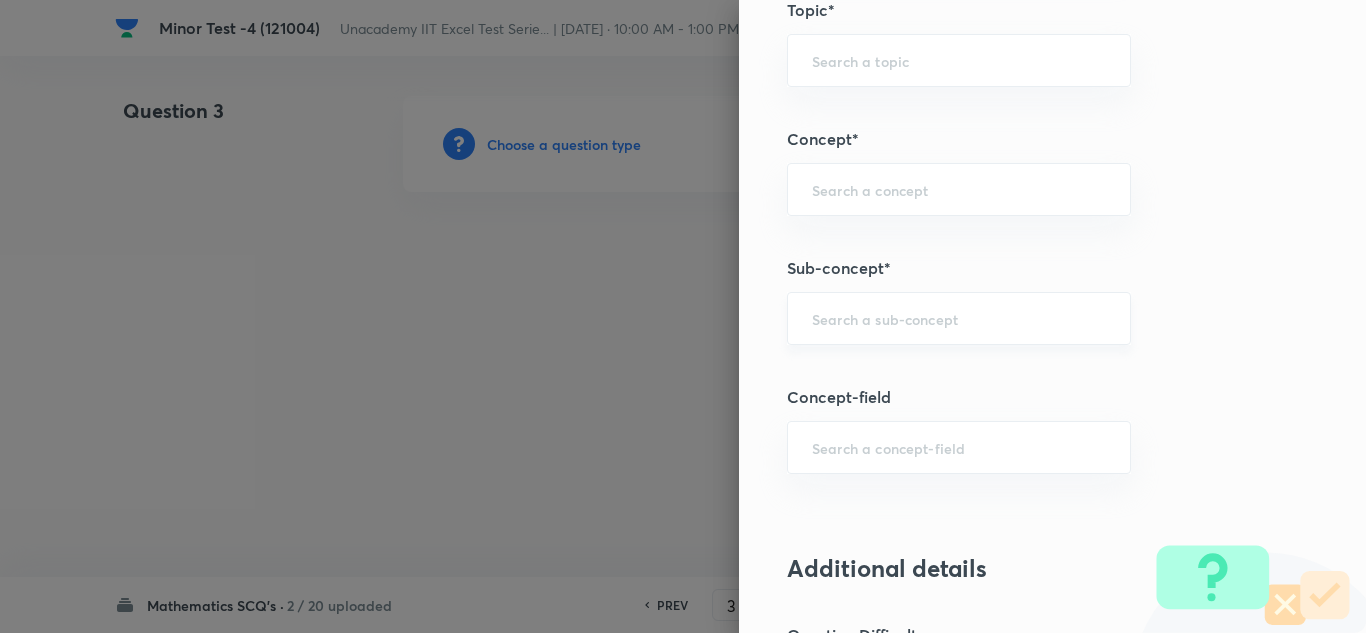 scroll, scrollTop: 1200, scrollLeft: 0, axis: vertical 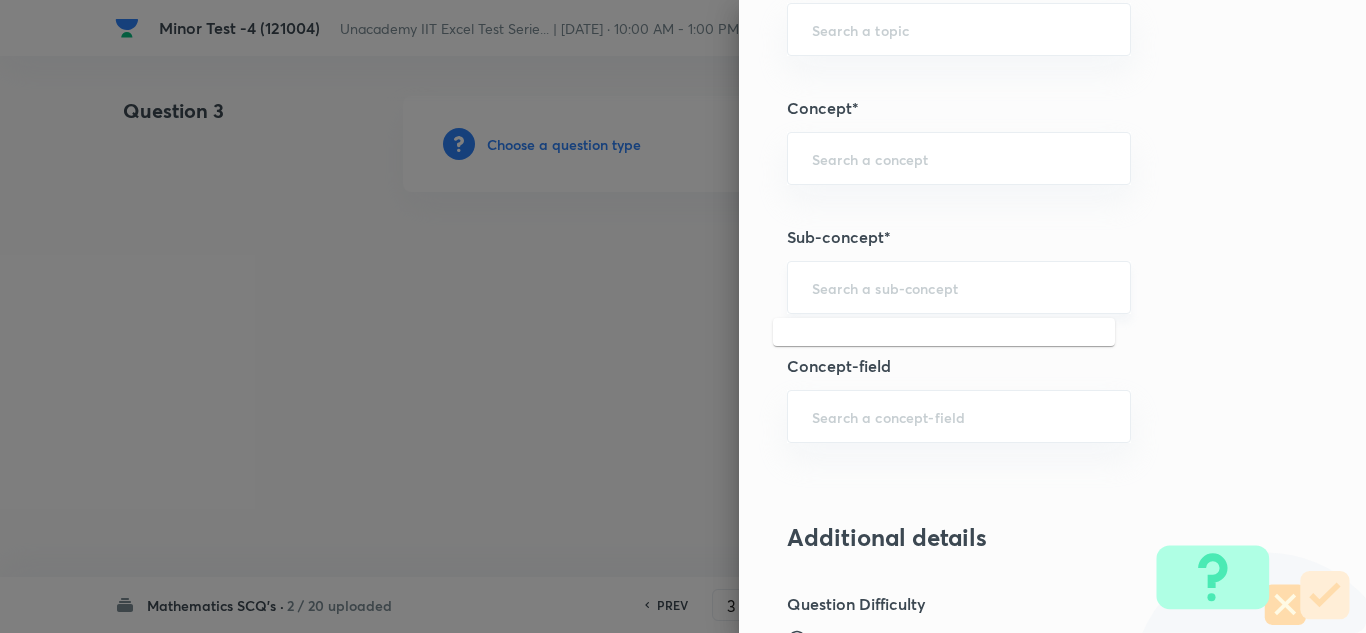 click at bounding box center [959, 287] 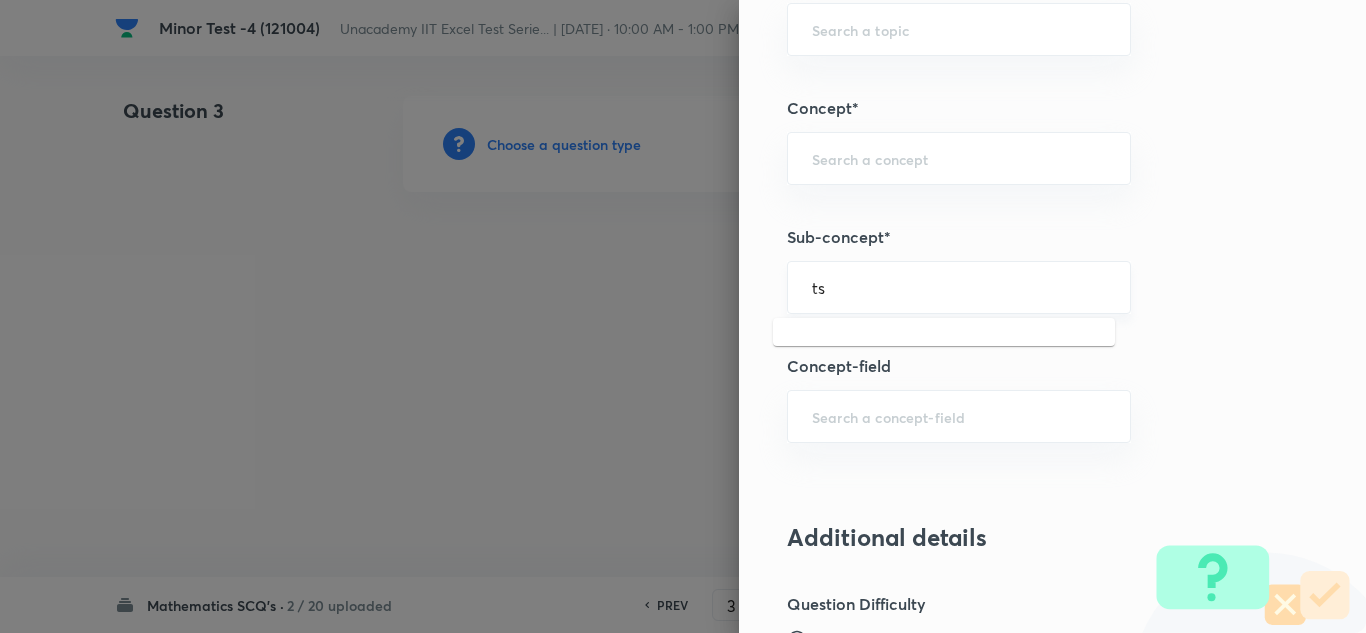 type on "t" 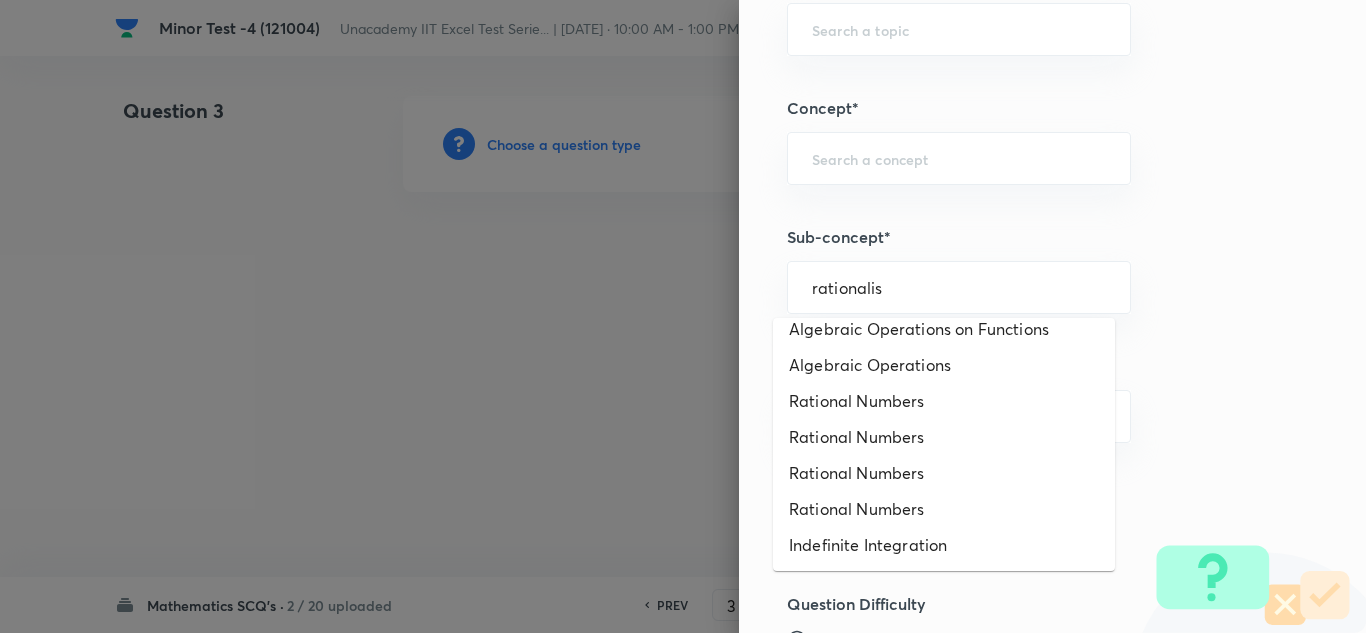 scroll, scrollTop: 0, scrollLeft: 0, axis: both 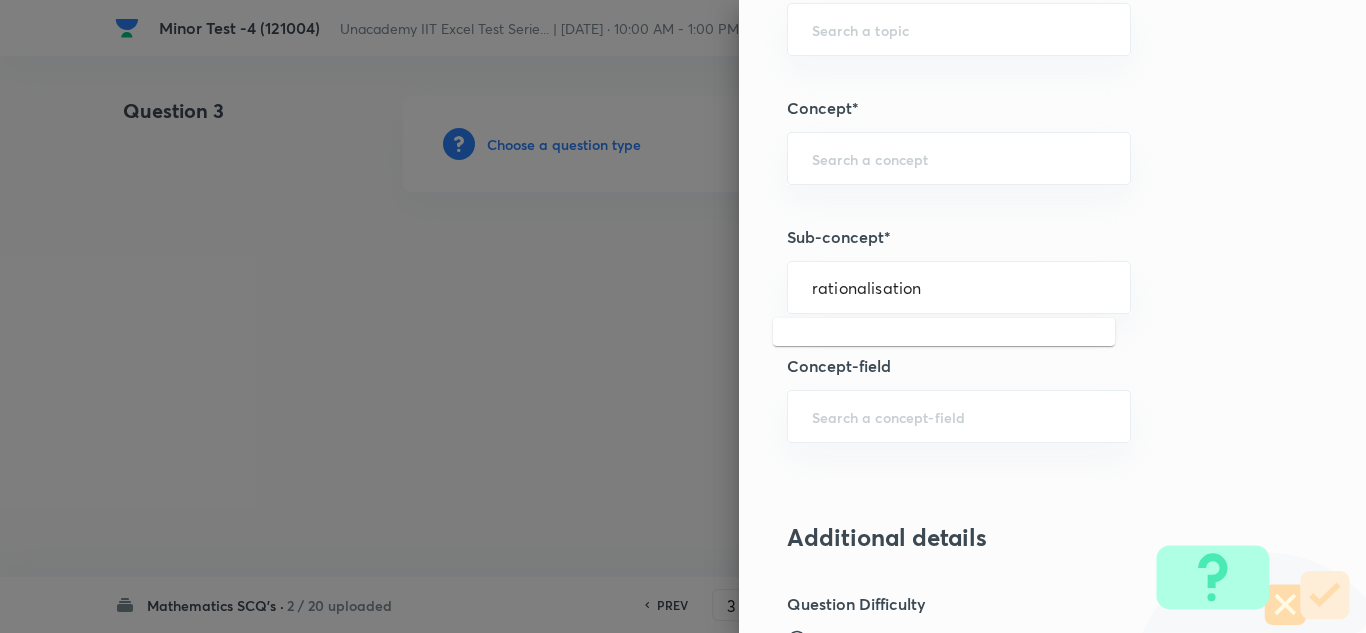 drag, startPoint x: 924, startPoint y: 288, endPoint x: 709, endPoint y: 288, distance: 215 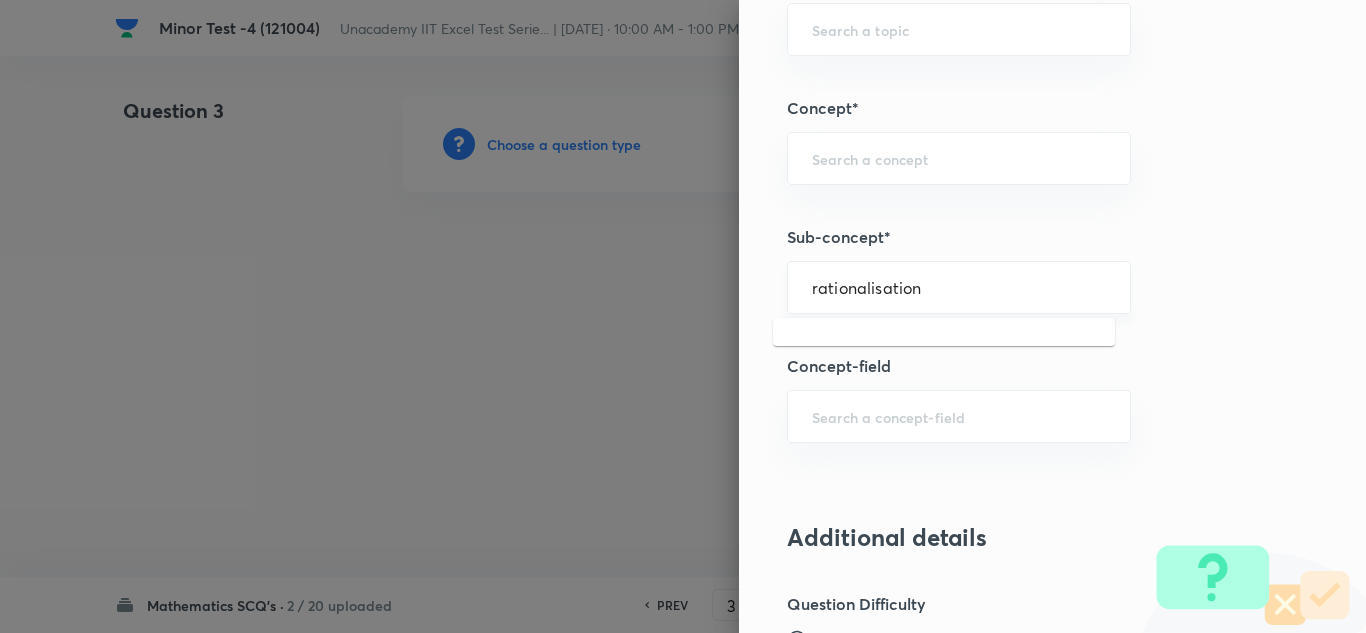 click on "rationalisation" at bounding box center (959, 287) 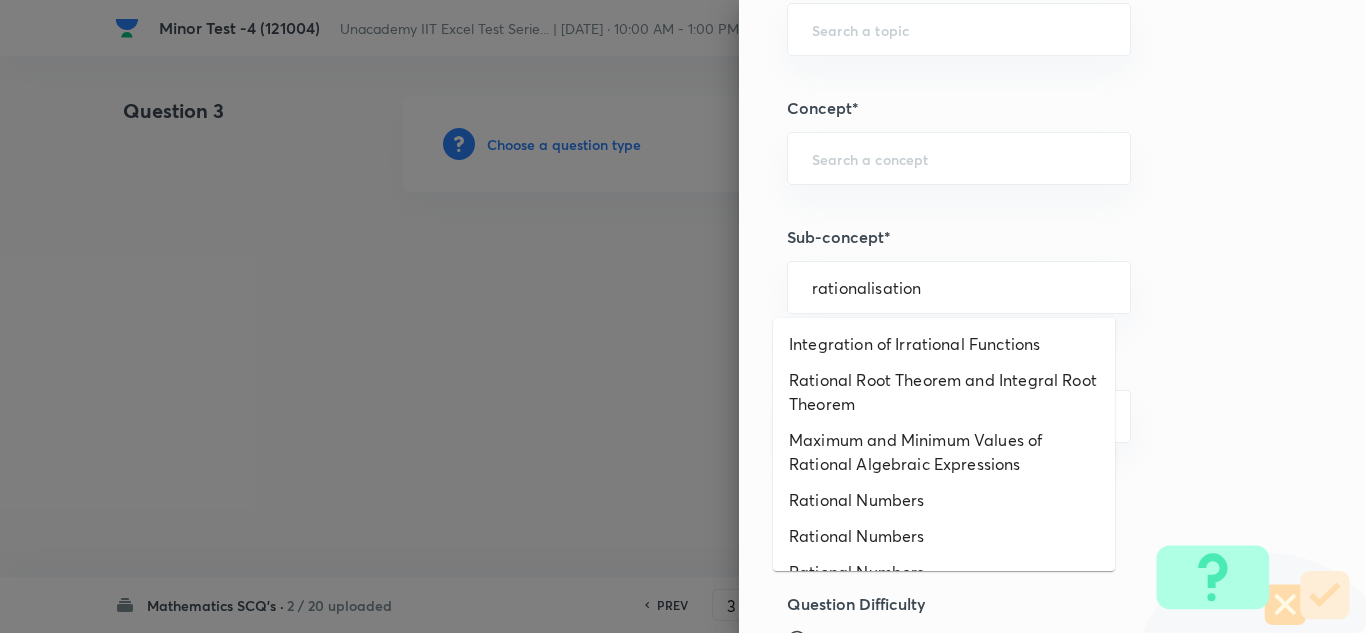 drag, startPoint x: 978, startPoint y: 289, endPoint x: 555, endPoint y: 280, distance: 423.09573 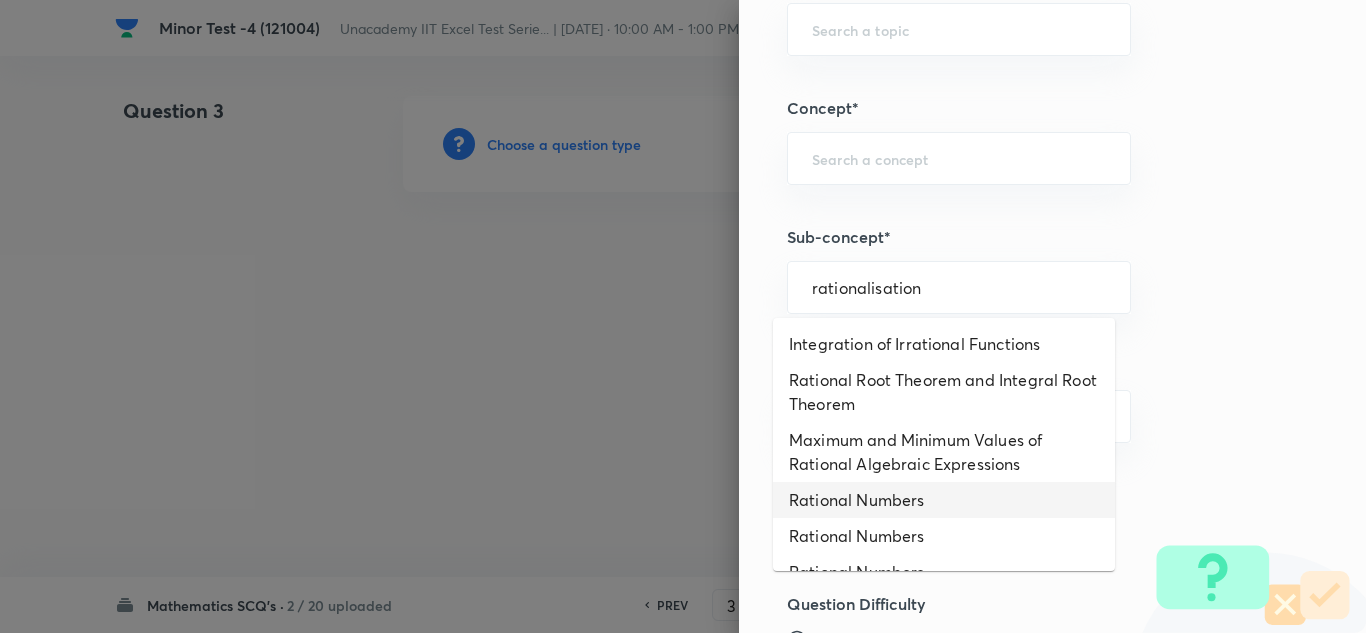click on "Rational Numbers" at bounding box center [944, 500] 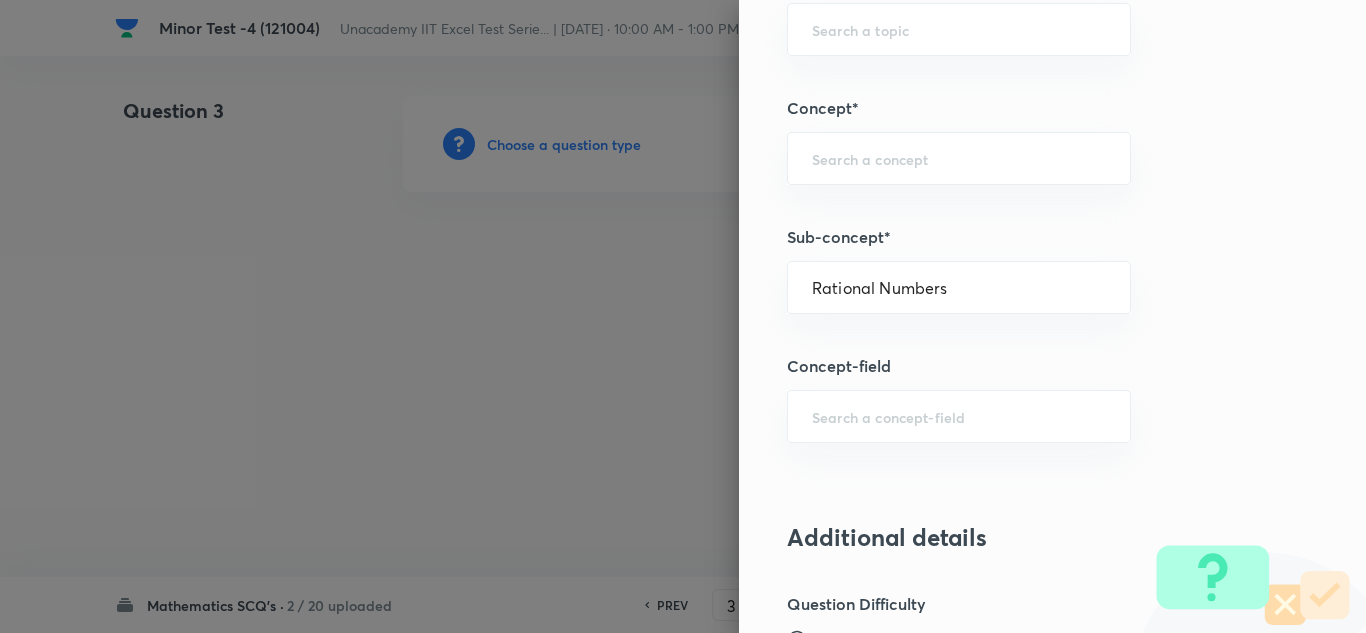 type on "Mathematics" 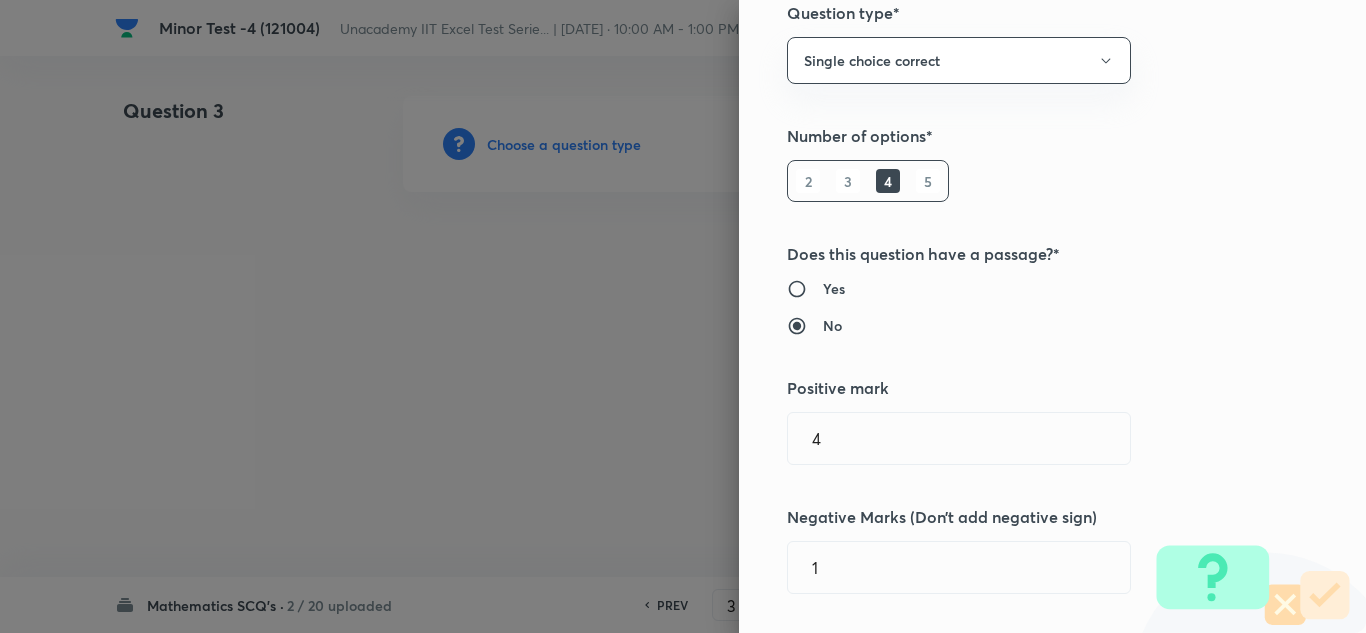 scroll, scrollTop: 0, scrollLeft: 0, axis: both 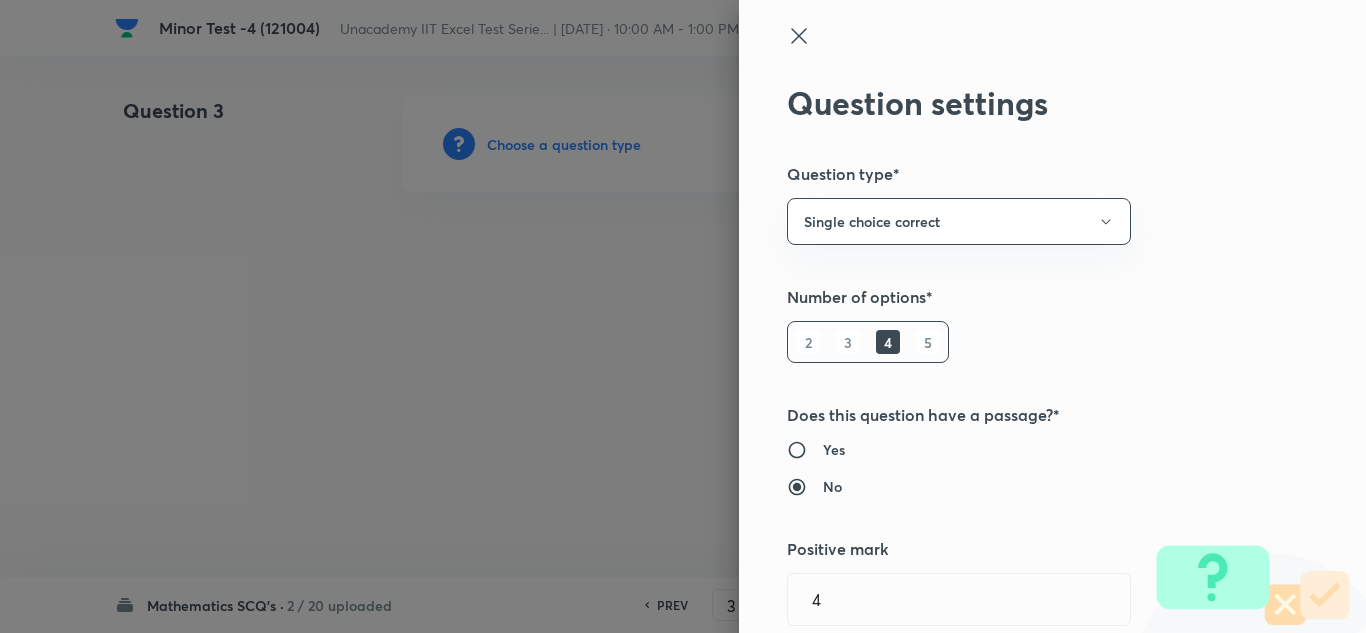 click 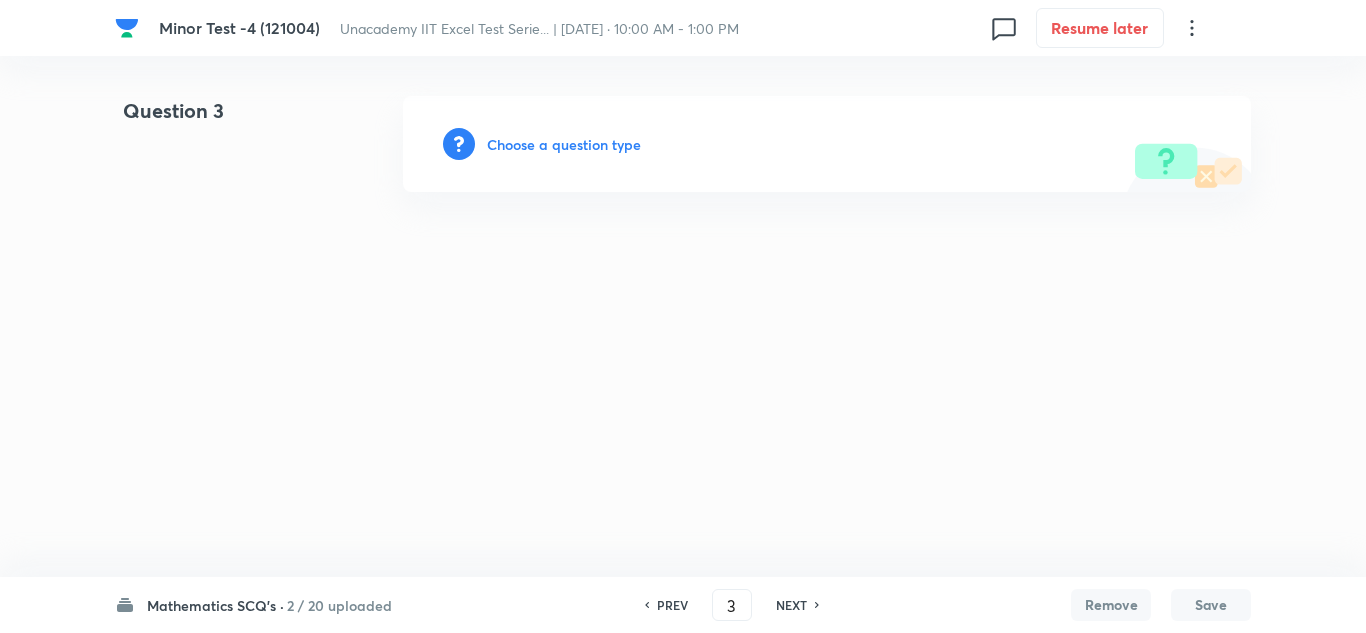 click on "Choose a question type" at bounding box center [564, 144] 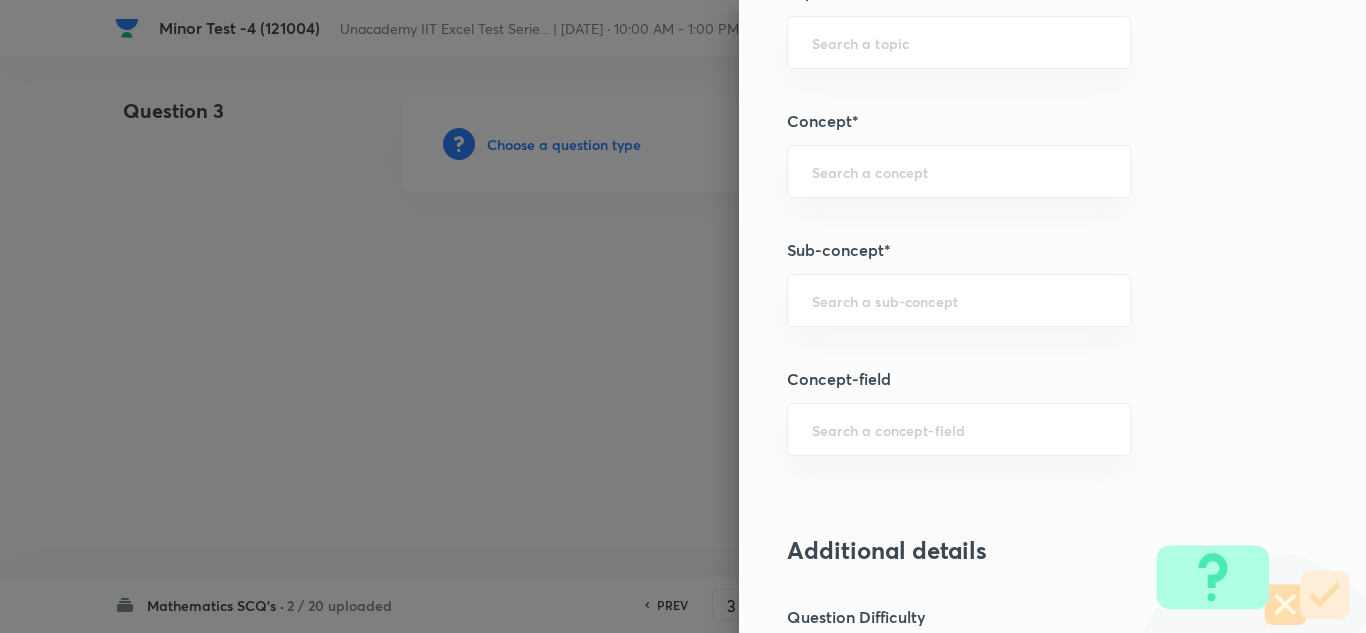 scroll, scrollTop: 1300, scrollLeft: 0, axis: vertical 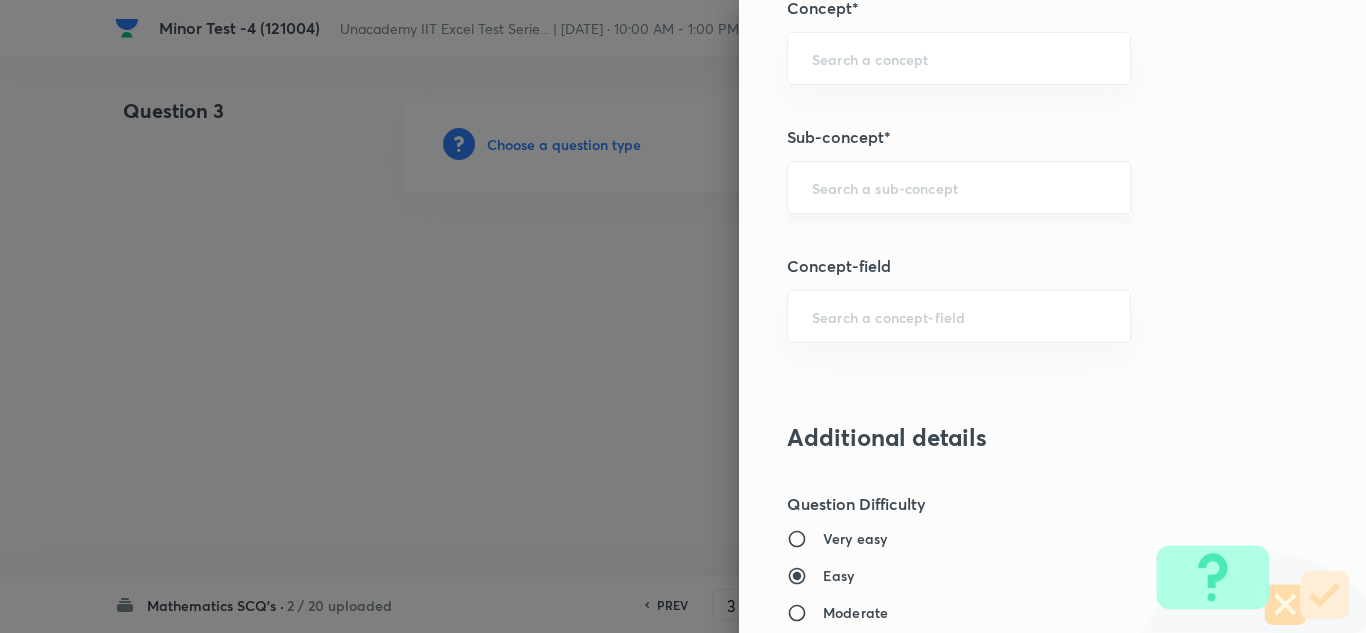 click at bounding box center (959, 187) 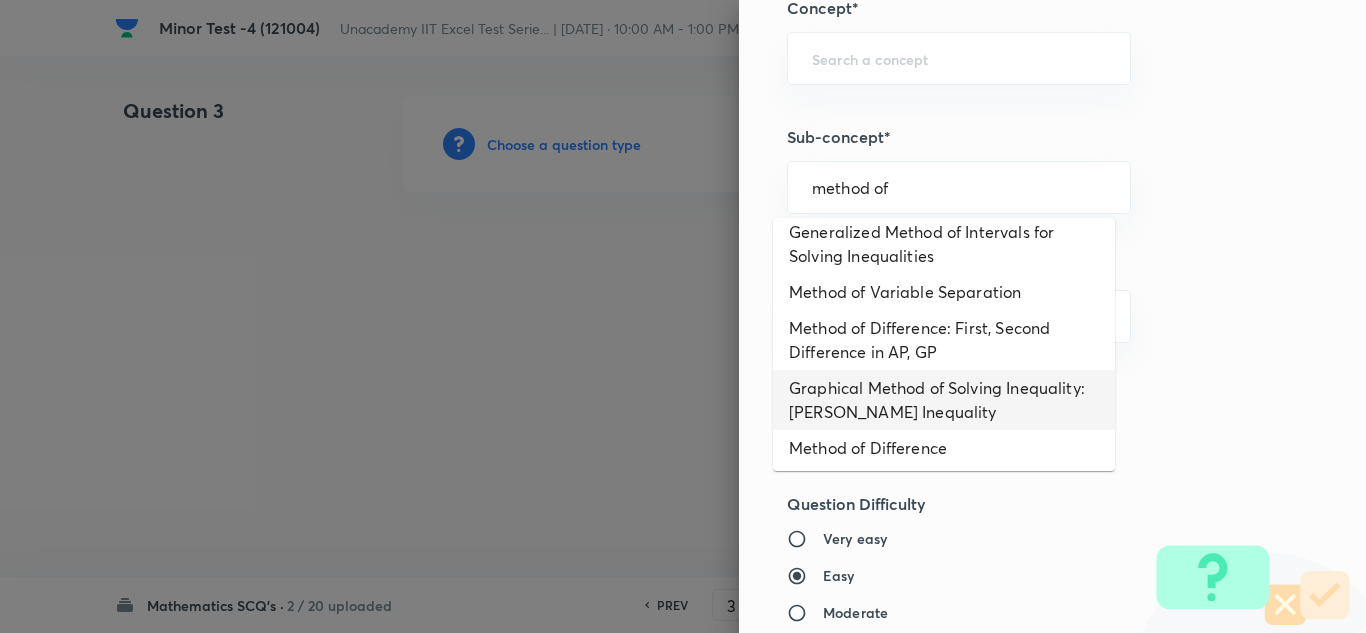 scroll, scrollTop: 15, scrollLeft: 0, axis: vertical 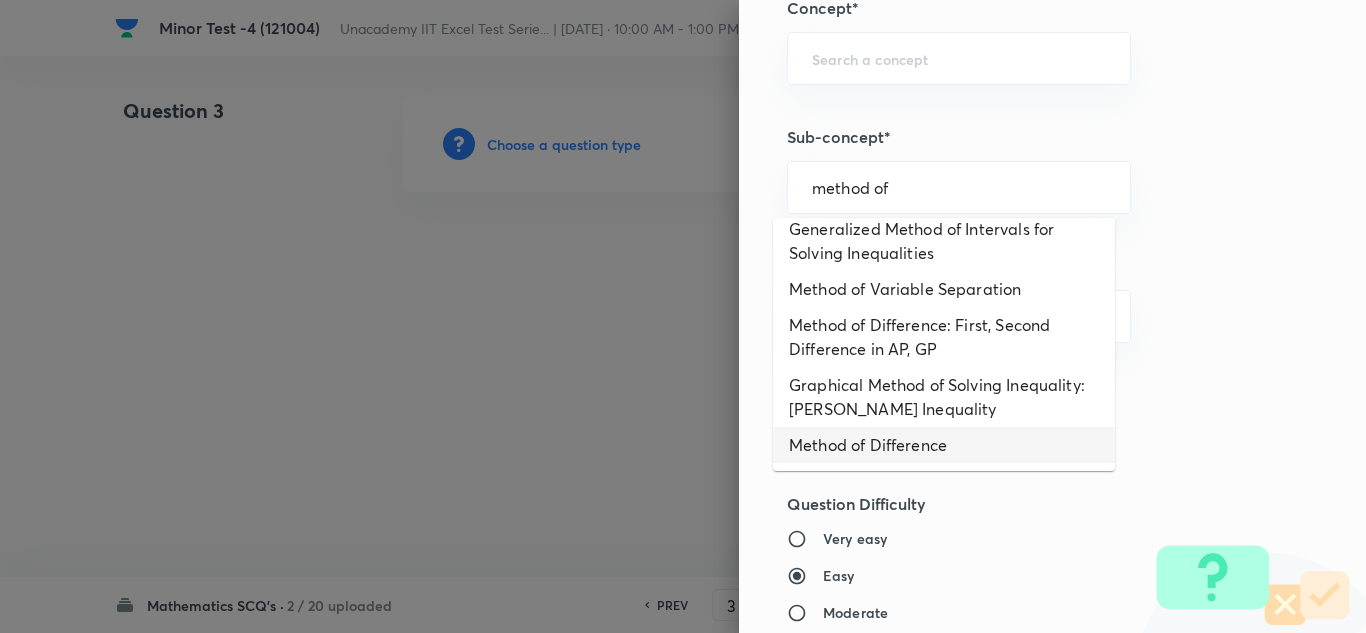 click on "Method of Difference" at bounding box center [944, 445] 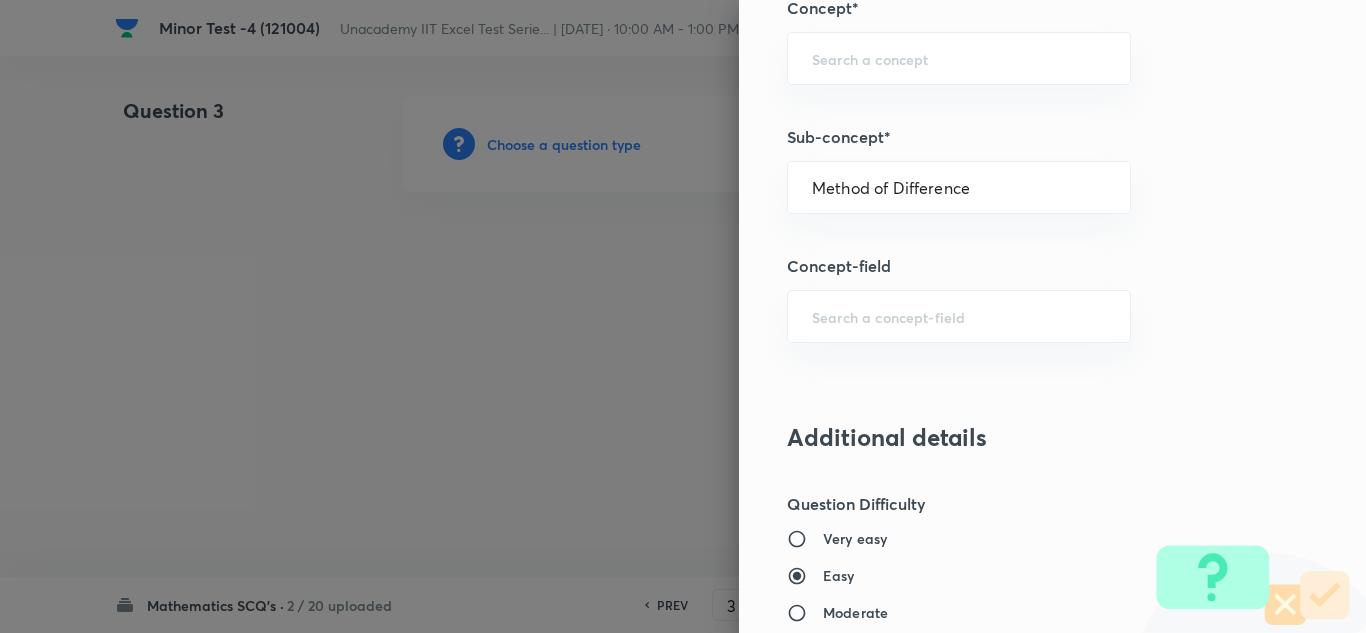 type on "Mathematics" 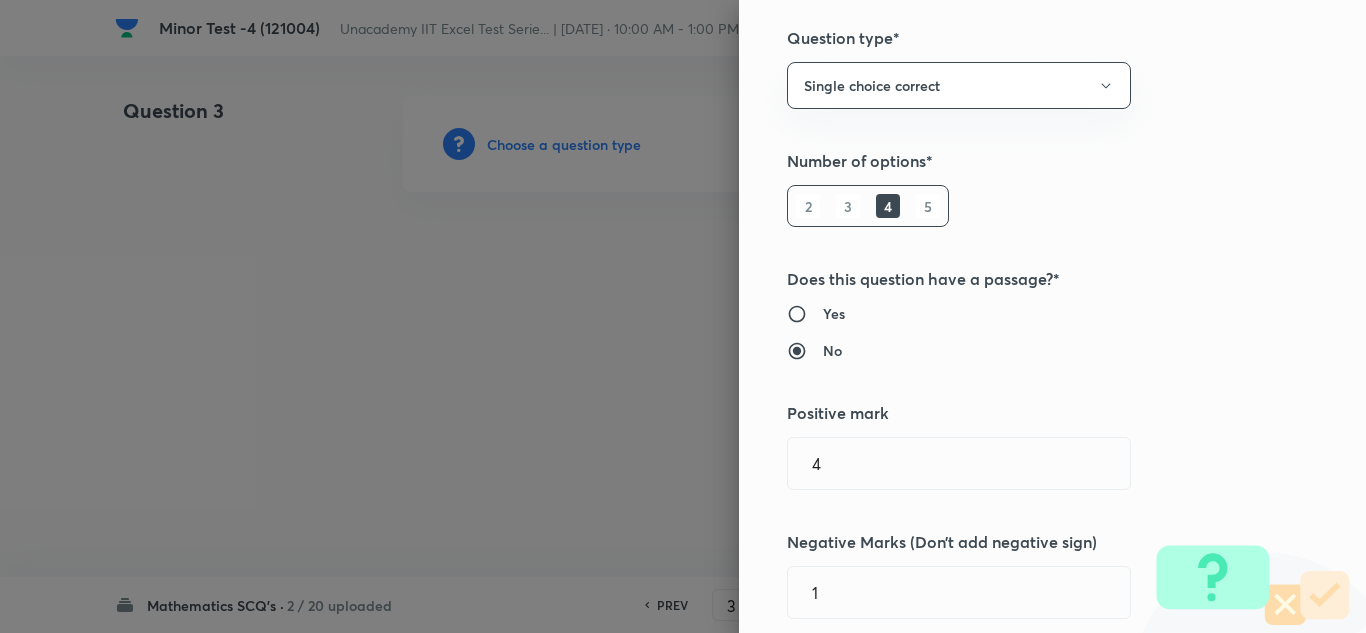 scroll, scrollTop: 0, scrollLeft: 0, axis: both 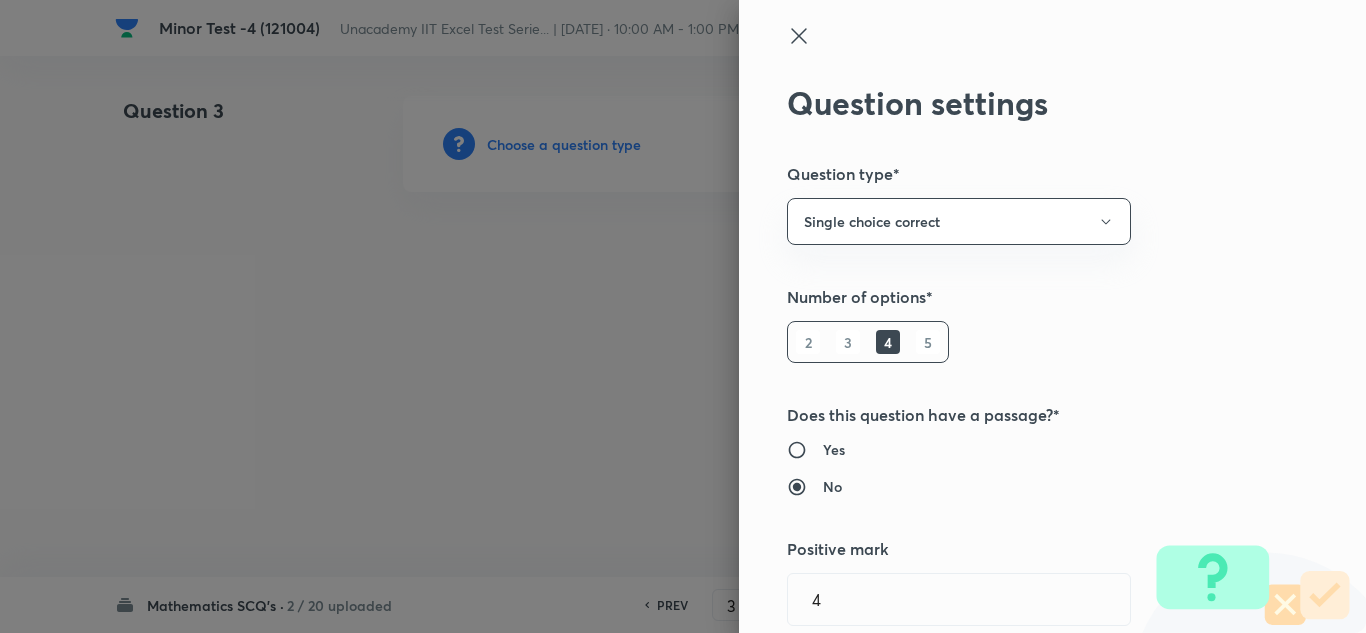 click 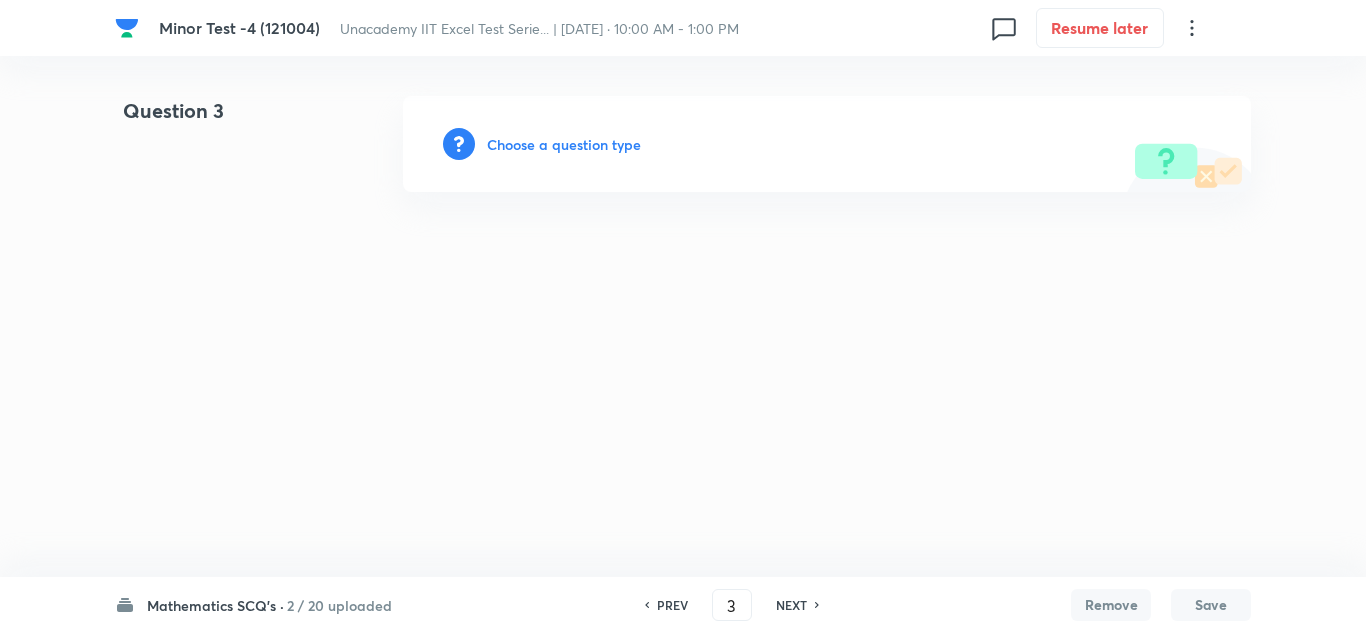 click on "Choose a question type" at bounding box center (564, 144) 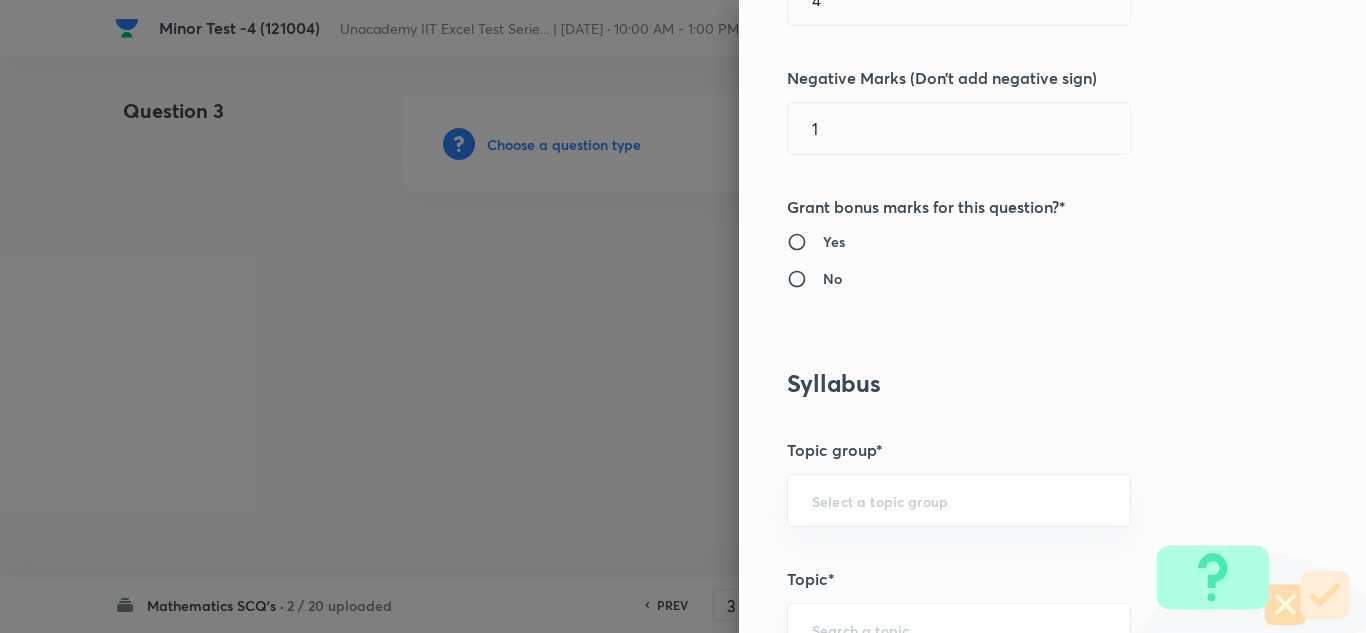 scroll, scrollTop: 1100, scrollLeft: 0, axis: vertical 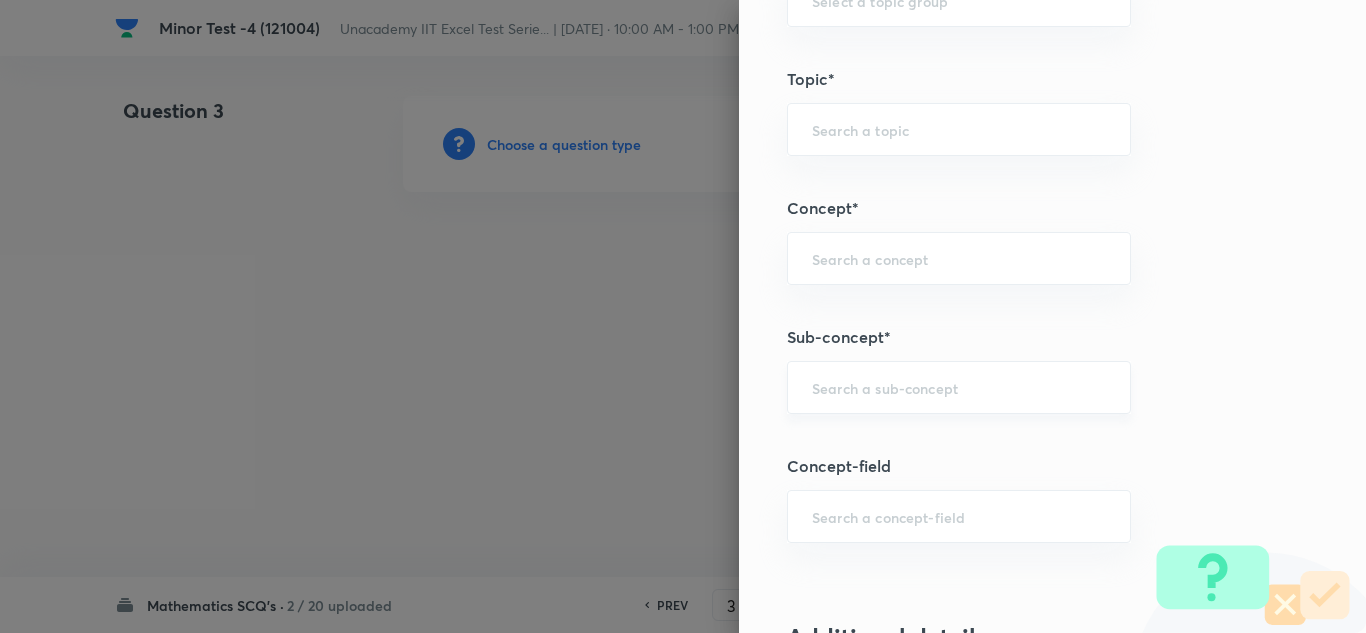 click at bounding box center (959, 387) 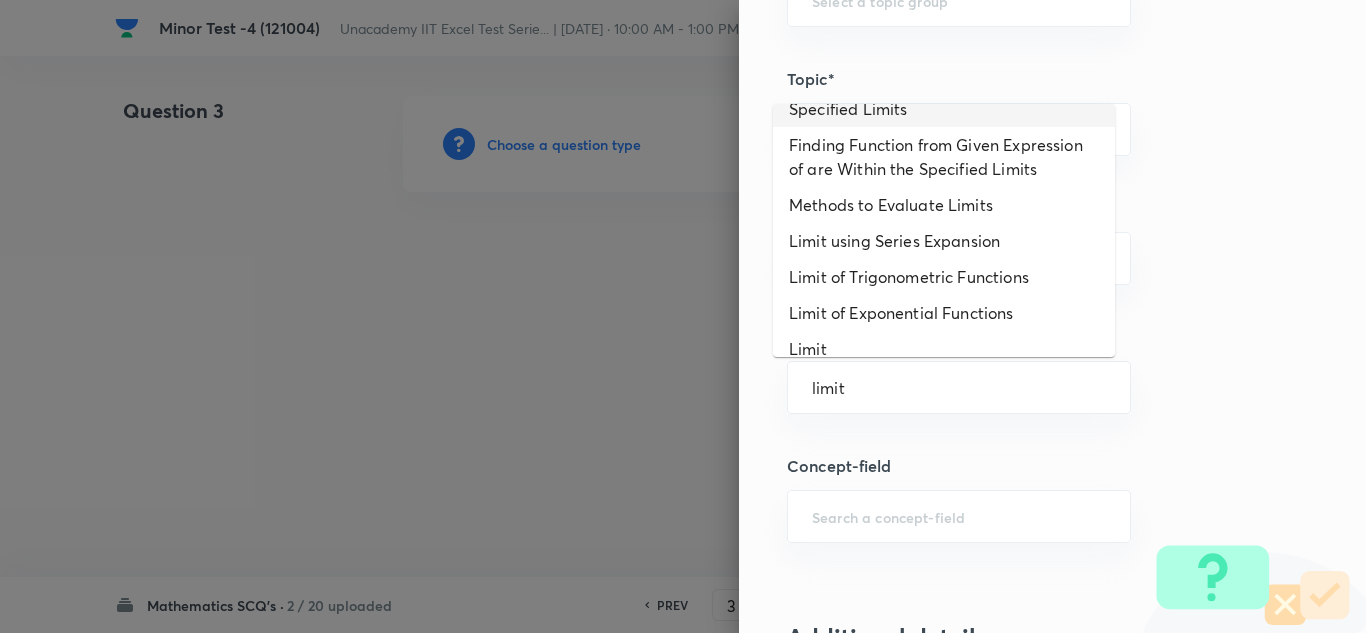 scroll, scrollTop: 500, scrollLeft: 0, axis: vertical 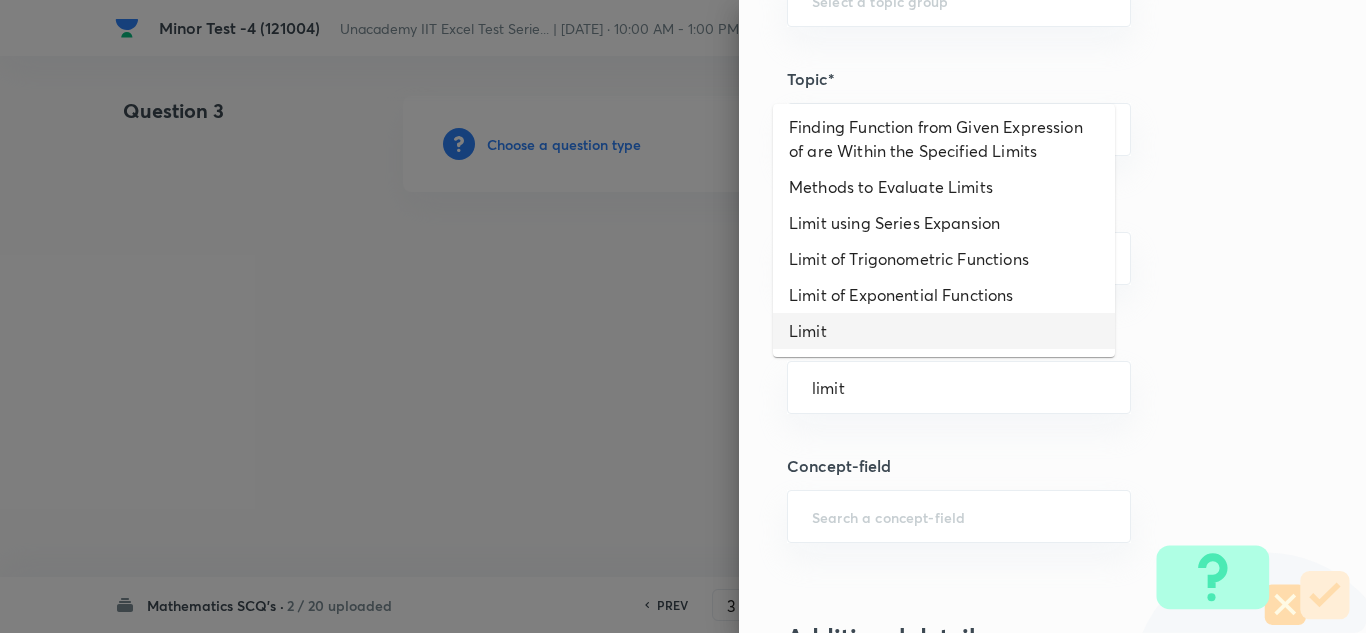 click on "Limit" at bounding box center (944, 331) 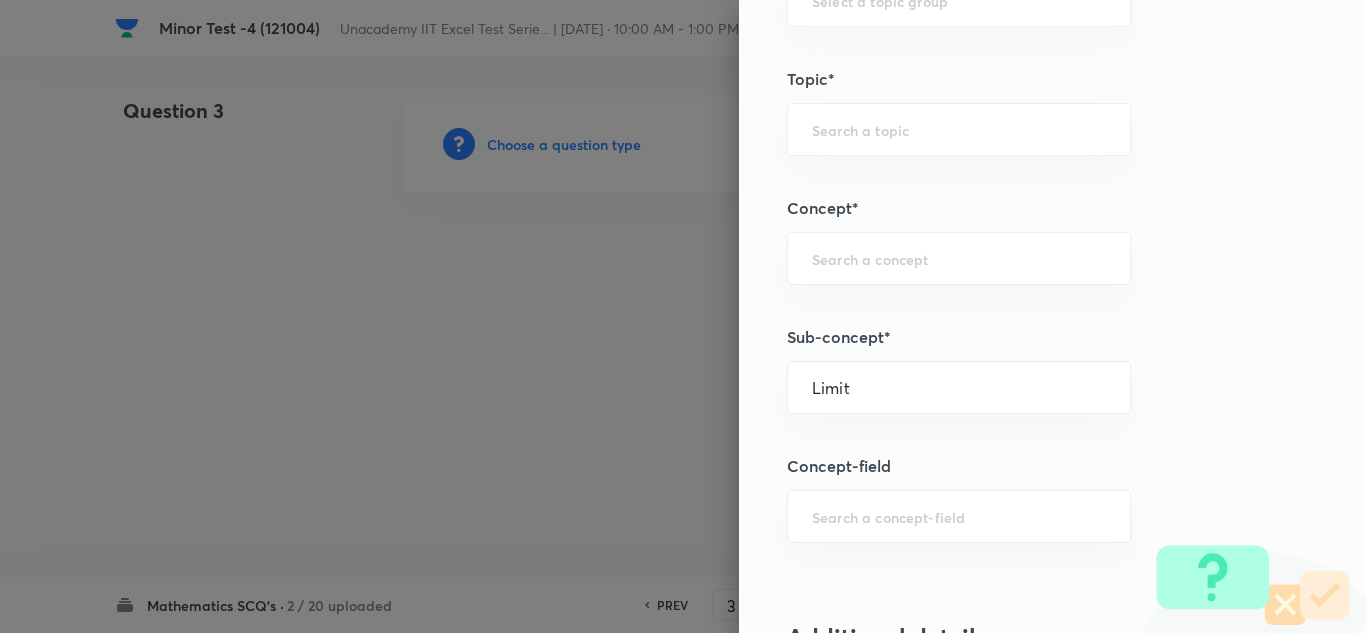 type on "Mathematics" 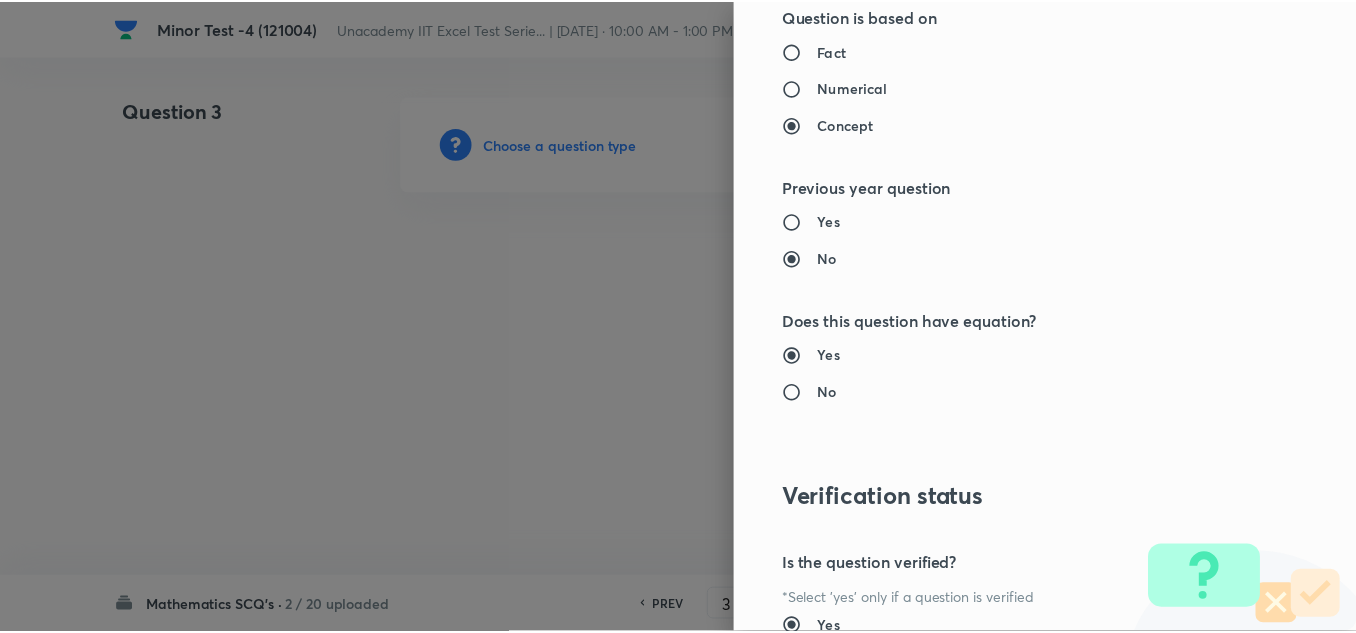 scroll, scrollTop: 2227, scrollLeft: 0, axis: vertical 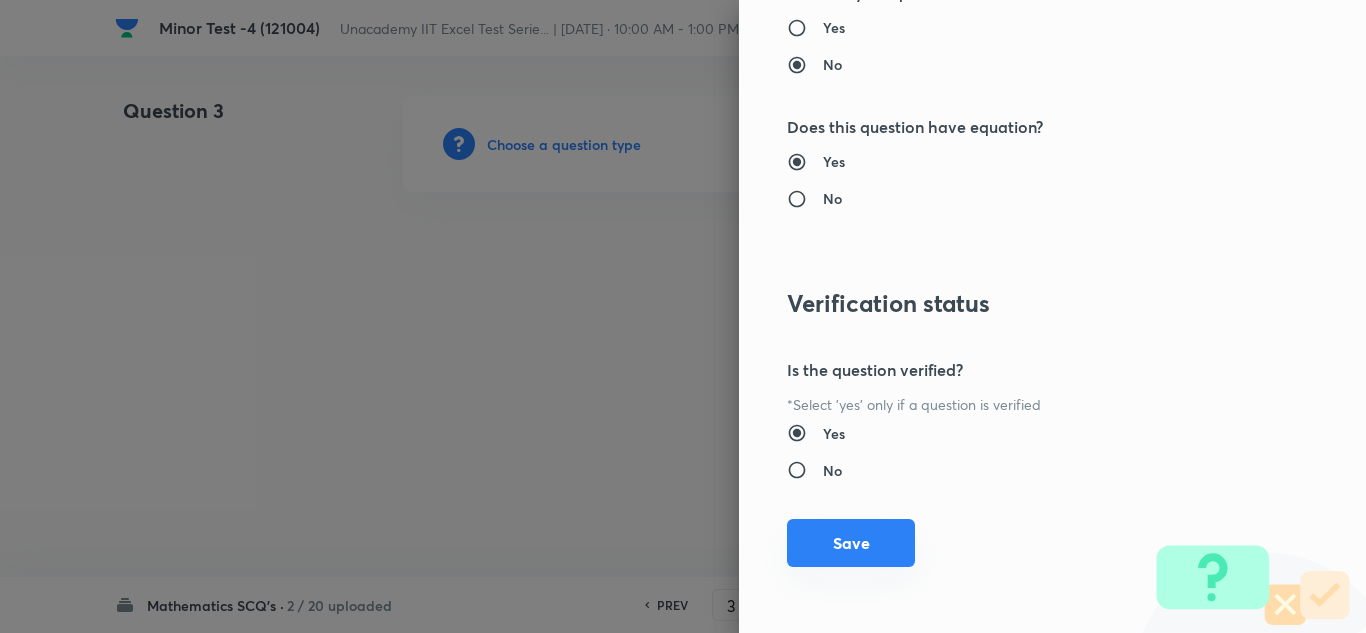 click on "Save" at bounding box center [851, 543] 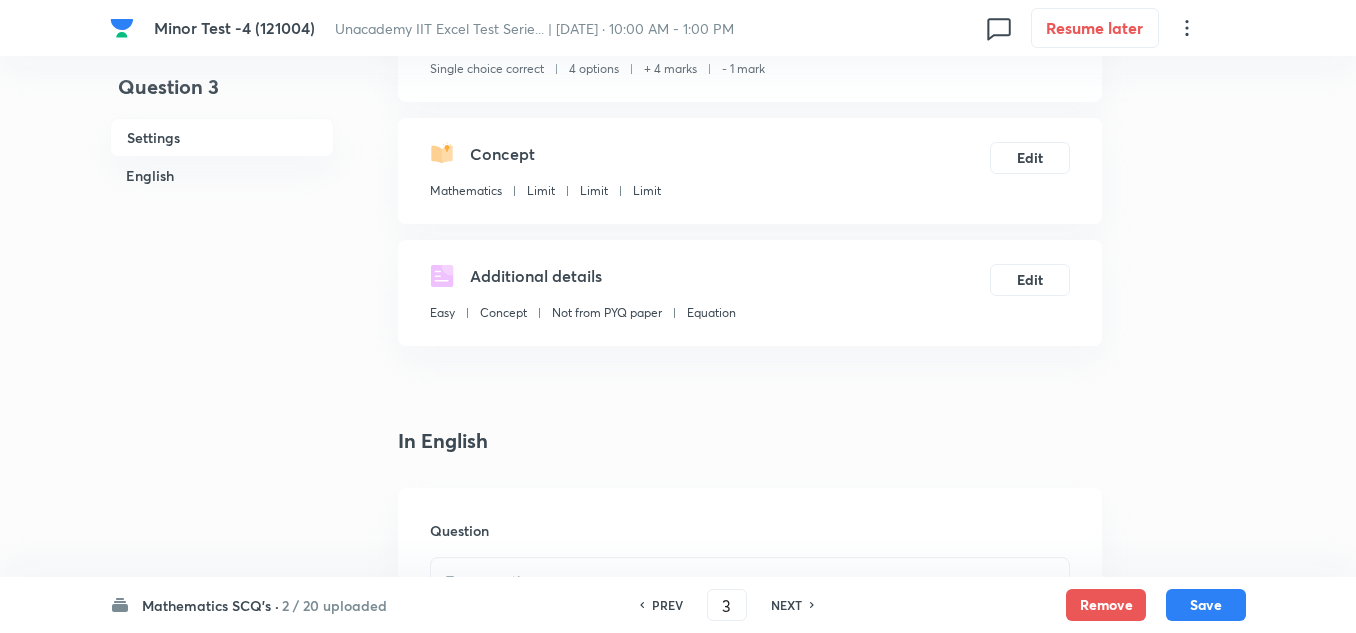 scroll, scrollTop: 400, scrollLeft: 0, axis: vertical 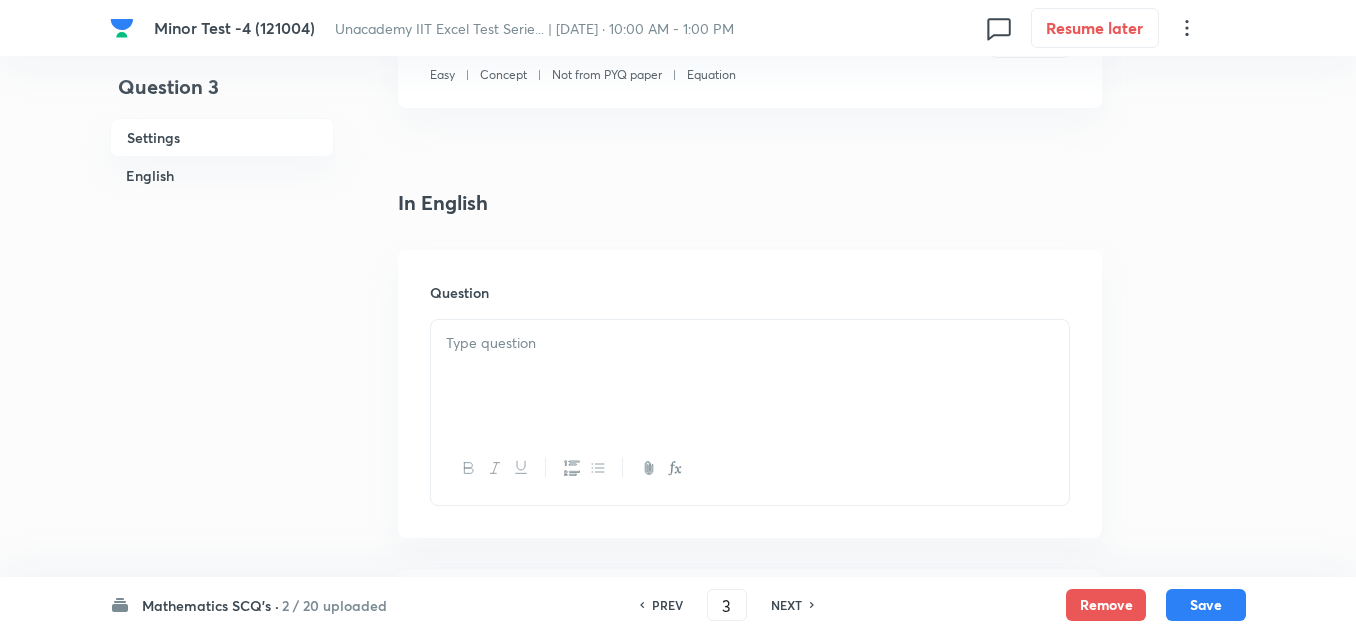 click at bounding box center (750, 376) 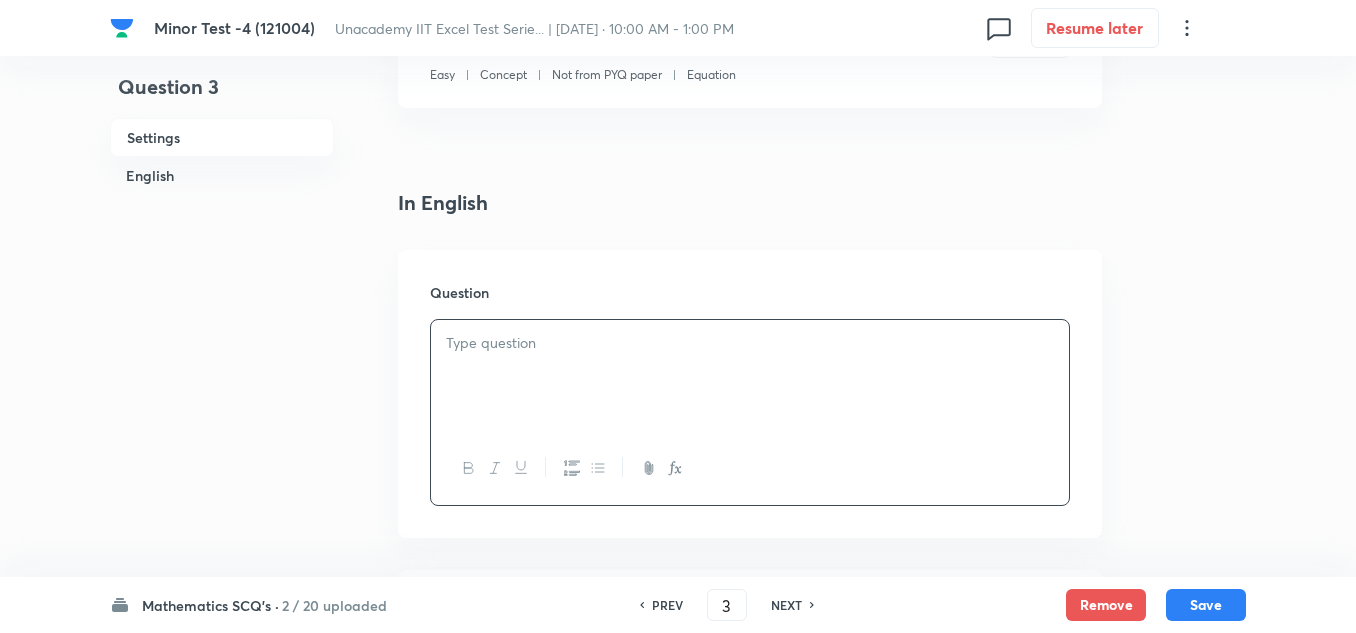 click at bounding box center [750, 343] 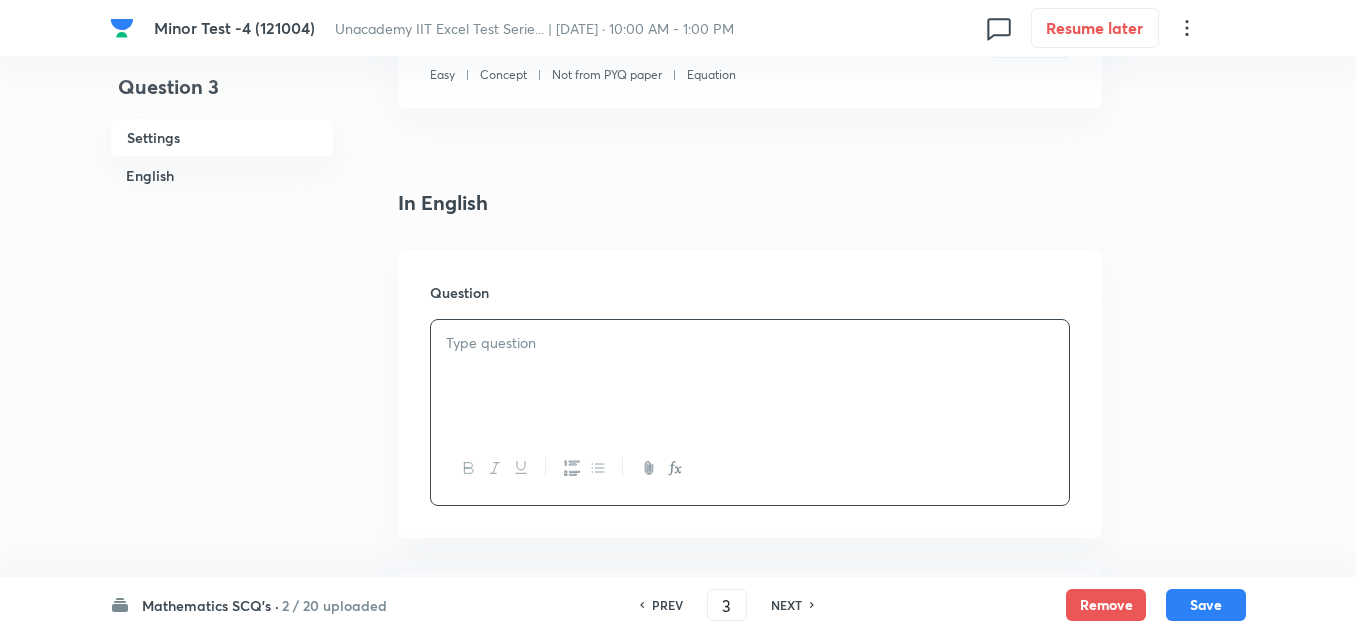 click 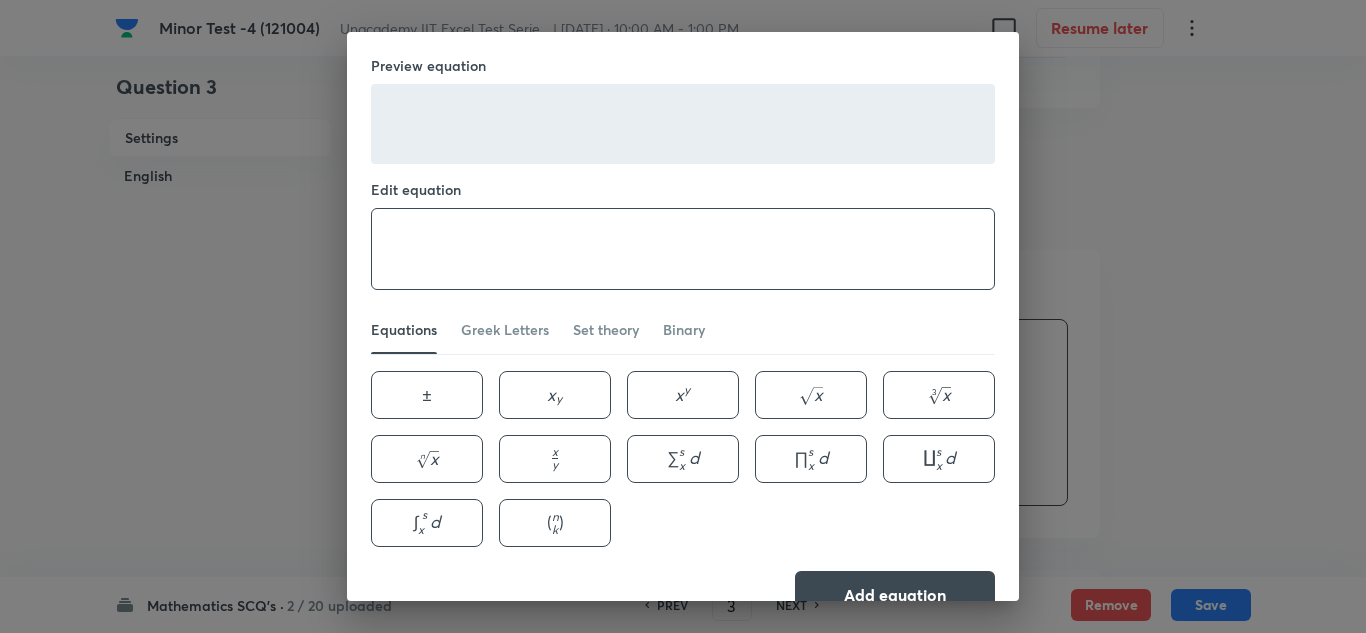 click at bounding box center (683, 249) 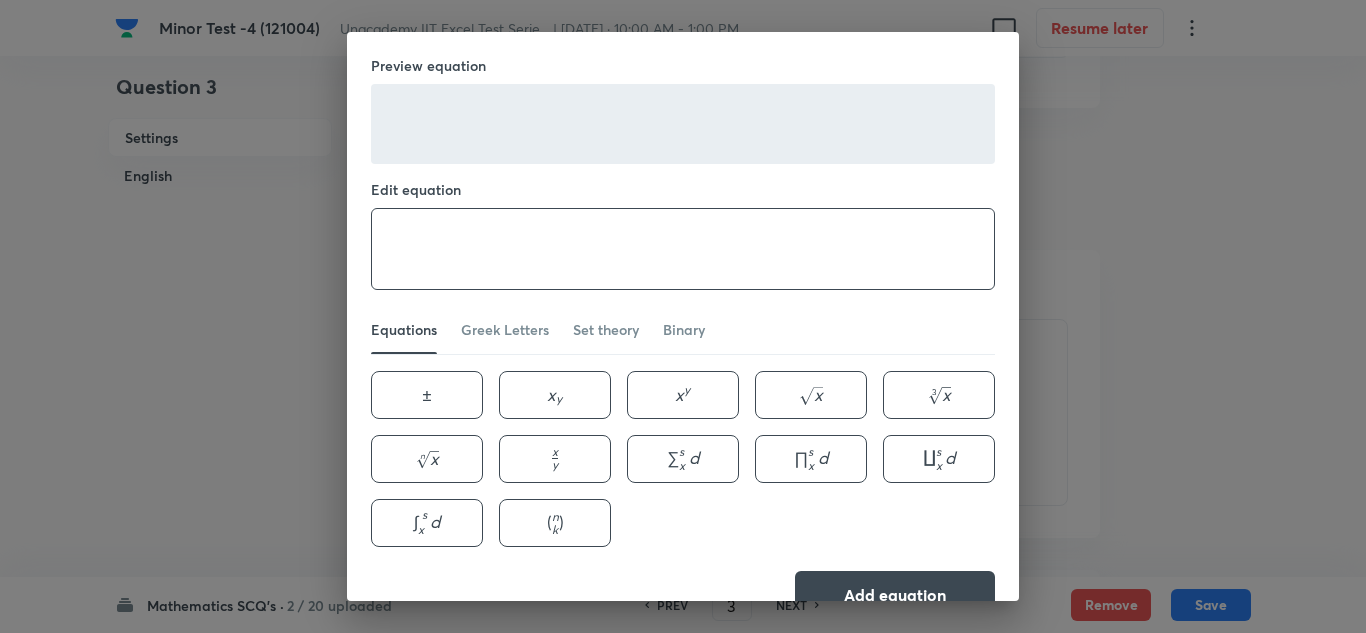 paste on "\lim _{x \rightarrow \infty} \sqrt{a^2 x^2+b x+1}-a x=" 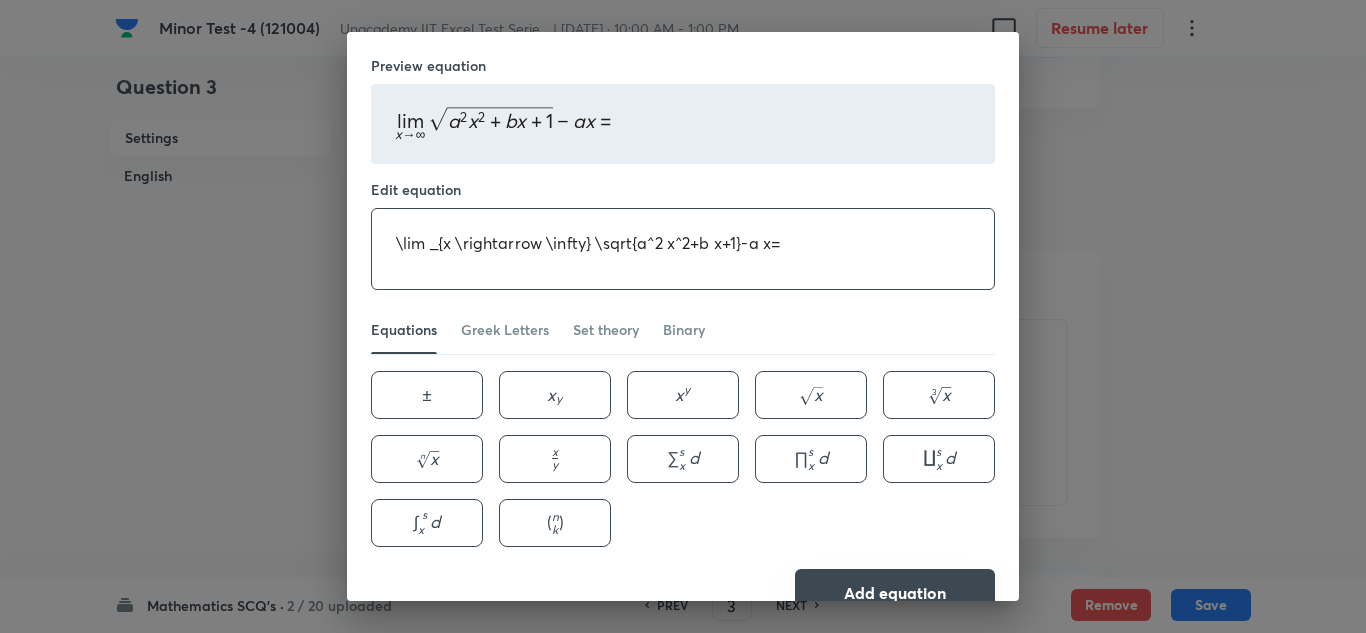 type on "\lim _{x \rightarrow \infty} \sqrt{a^2 x^2+b x+1}-a x=" 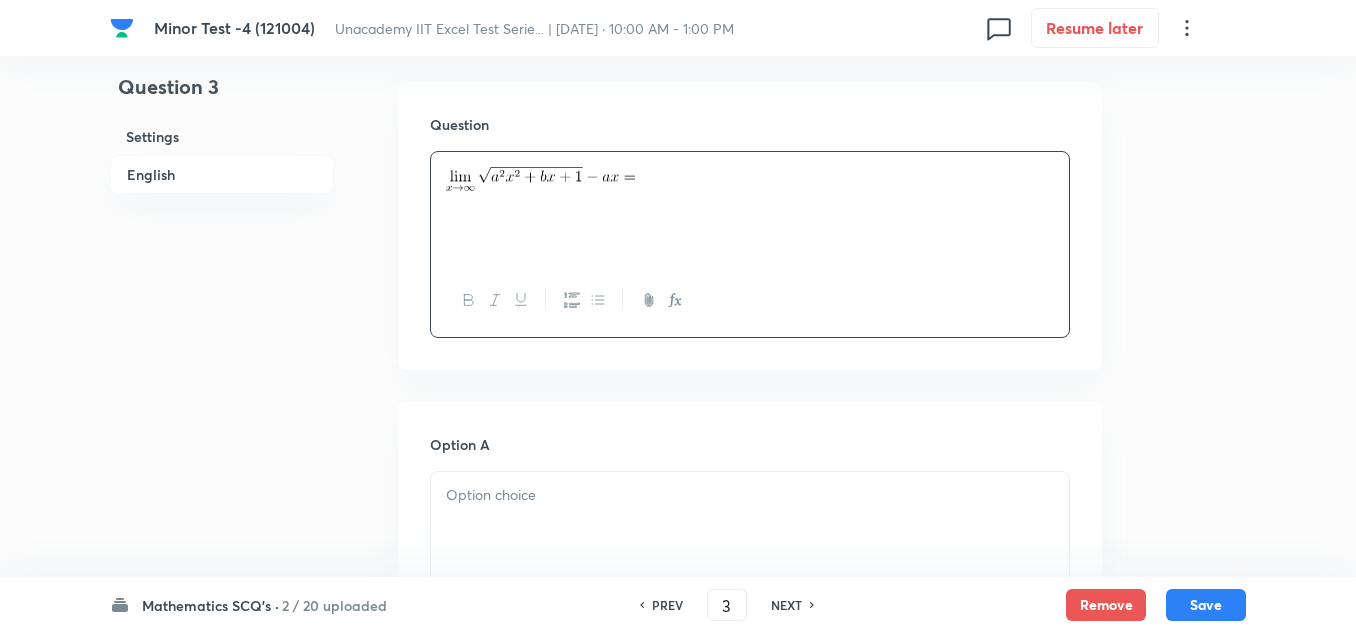 scroll, scrollTop: 700, scrollLeft: 0, axis: vertical 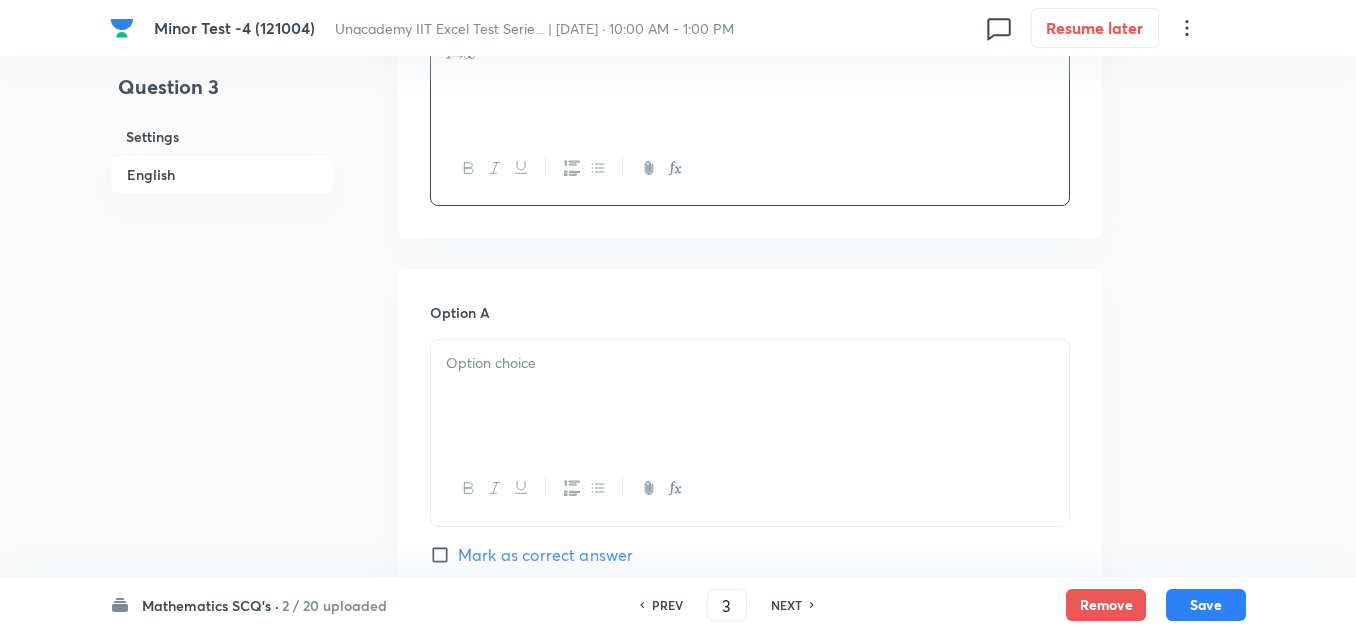 click at bounding box center [750, 363] 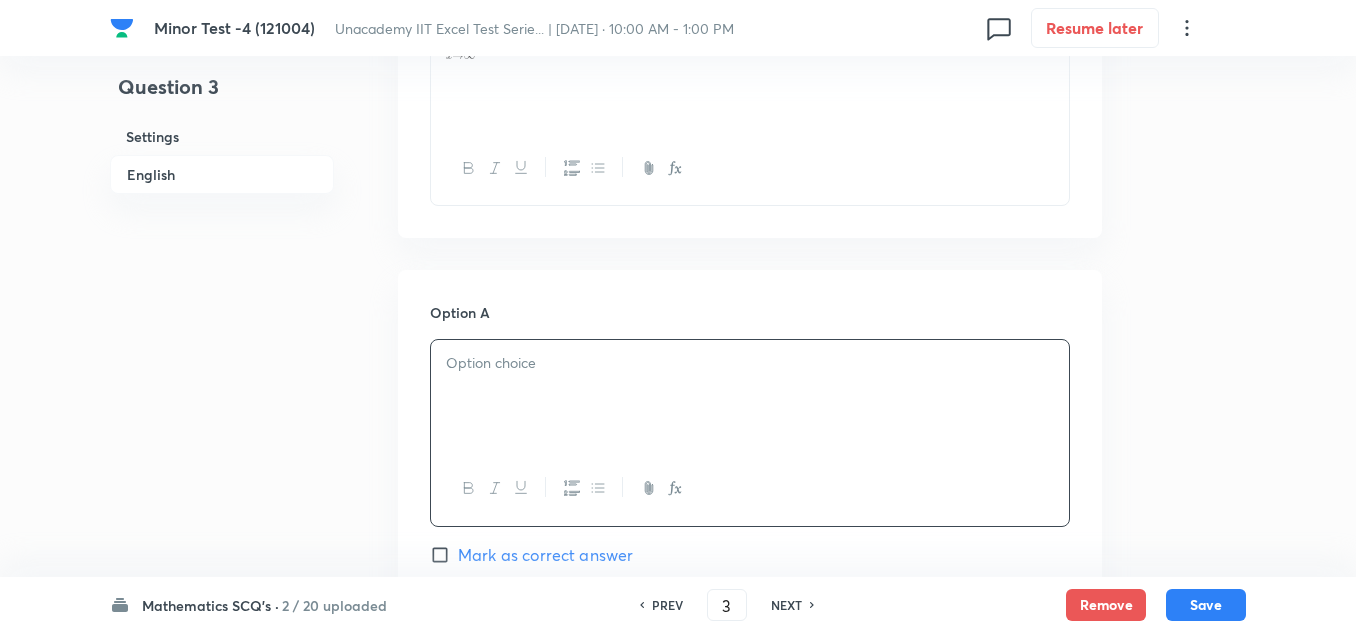 type 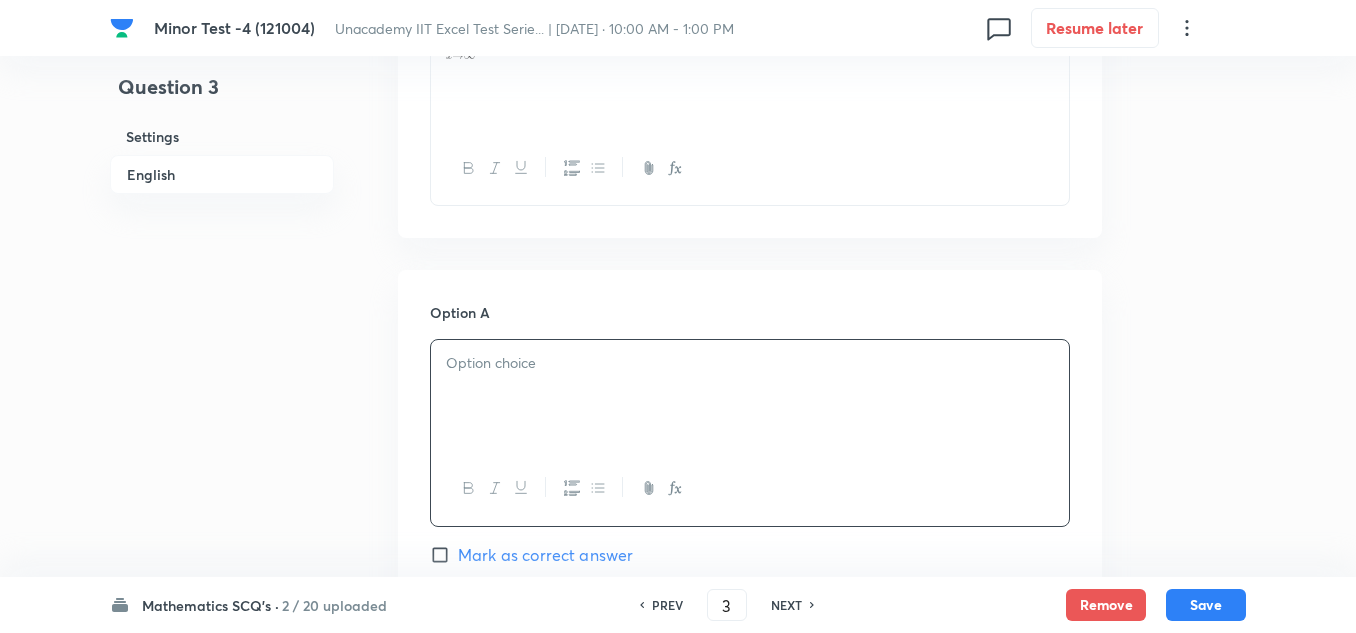 click at bounding box center [750, 363] 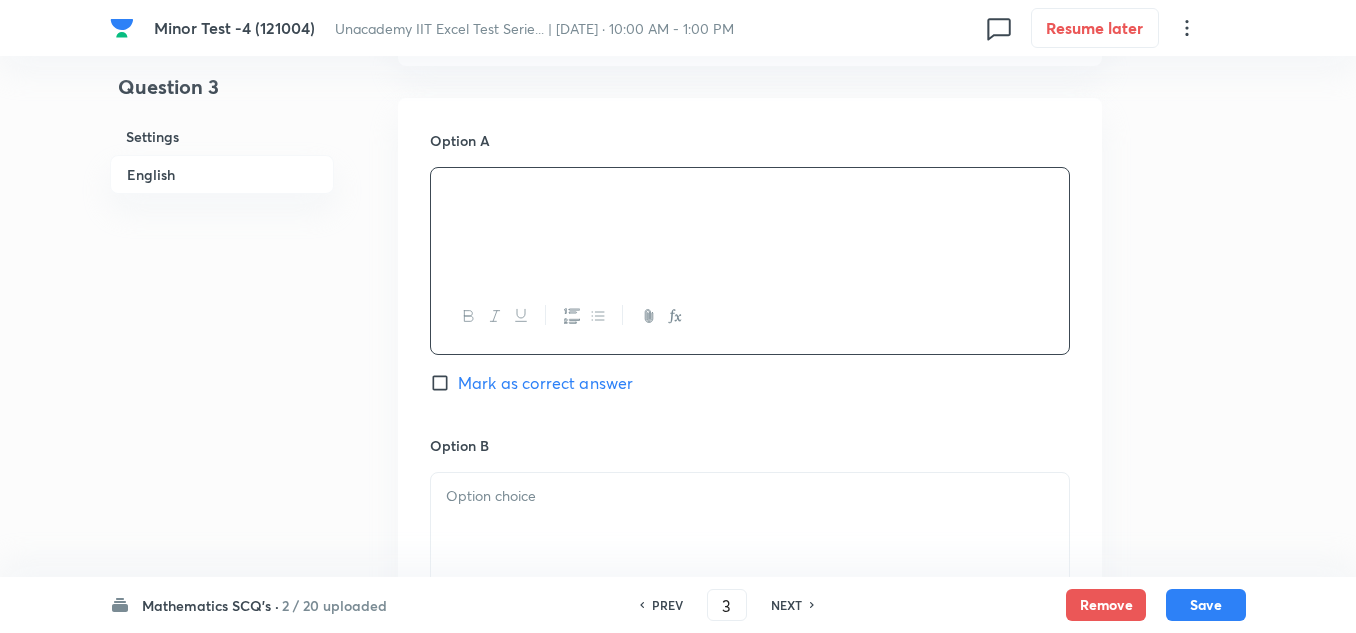 scroll, scrollTop: 900, scrollLeft: 0, axis: vertical 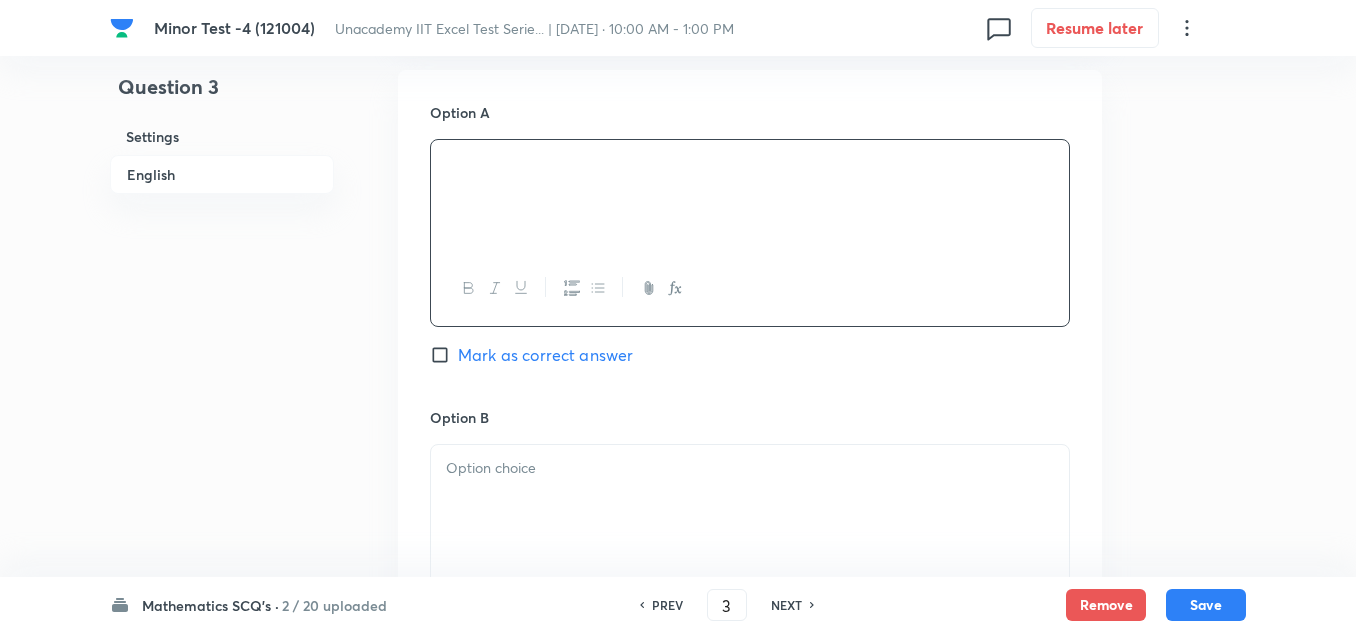 click on "Option B" at bounding box center [750, 417] 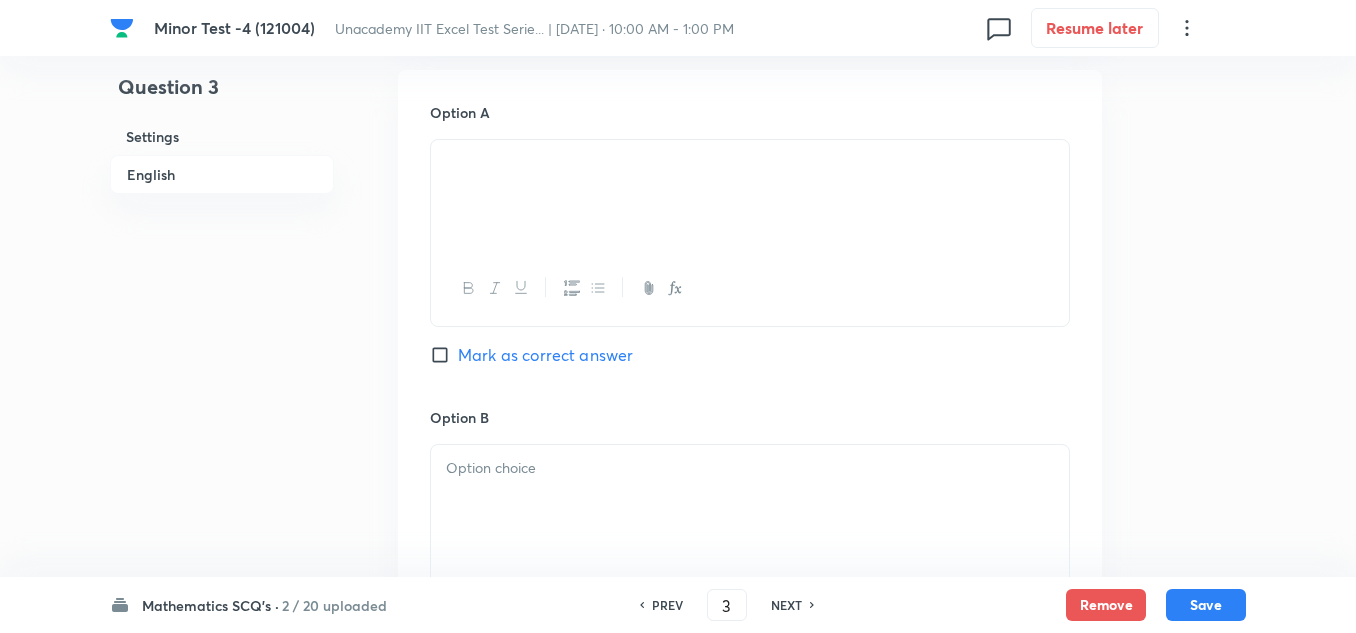 click at bounding box center [750, 468] 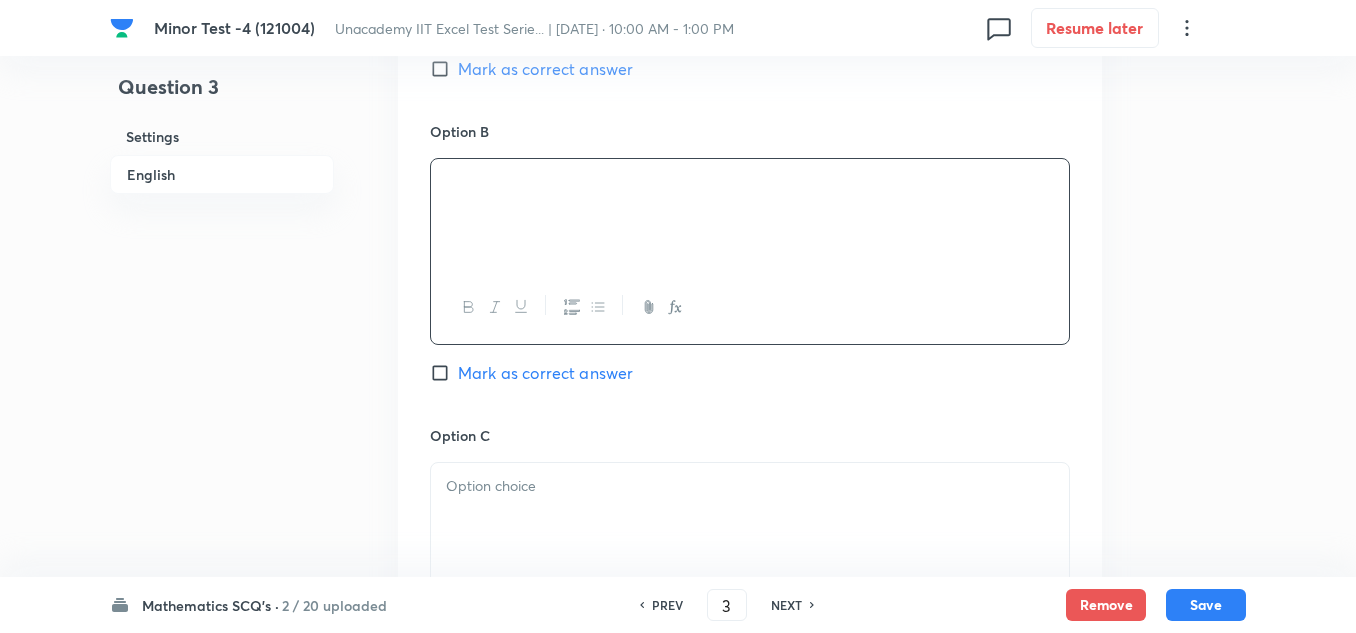 scroll, scrollTop: 1200, scrollLeft: 0, axis: vertical 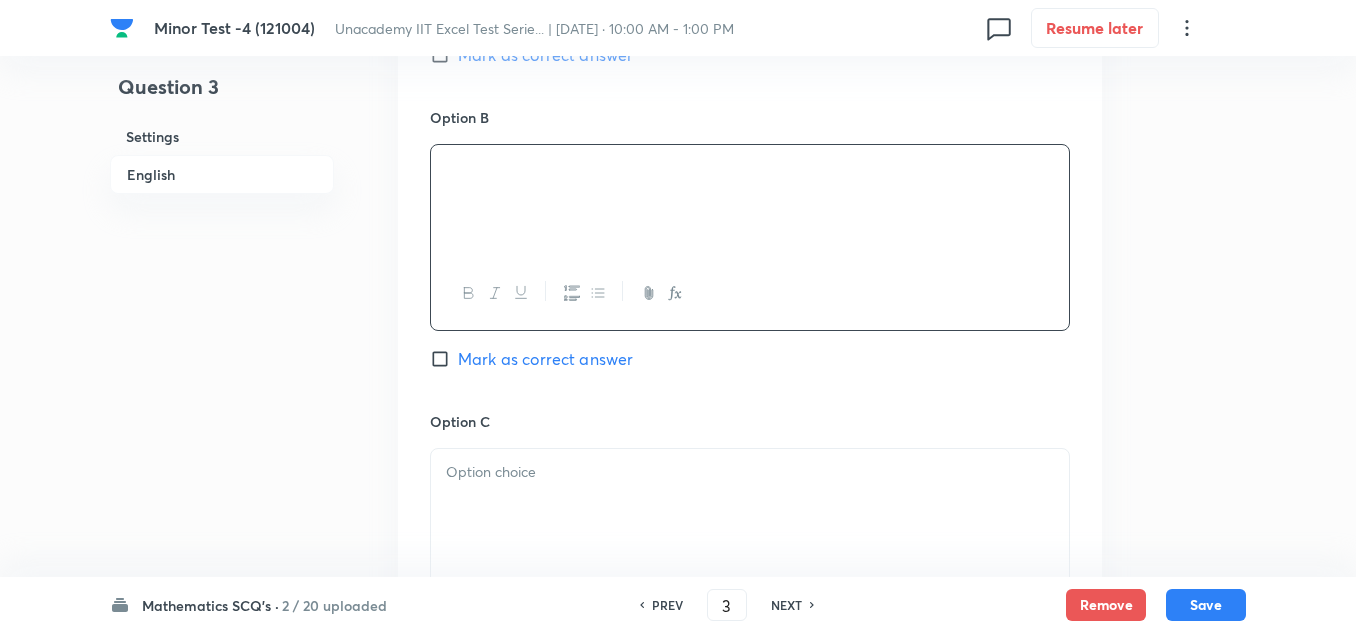 click at bounding box center (750, 505) 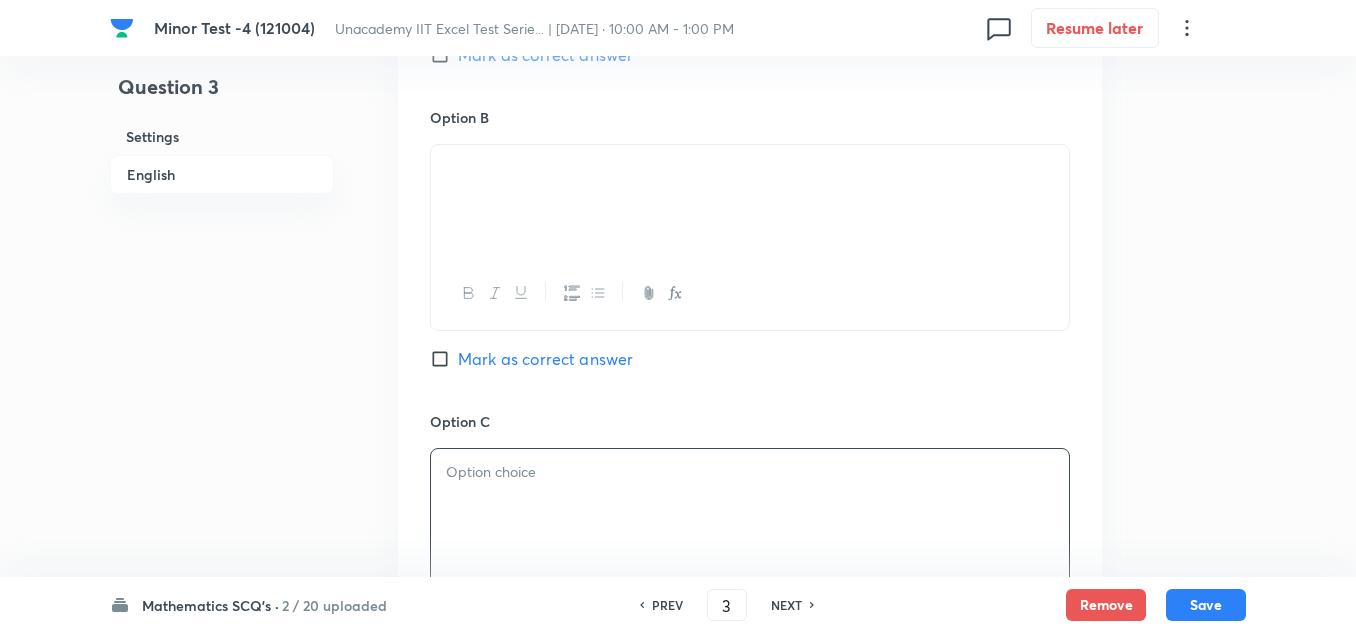 type 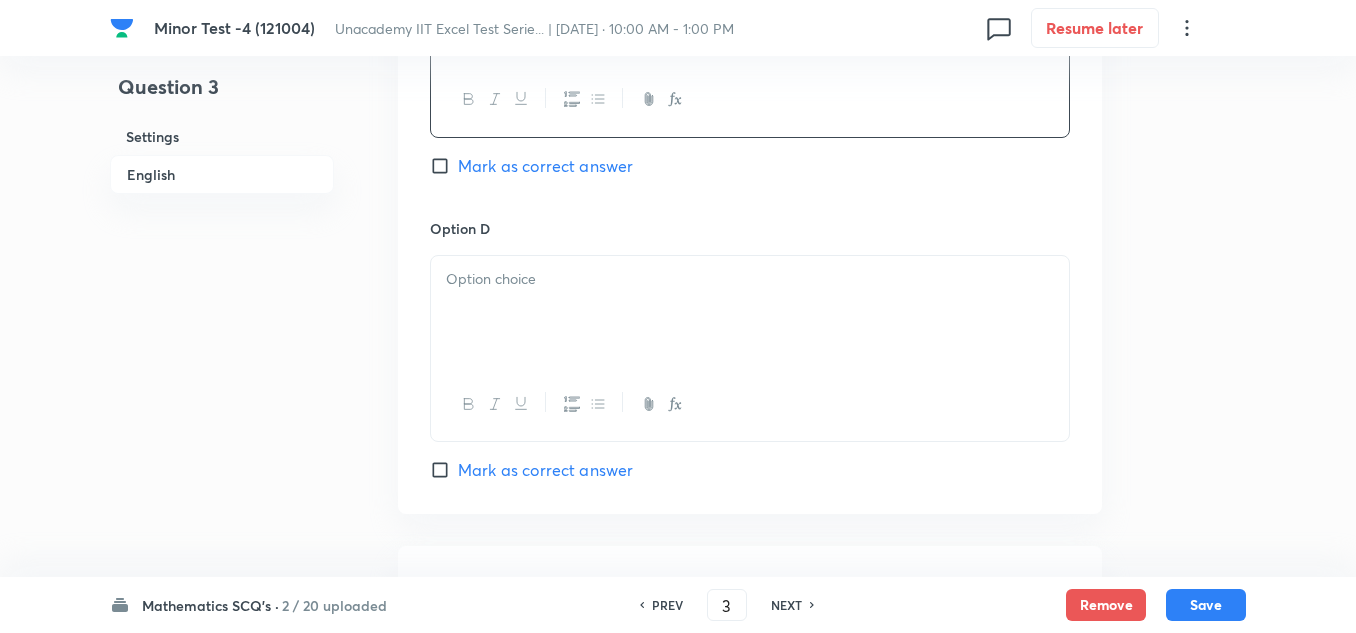 scroll, scrollTop: 1700, scrollLeft: 0, axis: vertical 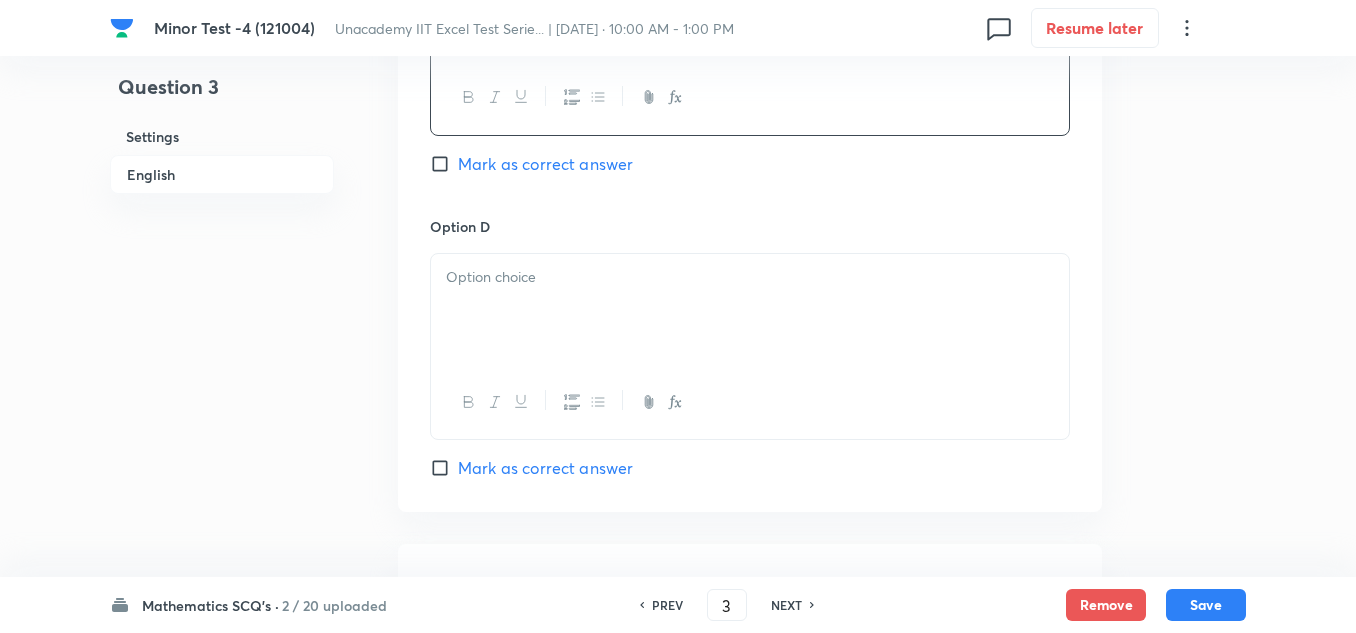 click at bounding box center [750, 310] 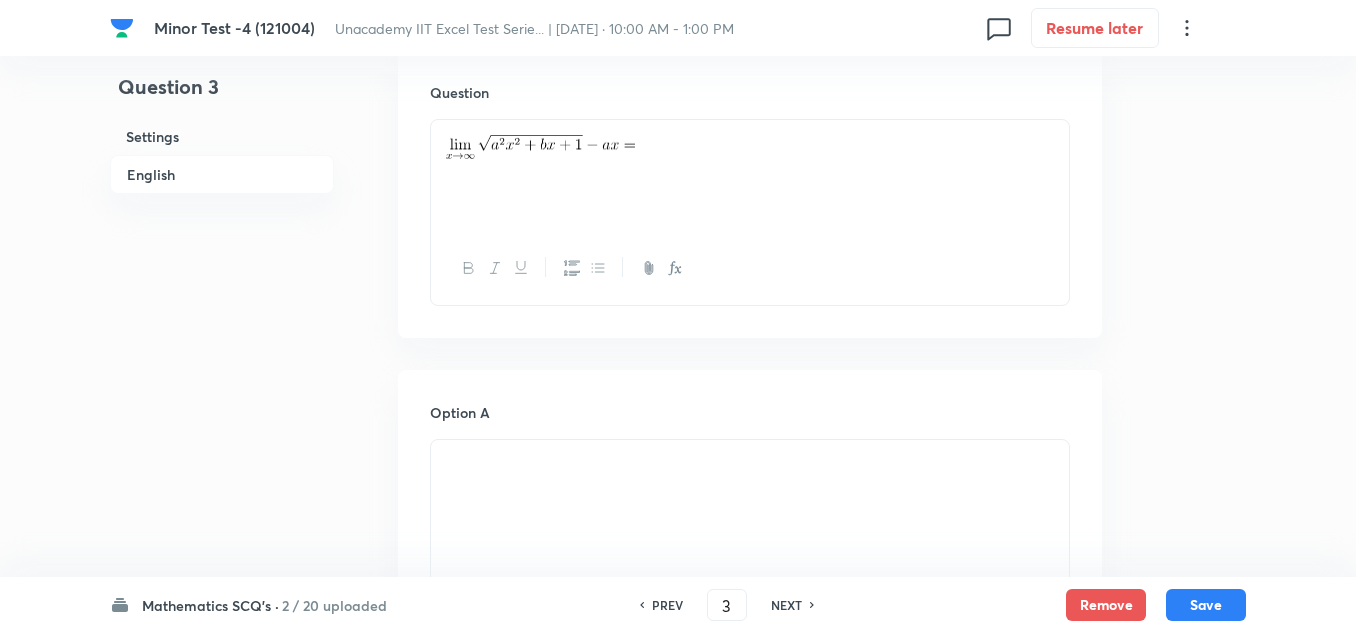 scroll, scrollTop: 800, scrollLeft: 0, axis: vertical 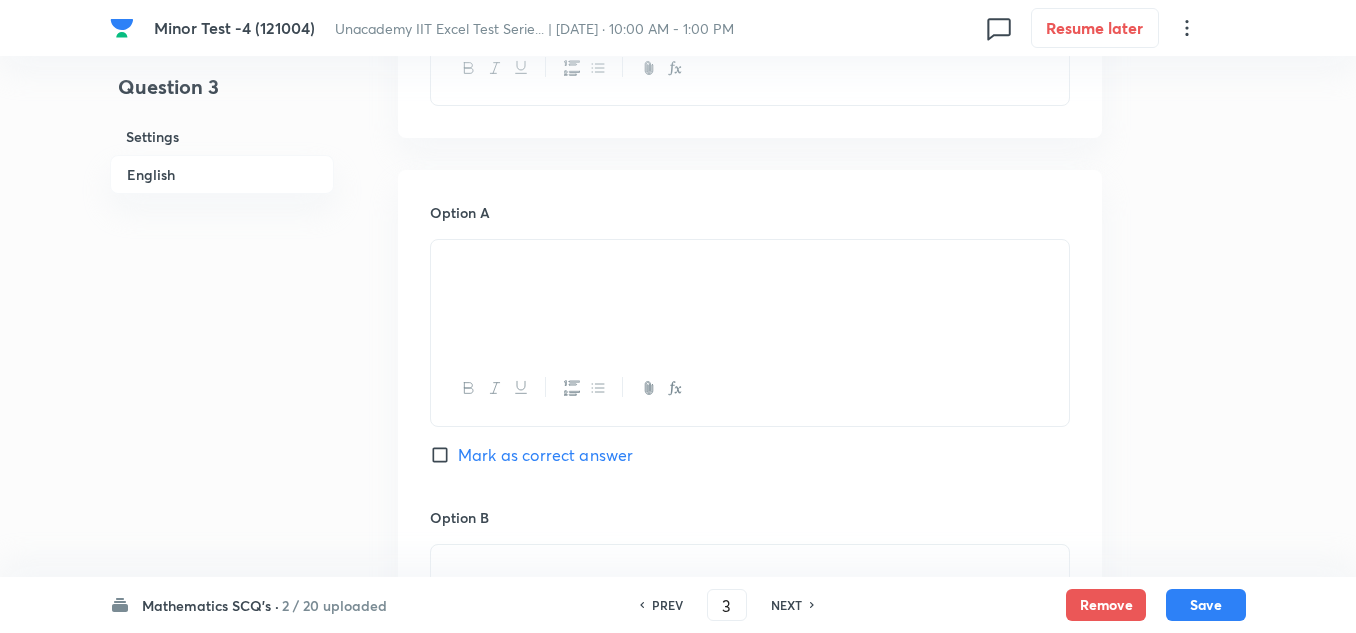 click on "Mark as correct answer" at bounding box center (545, 455) 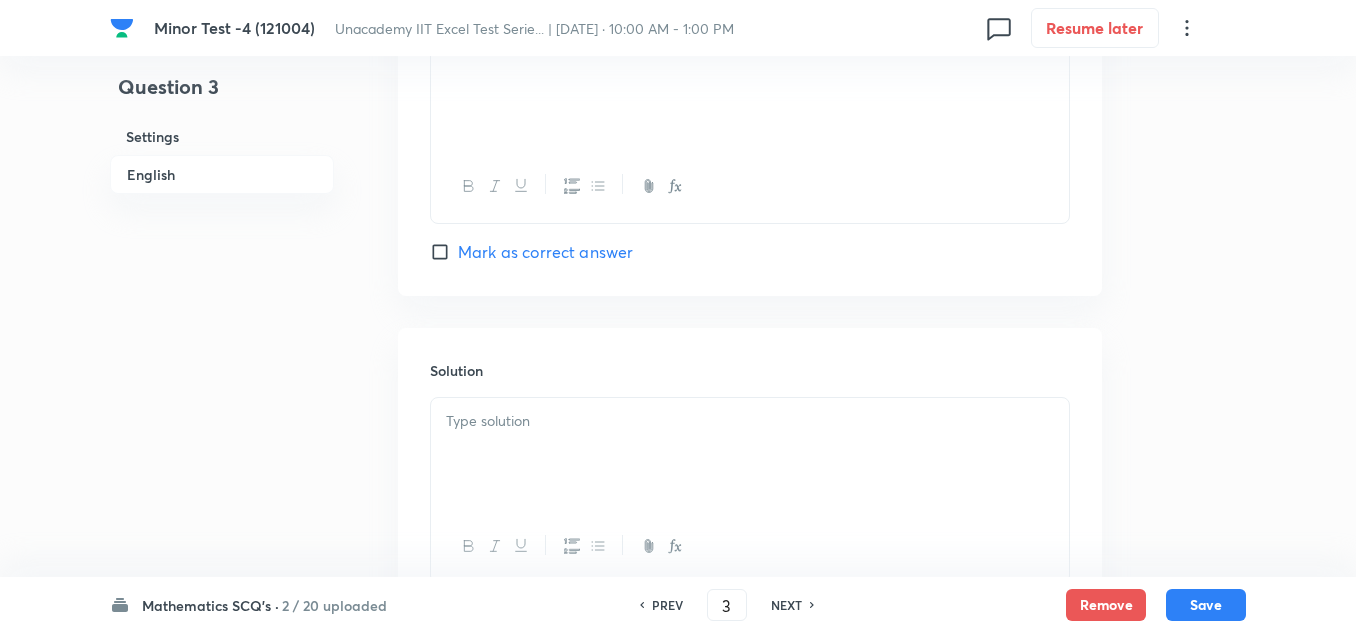 scroll, scrollTop: 2075, scrollLeft: 0, axis: vertical 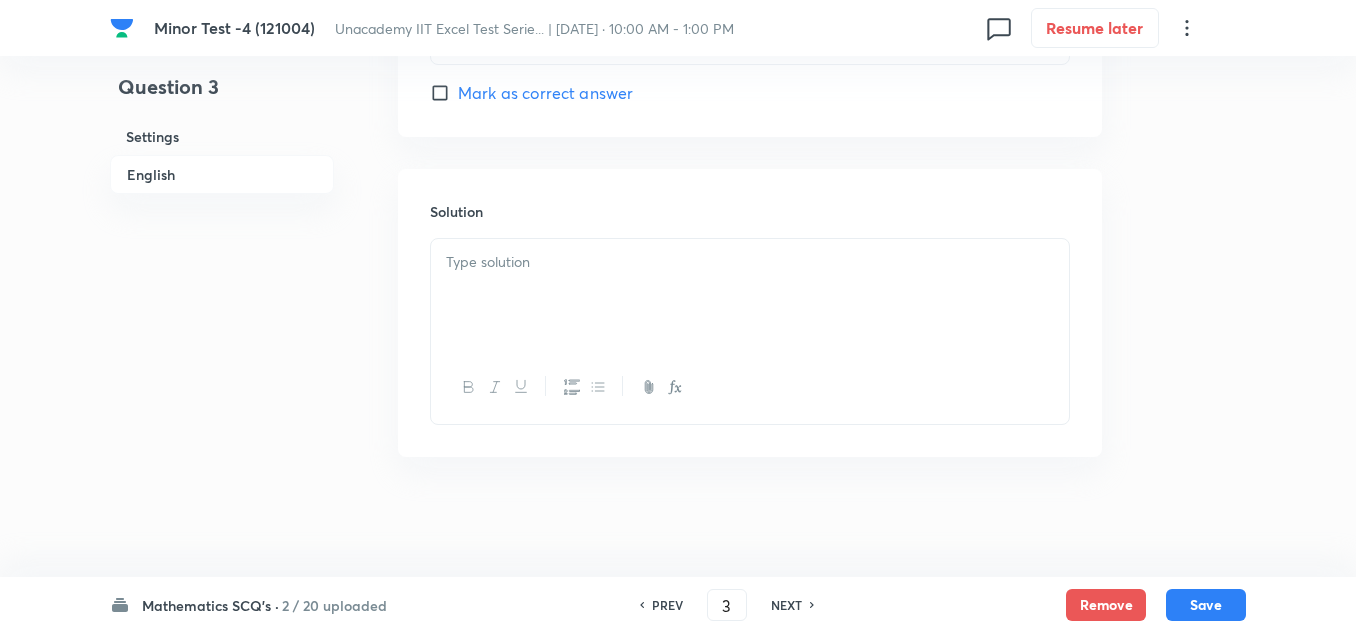 click at bounding box center (750, 295) 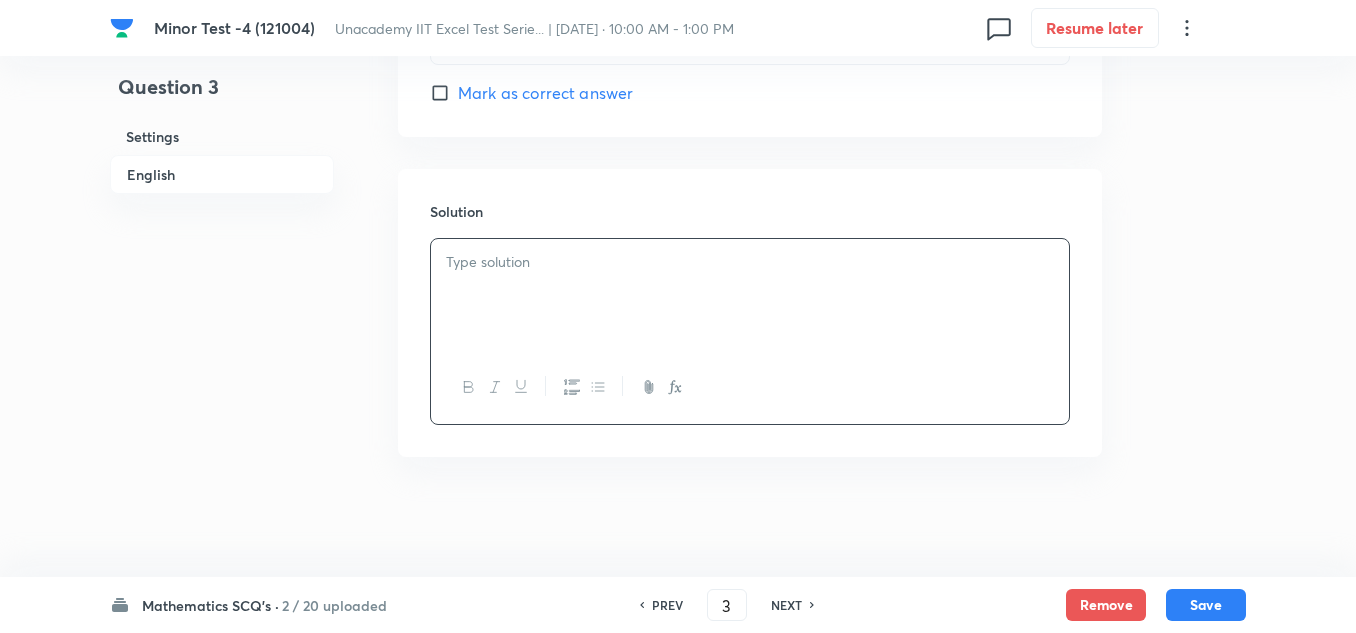 click at bounding box center [750, 295] 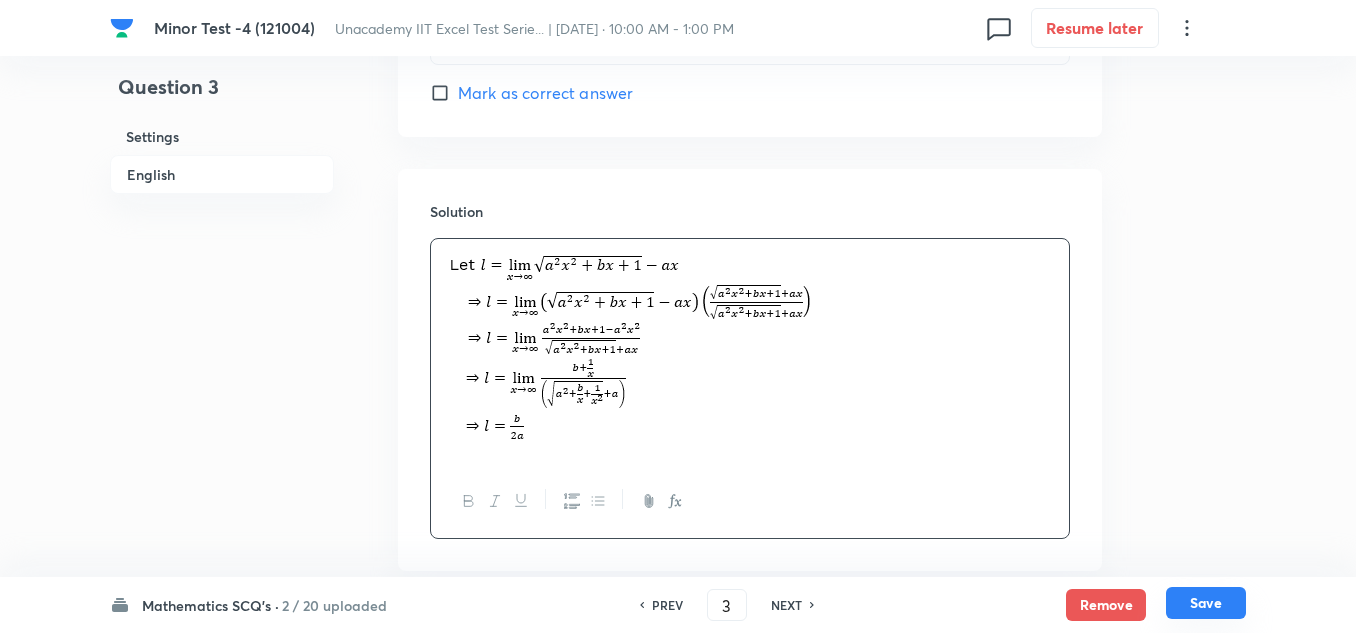 click on "Save" at bounding box center [1206, 603] 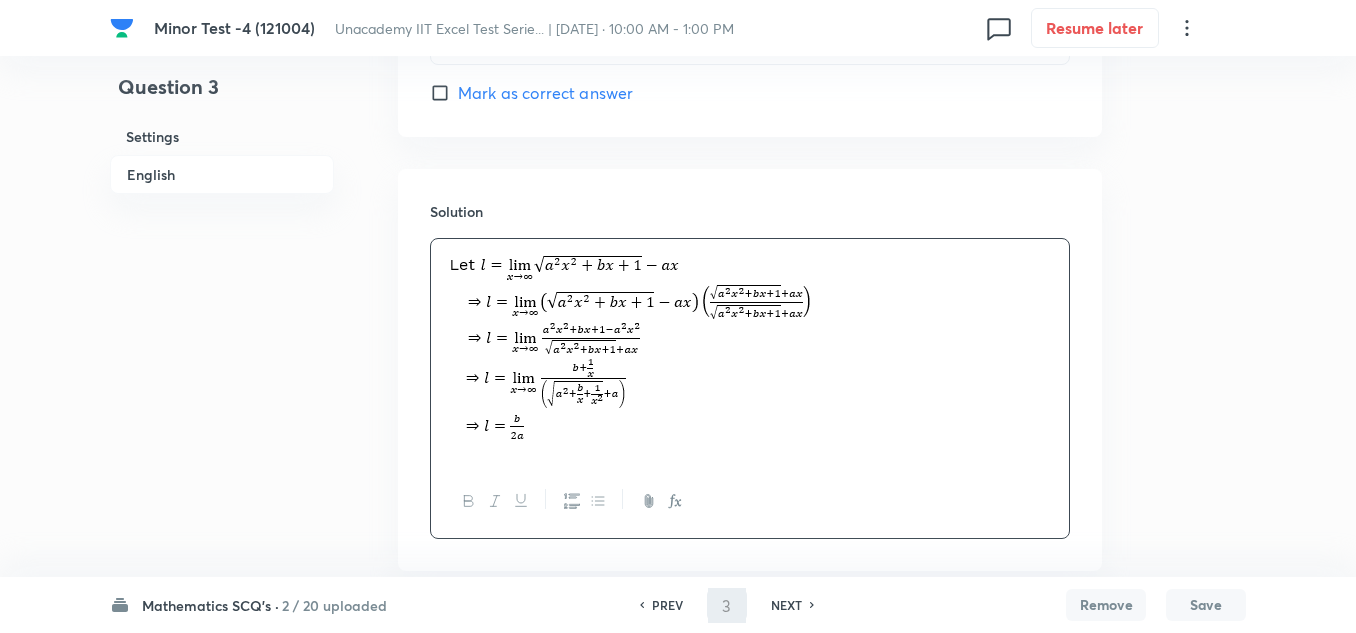 type on "4" 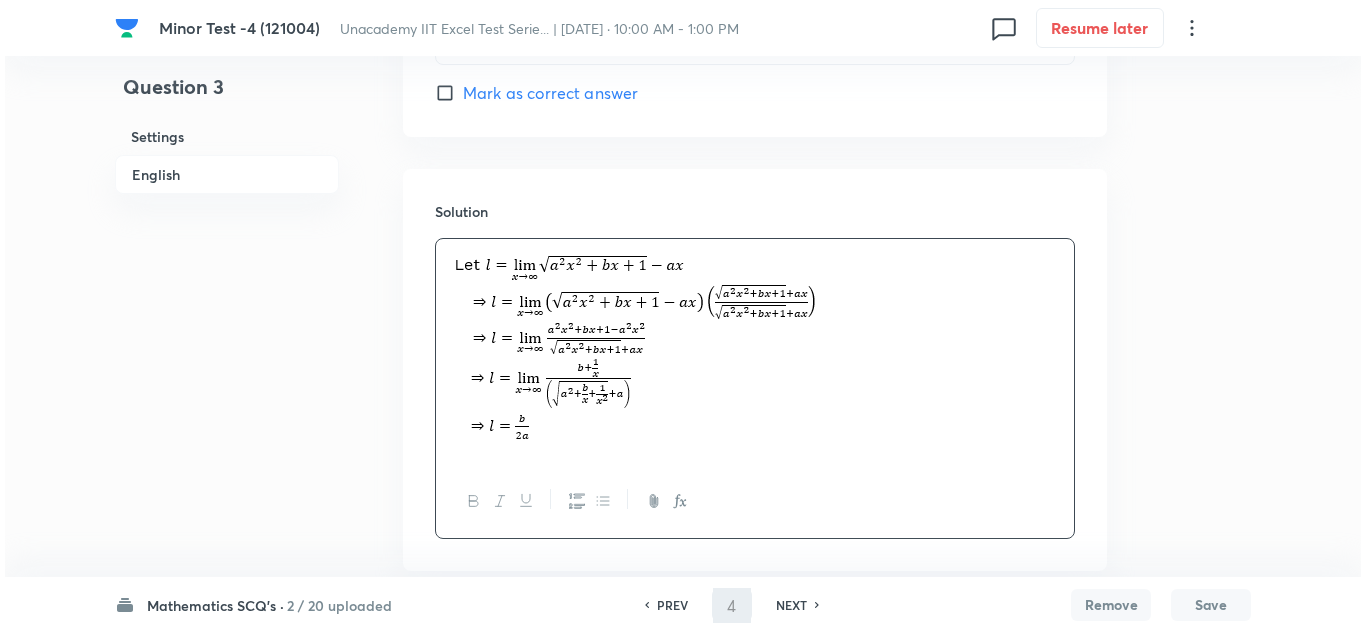scroll, scrollTop: 0, scrollLeft: 0, axis: both 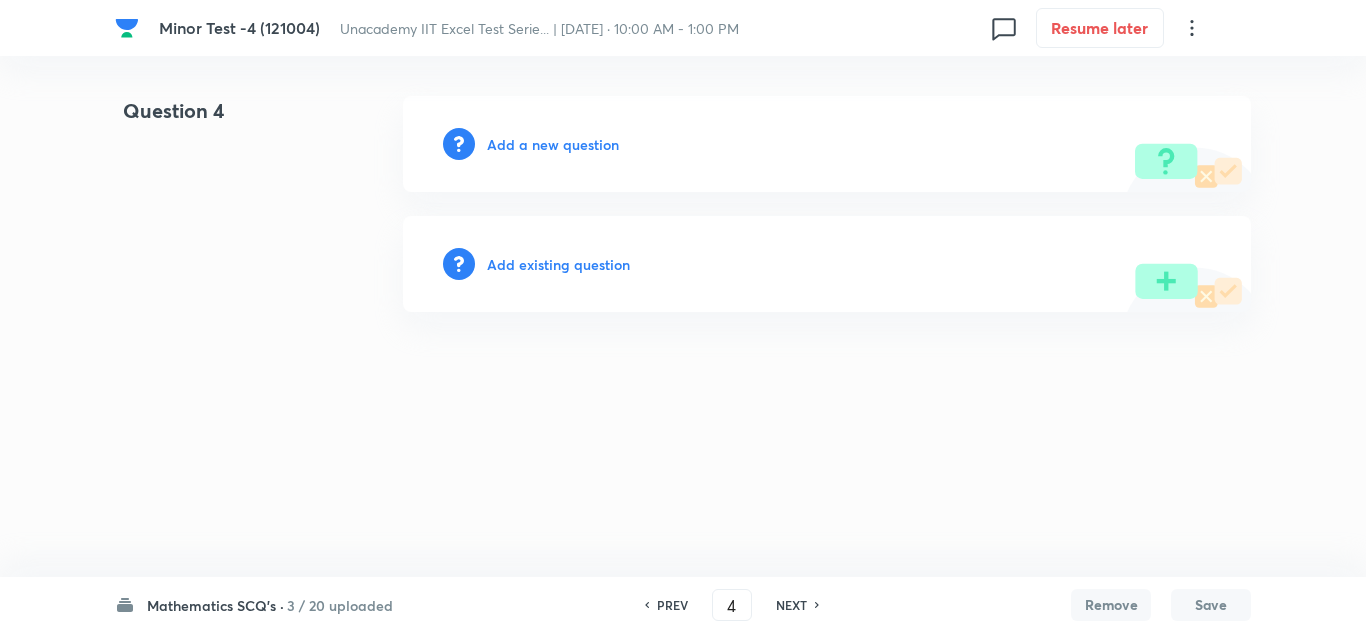 click on "Add a new question" at bounding box center [553, 144] 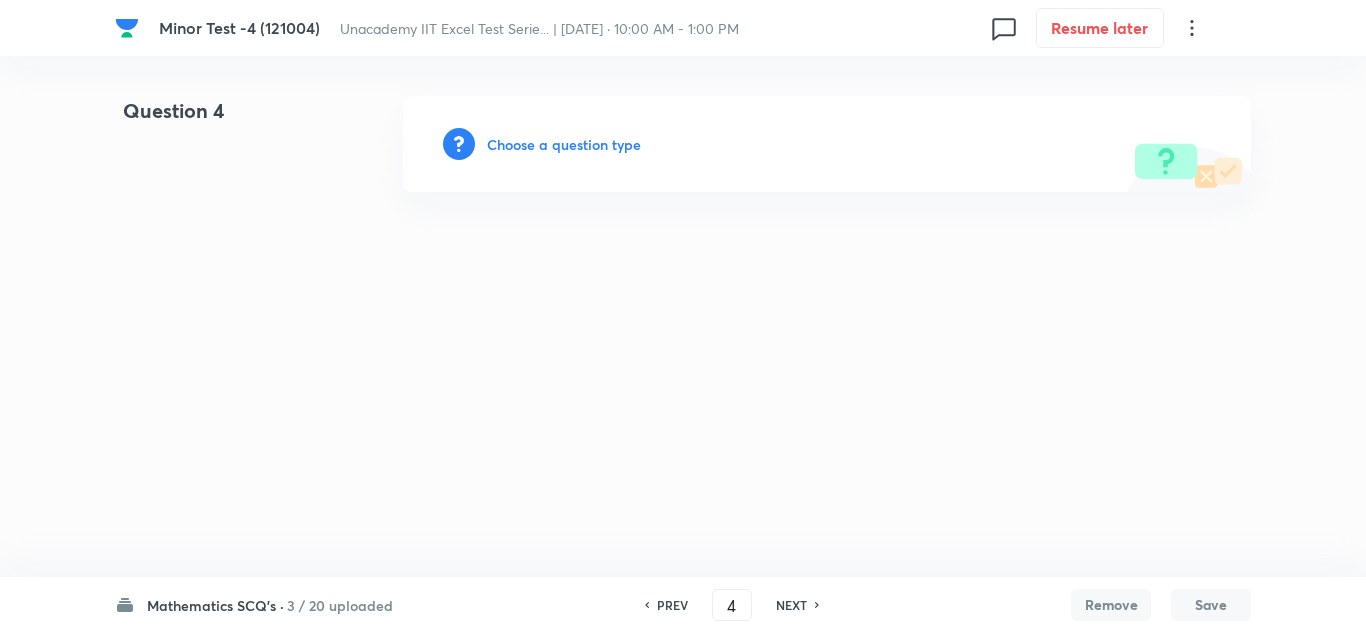 click on "Choose a question type" at bounding box center (564, 144) 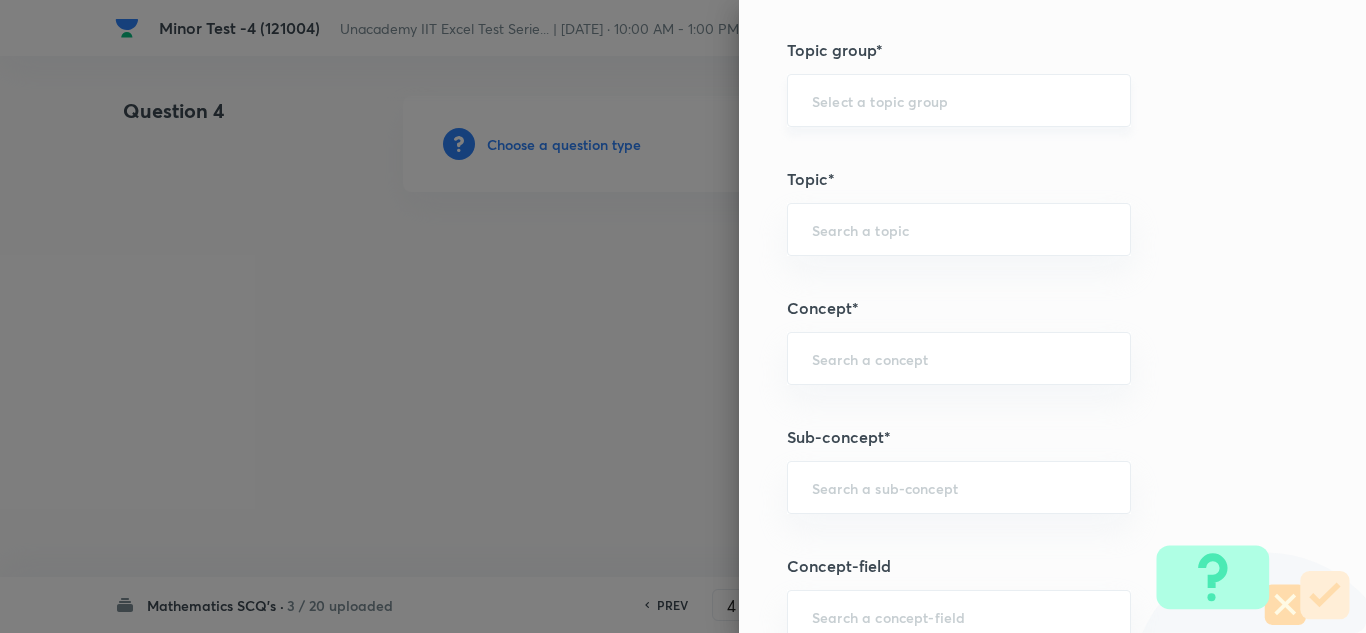 scroll, scrollTop: 1200, scrollLeft: 0, axis: vertical 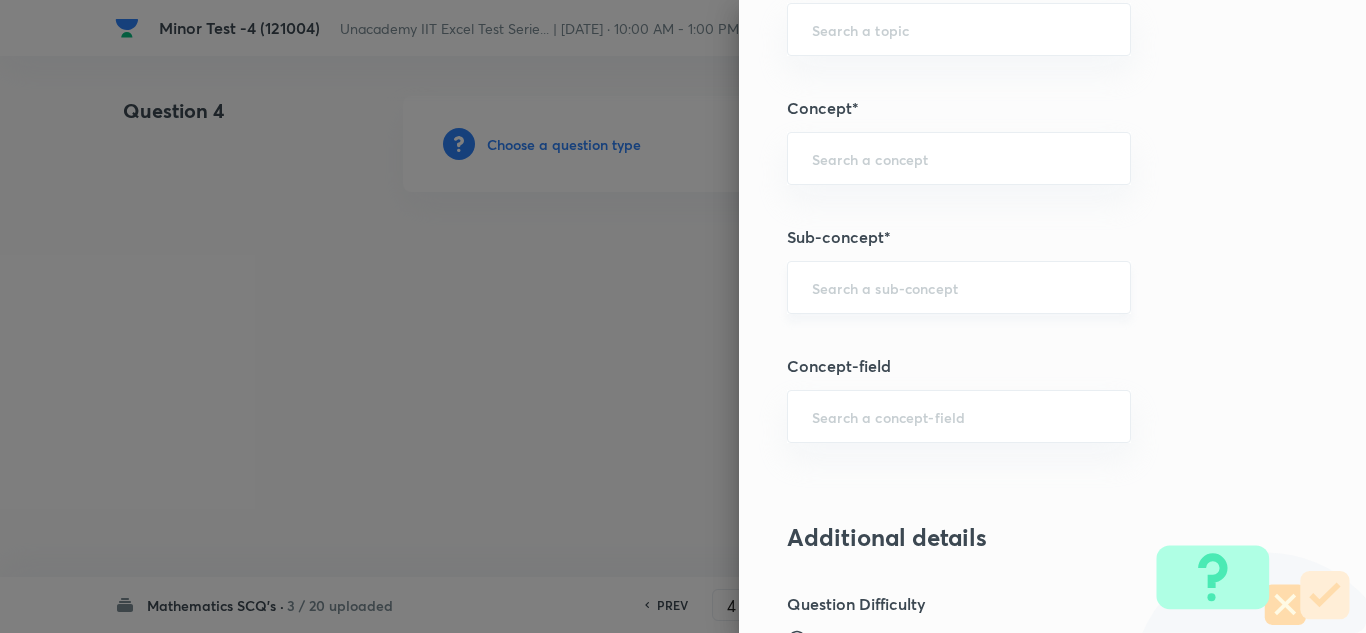 click at bounding box center [959, 287] 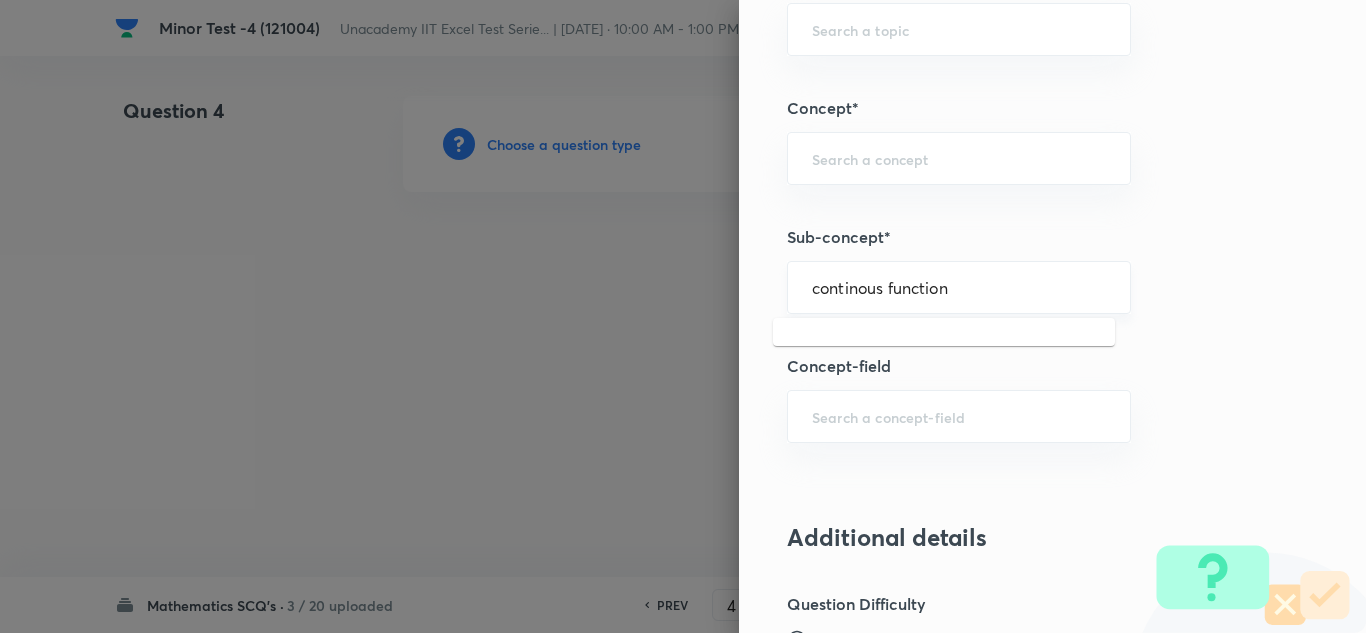 click on "continous function ​" at bounding box center (959, 287) 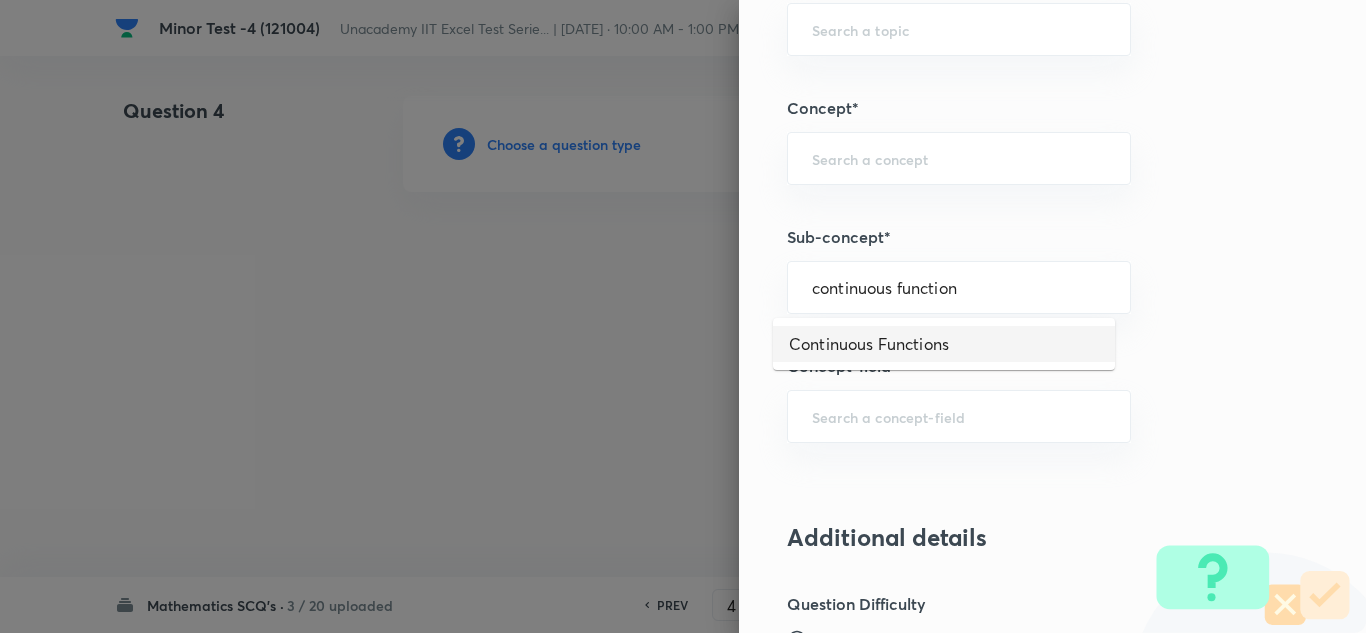 click on "Continuous Functions" at bounding box center [944, 344] 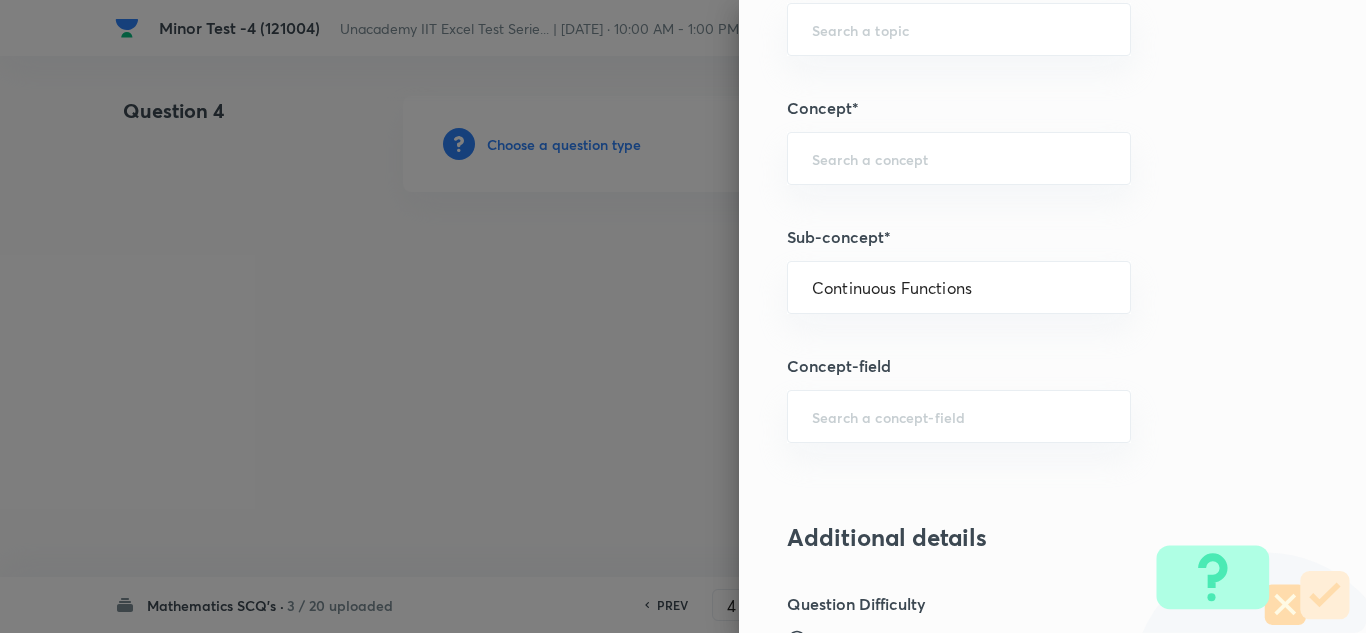 type on "Mathematics" 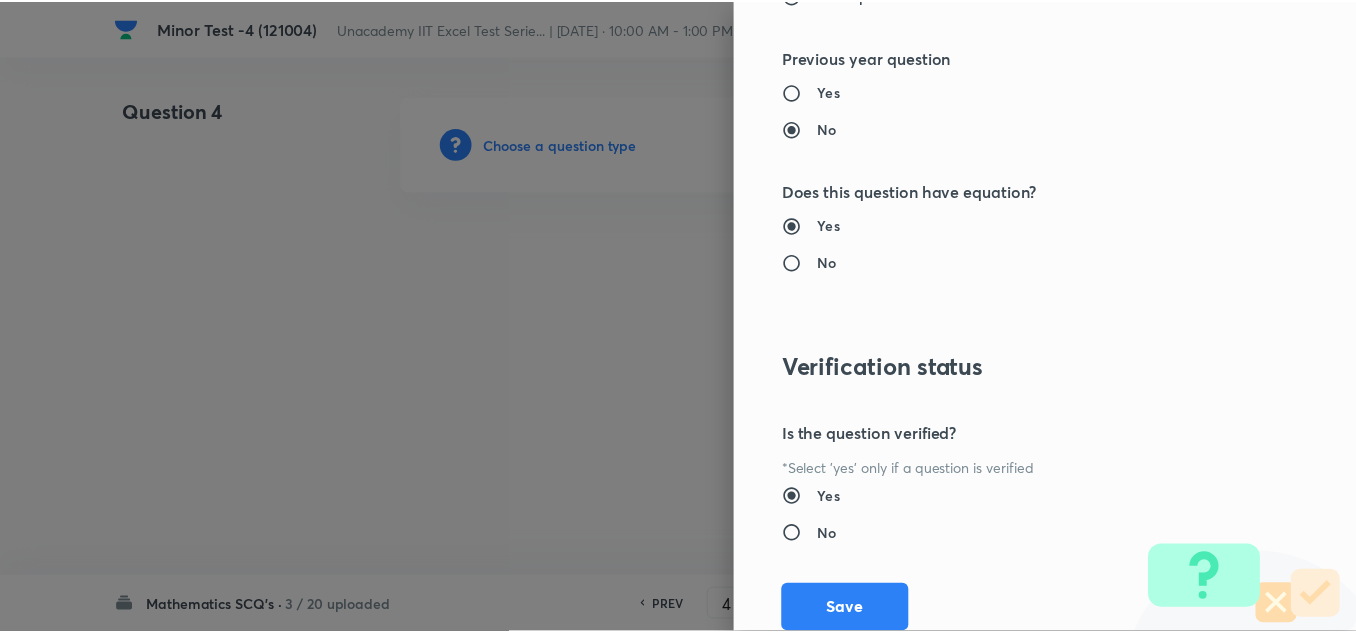 scroll, scrollTop: 2227, scrollLeft: 0, axis: vertical 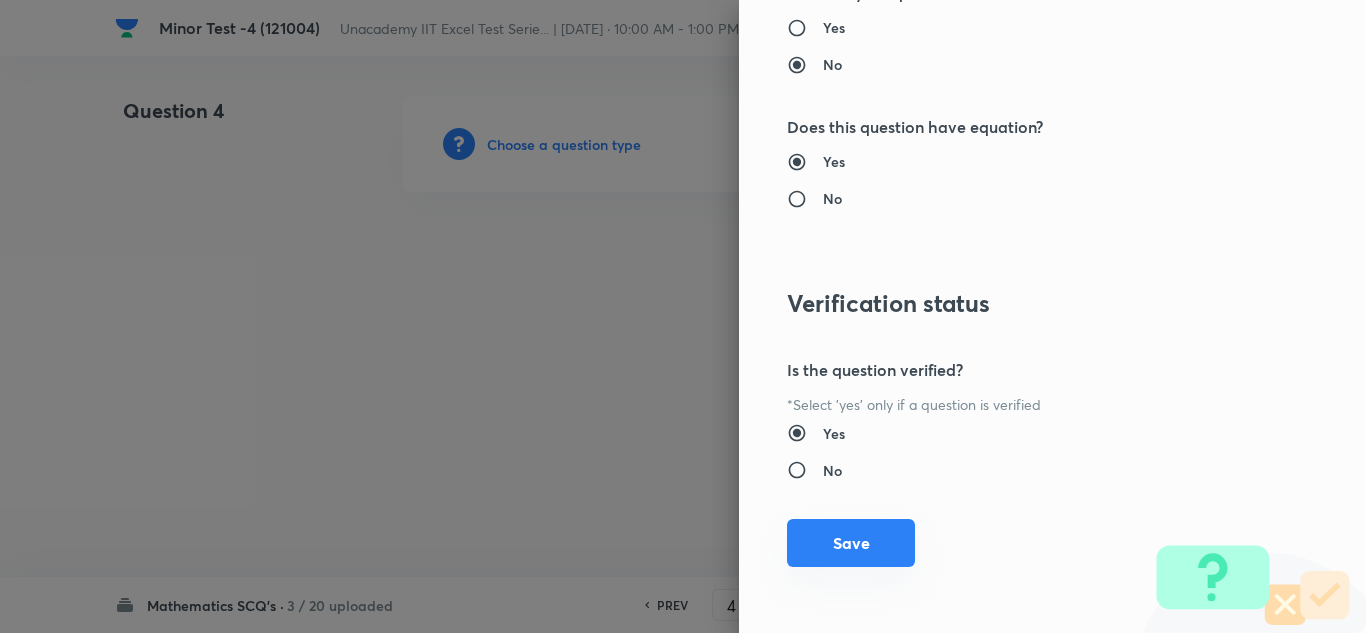 click on "Save" at bounding box center (851, 543) 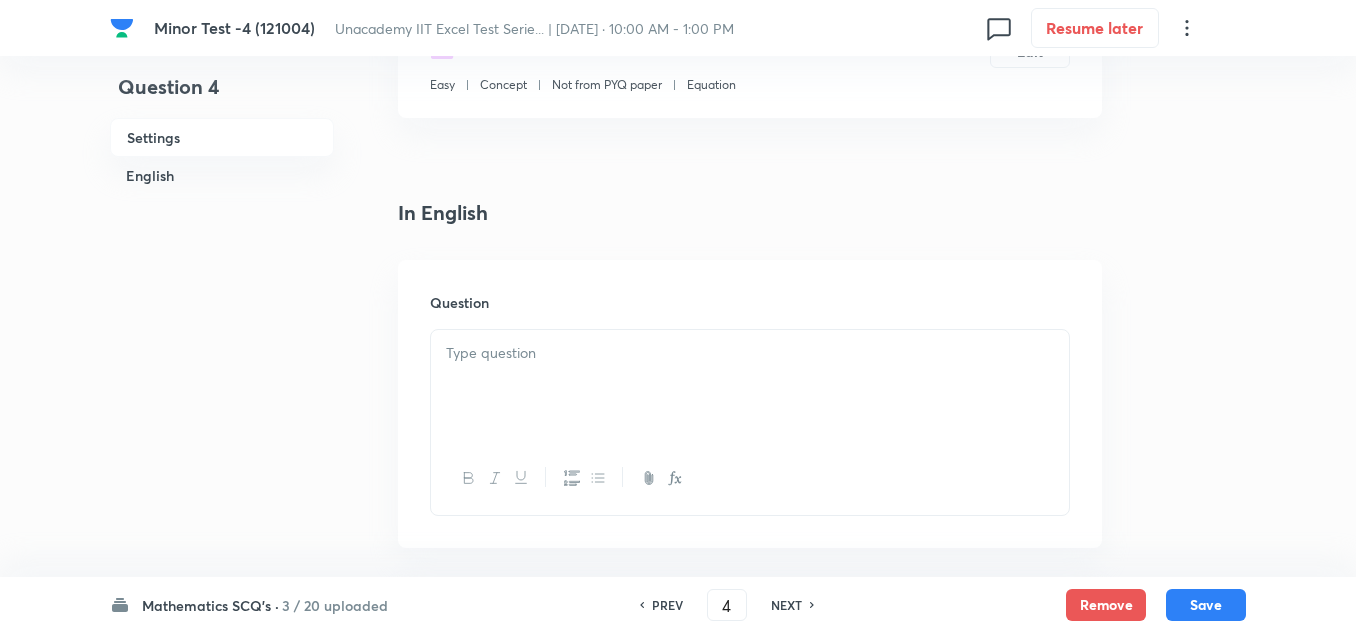 scroll, scrollTop: 400, scrollLeft: 0, axis: vertical 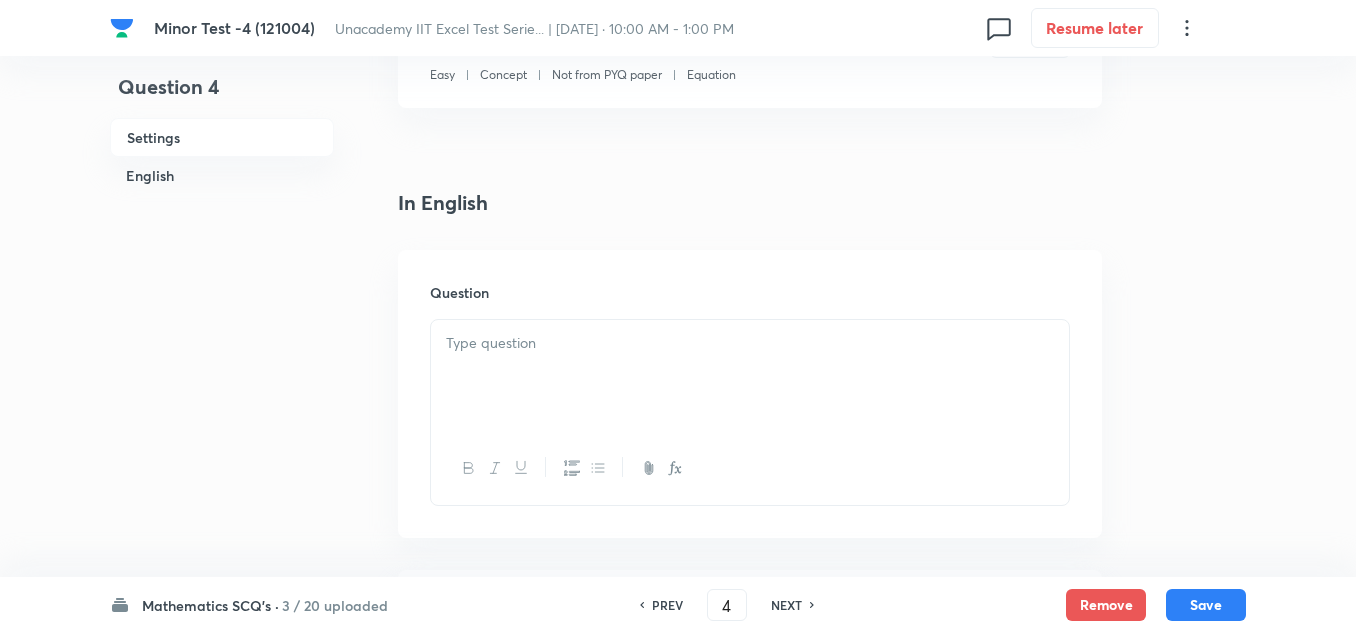 click at bounding box center (750, 376) 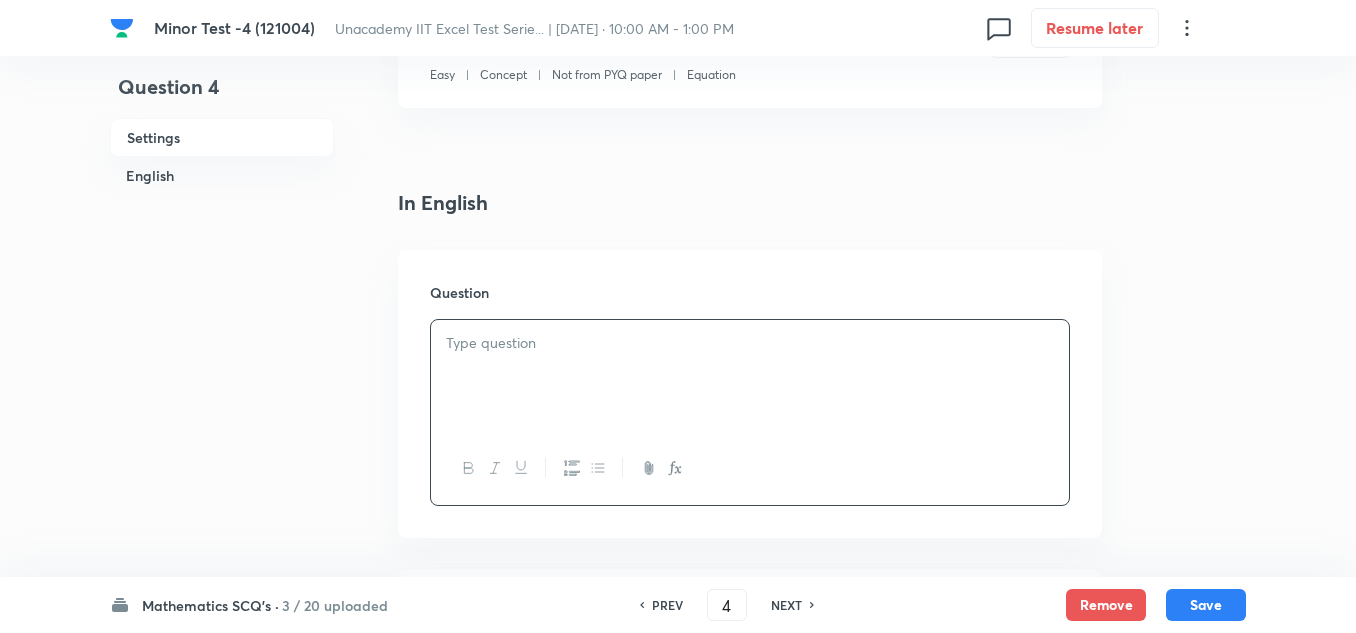 click at bounding box center (750, 343) 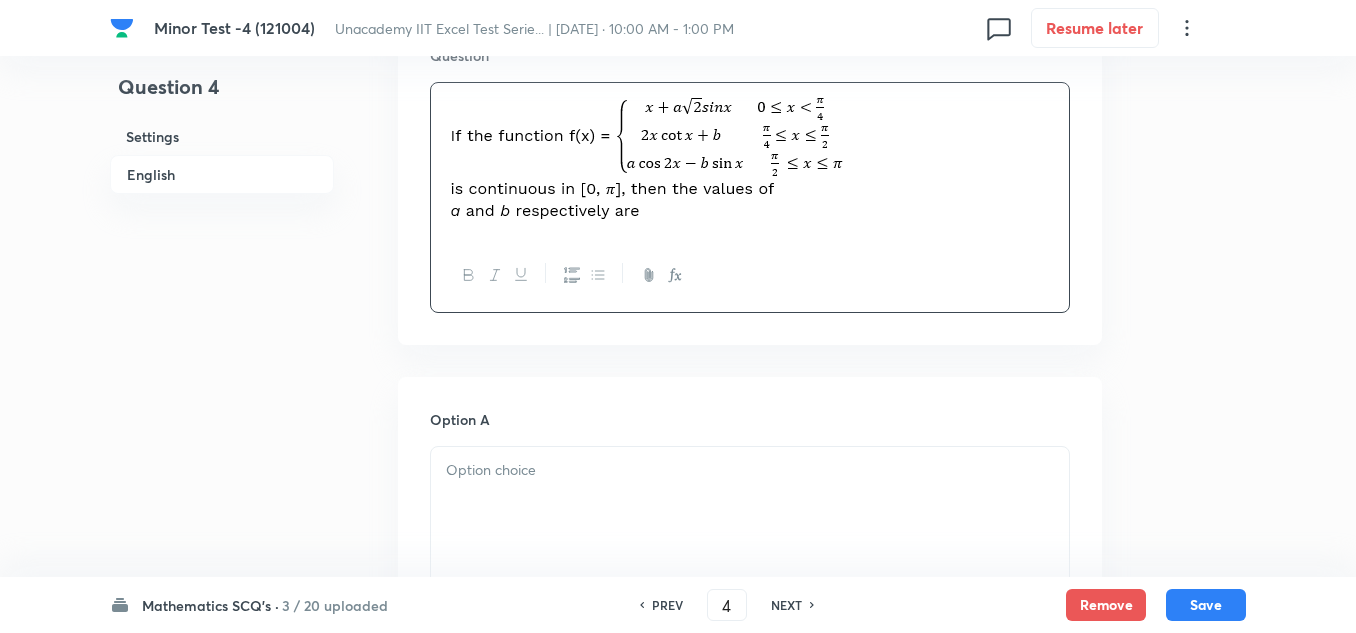 scroll, scrollTop: 700, scrollLeft: 0, axis: vertical 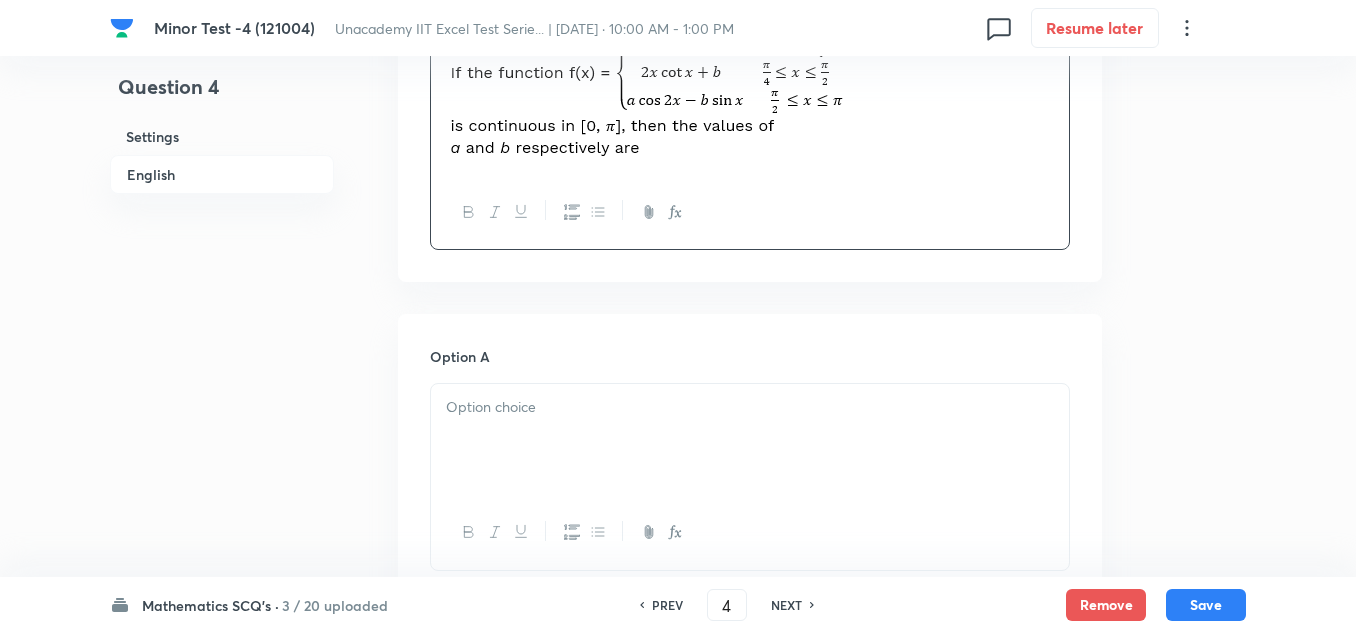 click at bounding box center (750, 440) 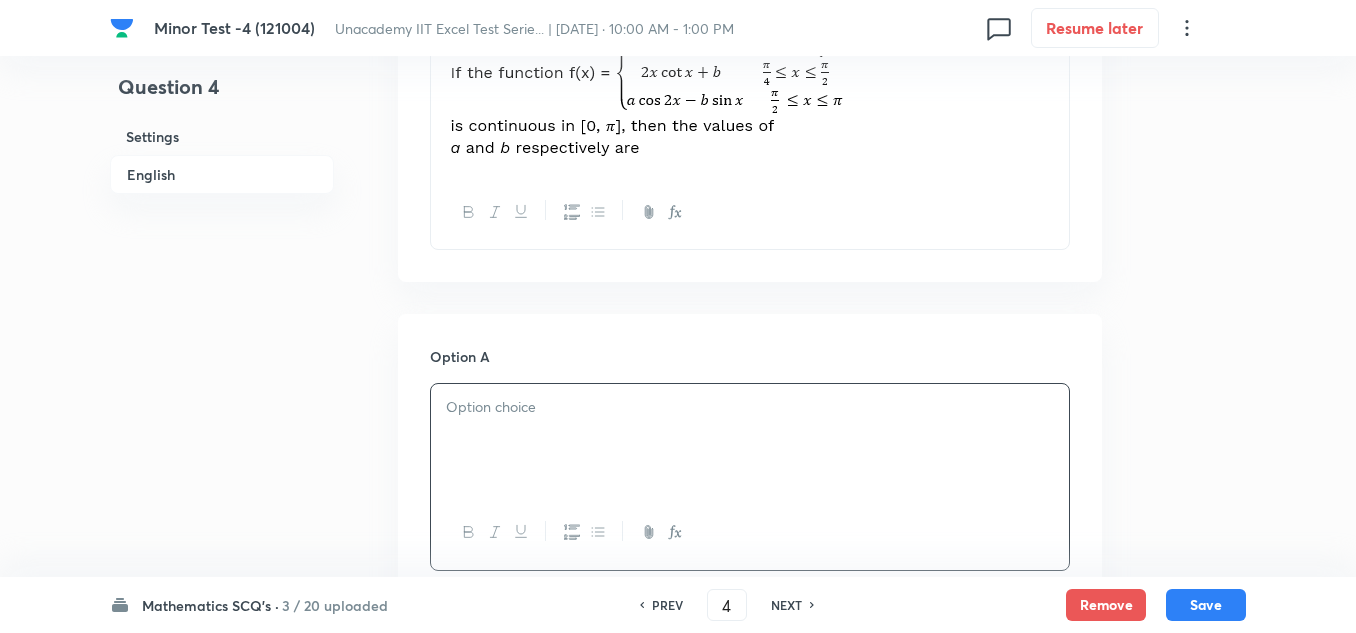 click at bounding box center [750, 440] 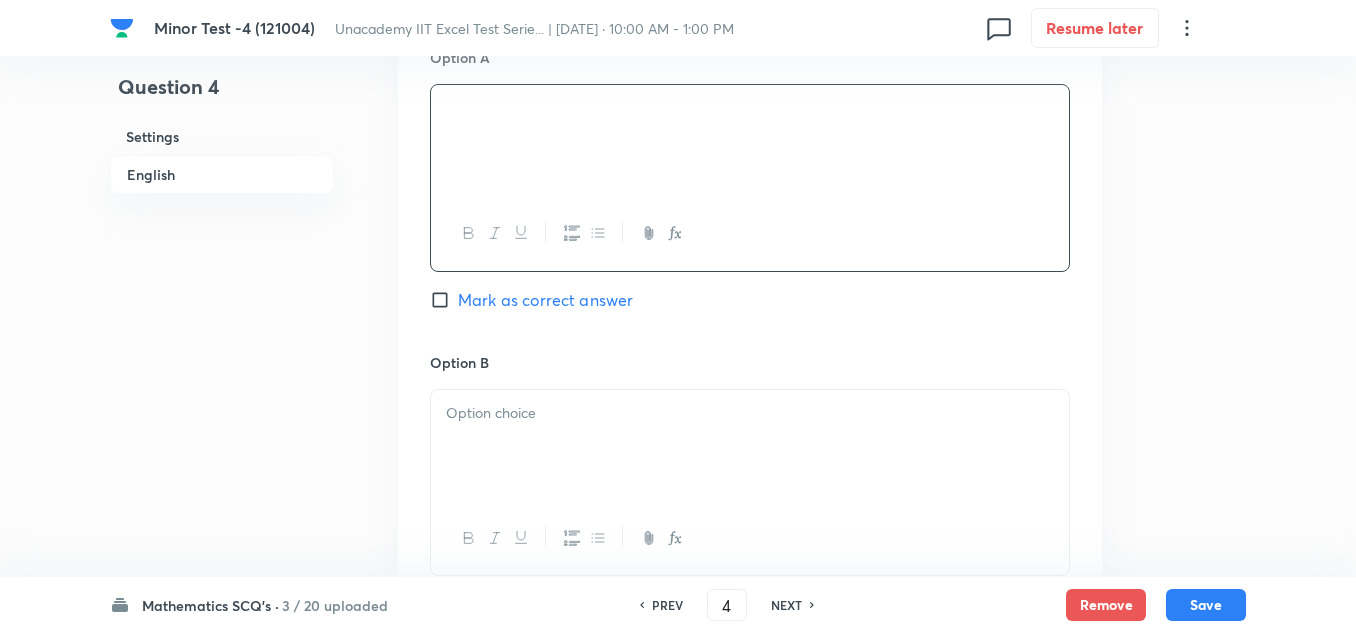 scroll, scrollTop: 1000, scrollLeft: 0, axis: vertical 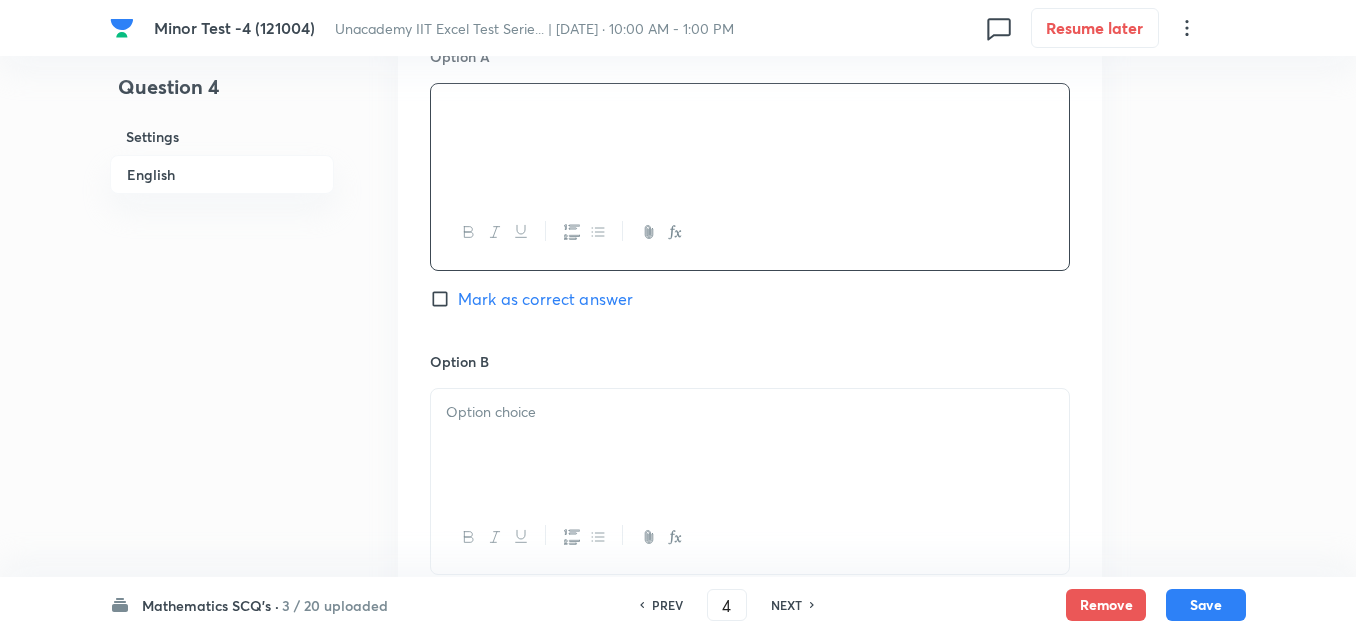 click at bounding box center [750, 412] 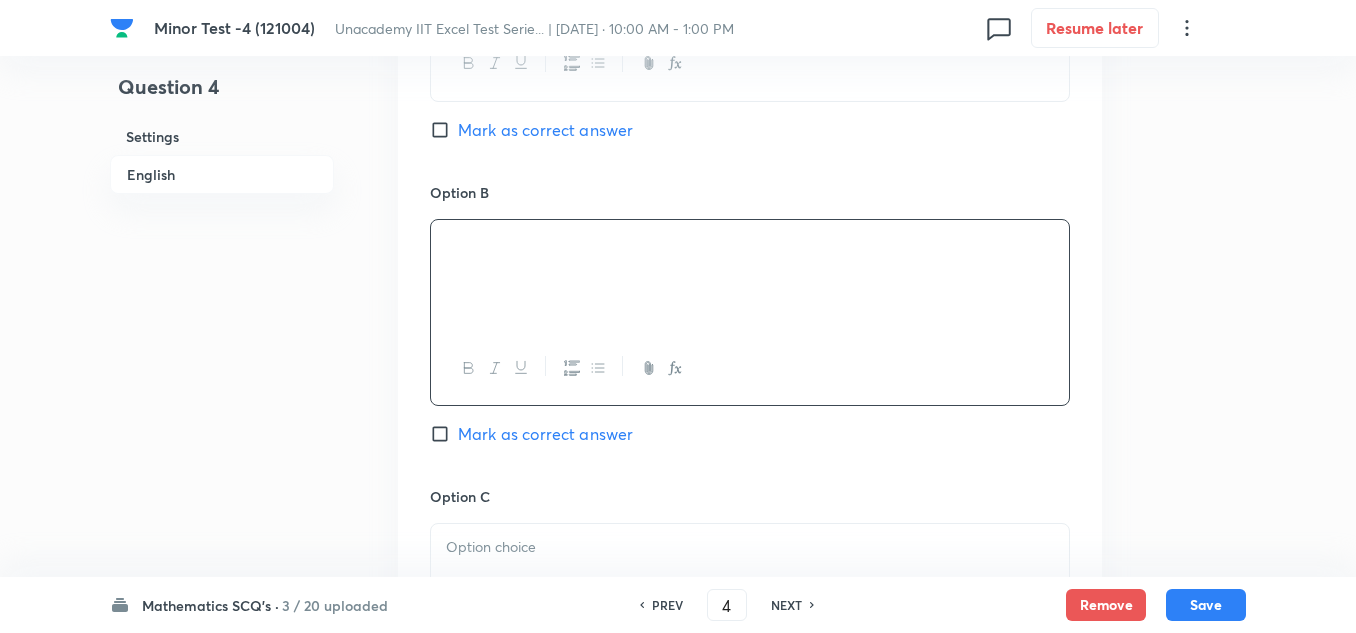scroll, scrollTop: 1400, scrollLeft: 0, axis: vertical 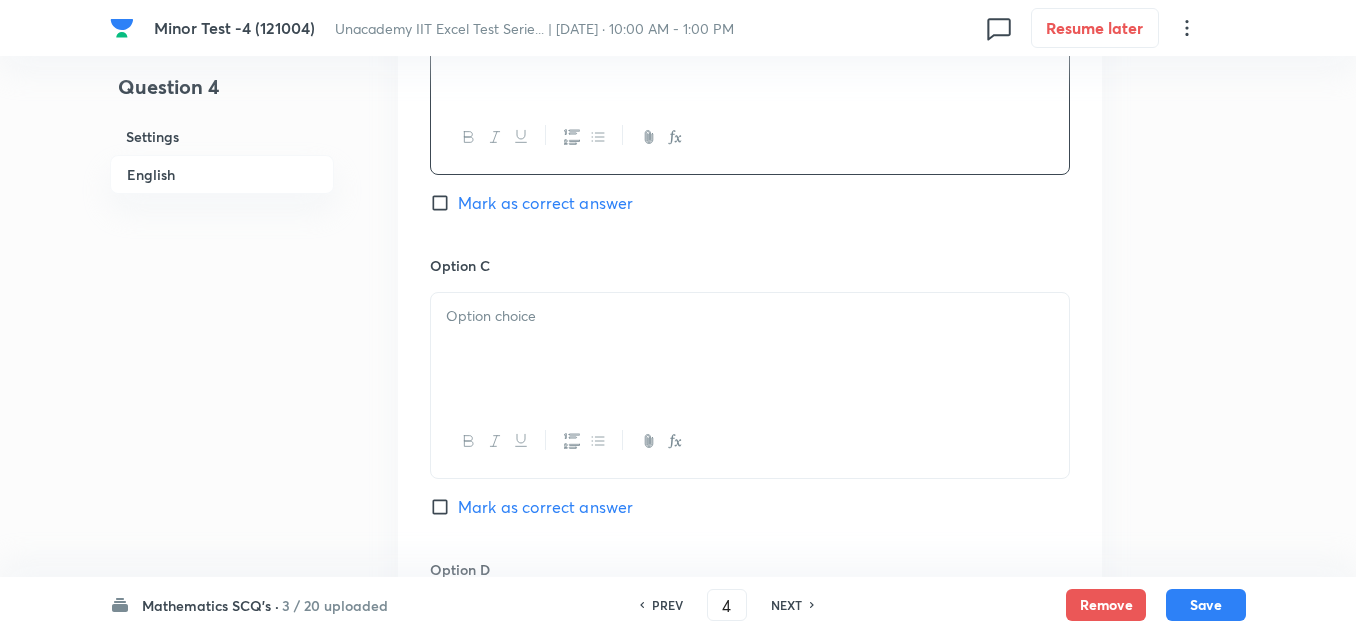 click at bounding box center [750, 349] 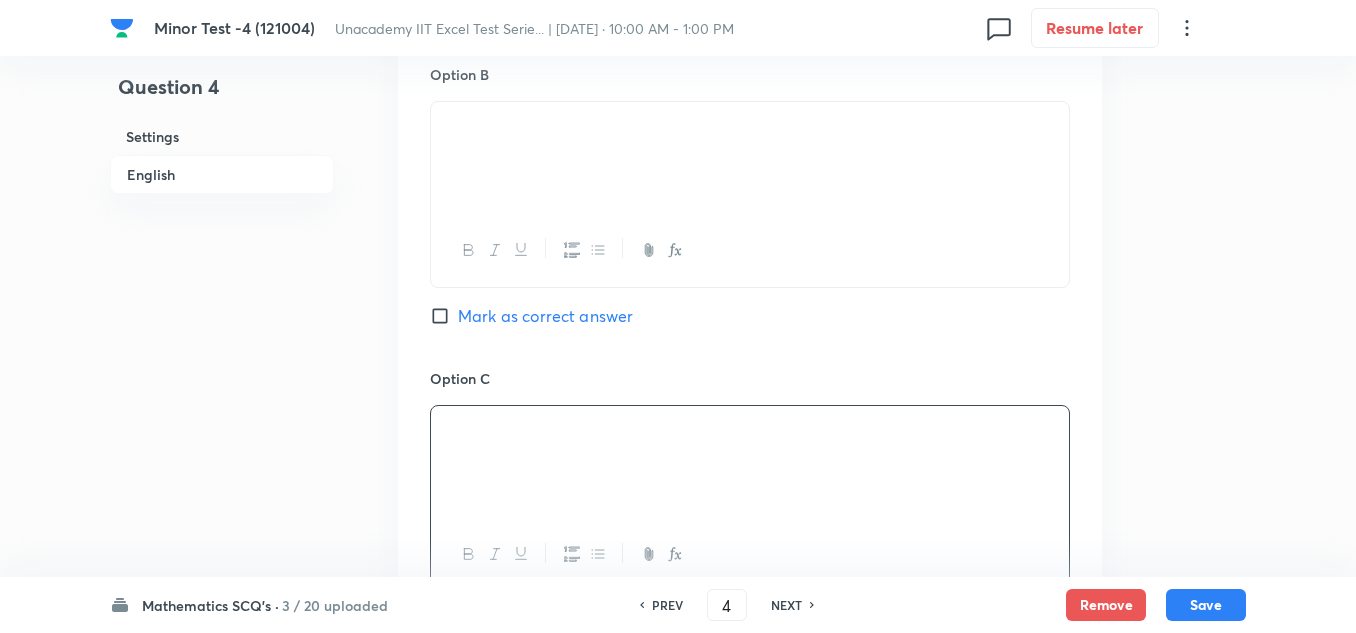 scroll, scrollTop: 1200, scrollLeft: 0, axis: vertical 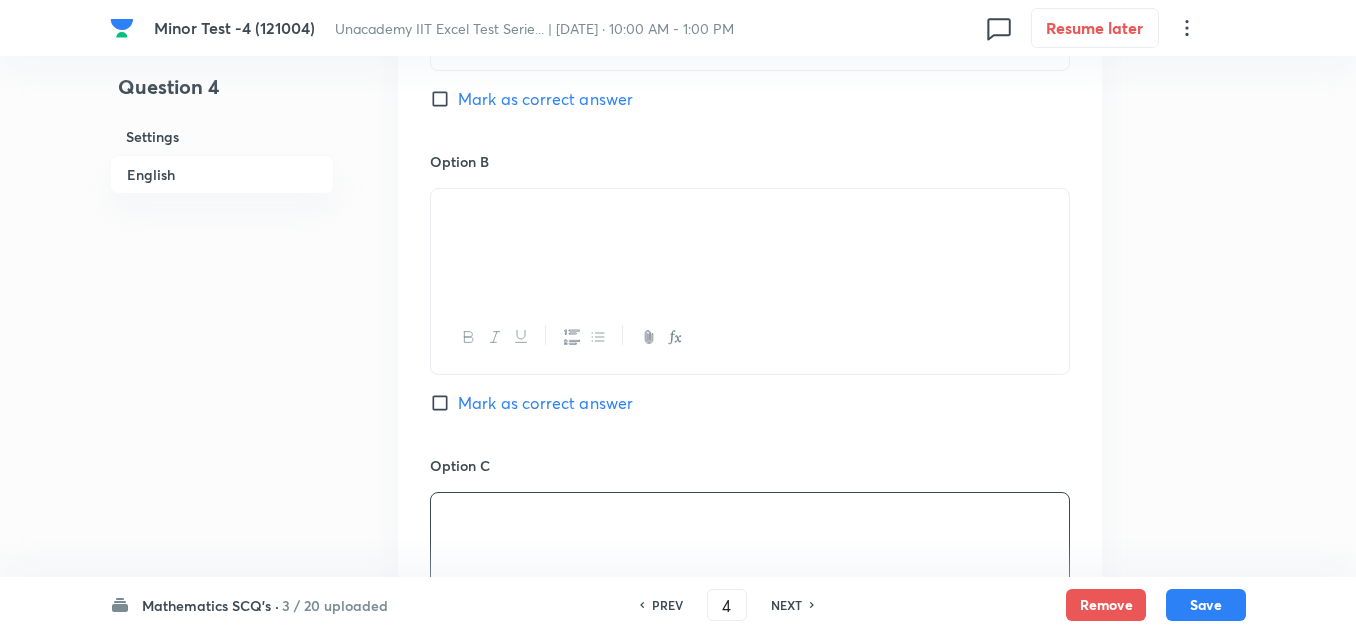 click on "Mark as correct answer" at bounding box center [545, 99] 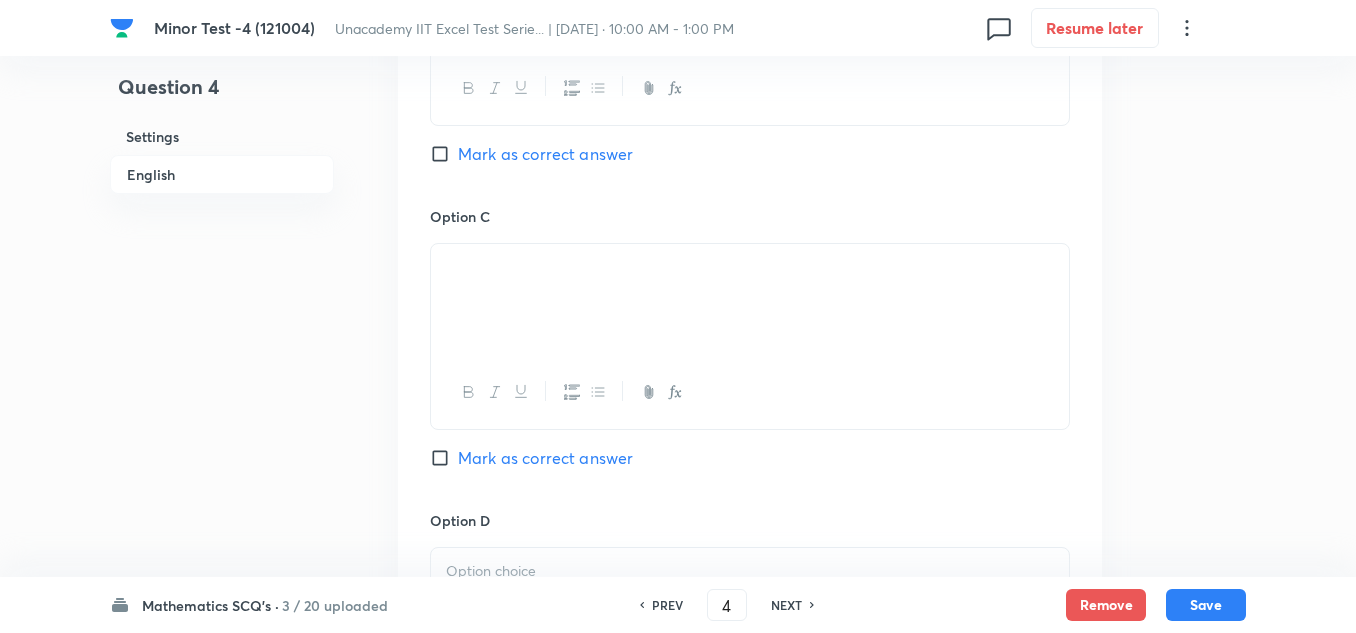 scroll, scrollTop: 1800, scrollLeft: 0, axis: vertical 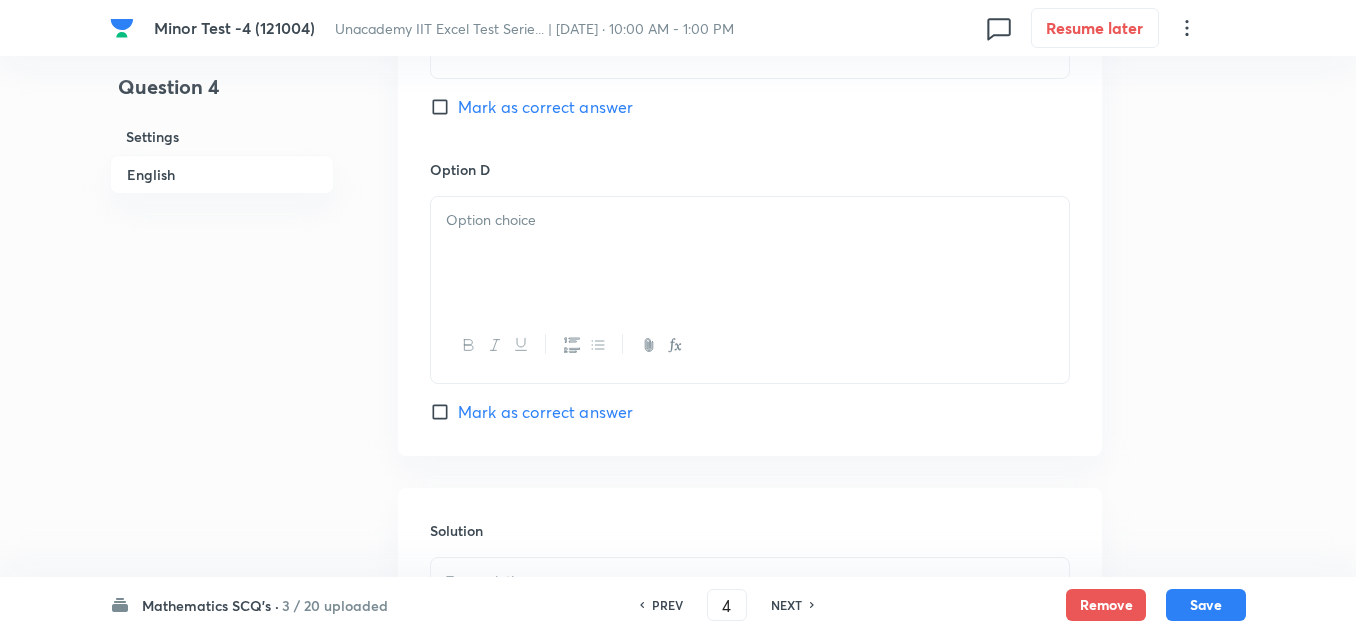 click at bounding box center [750, 253] 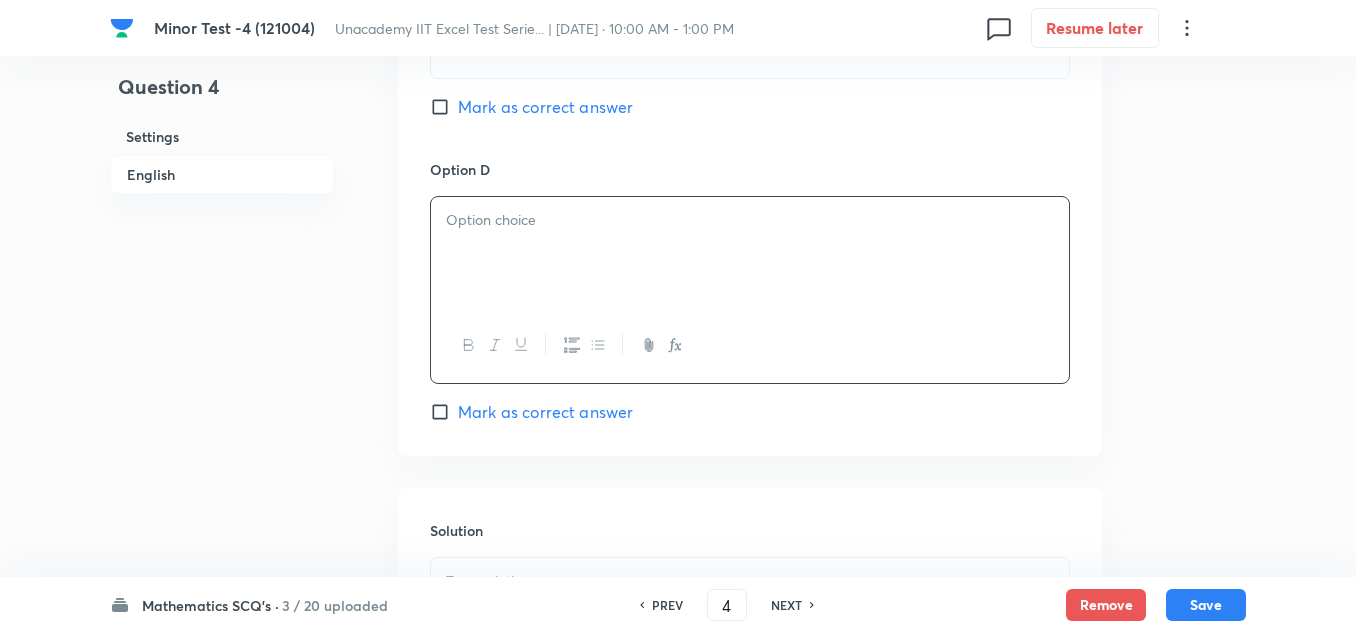 click at bounding box center [750, 345] 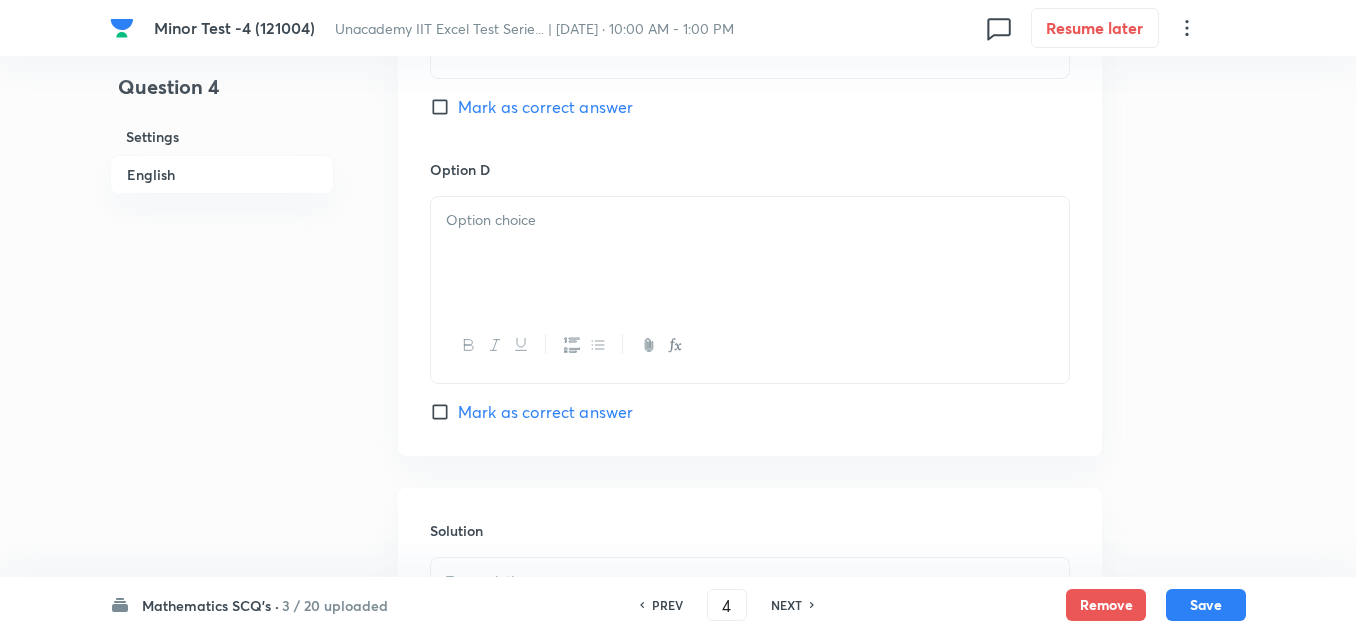 click at bounding box center [750, 253] 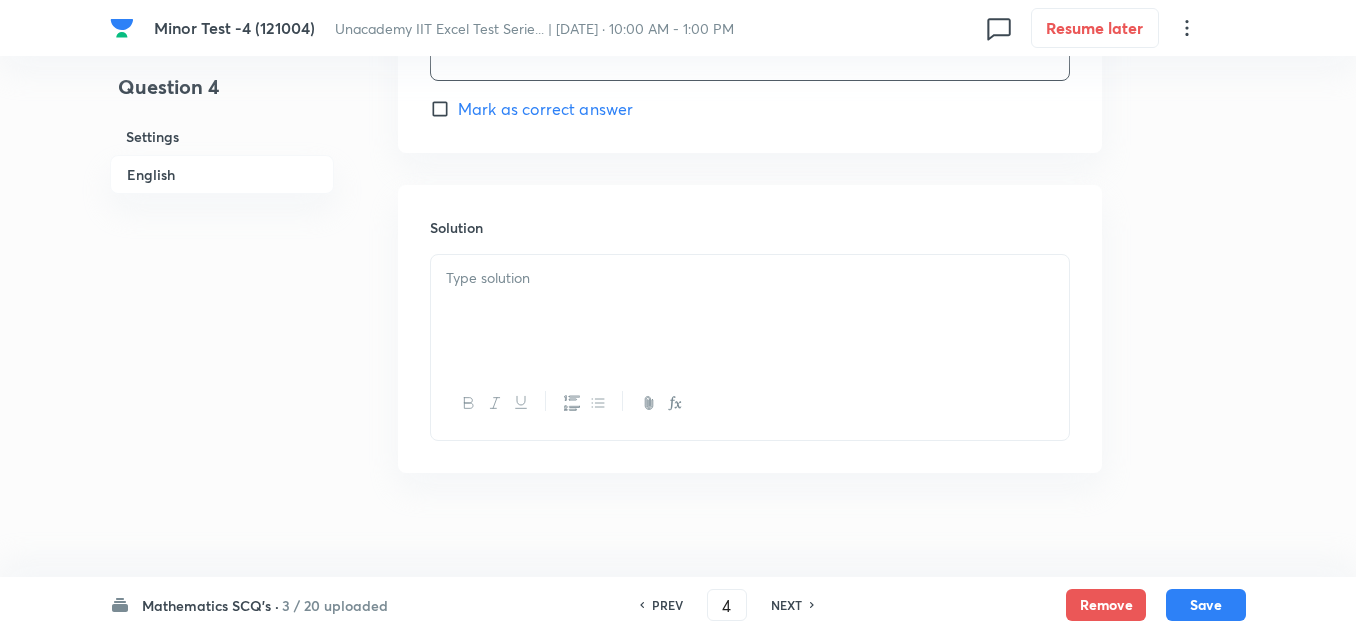scroll, scrollTop: 2119, scrollLeft: 0, axis: vertical 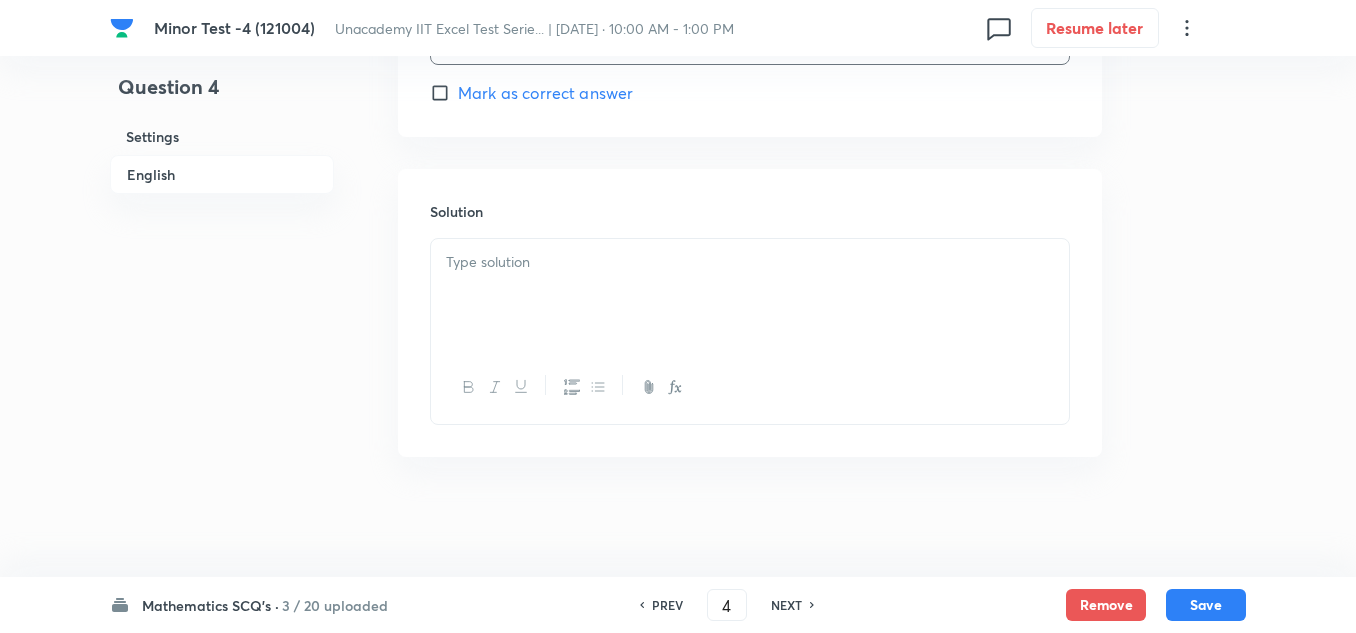 click at bounding box center (750, 295) 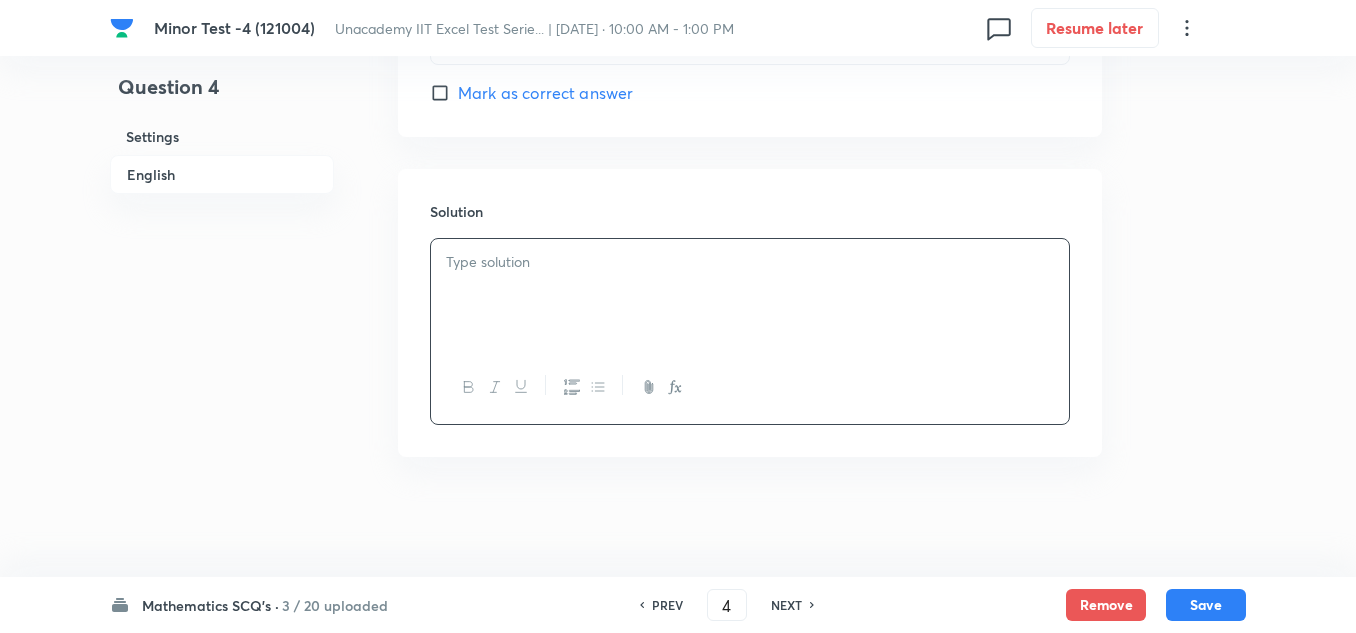 click at bounding box center [750, 295] 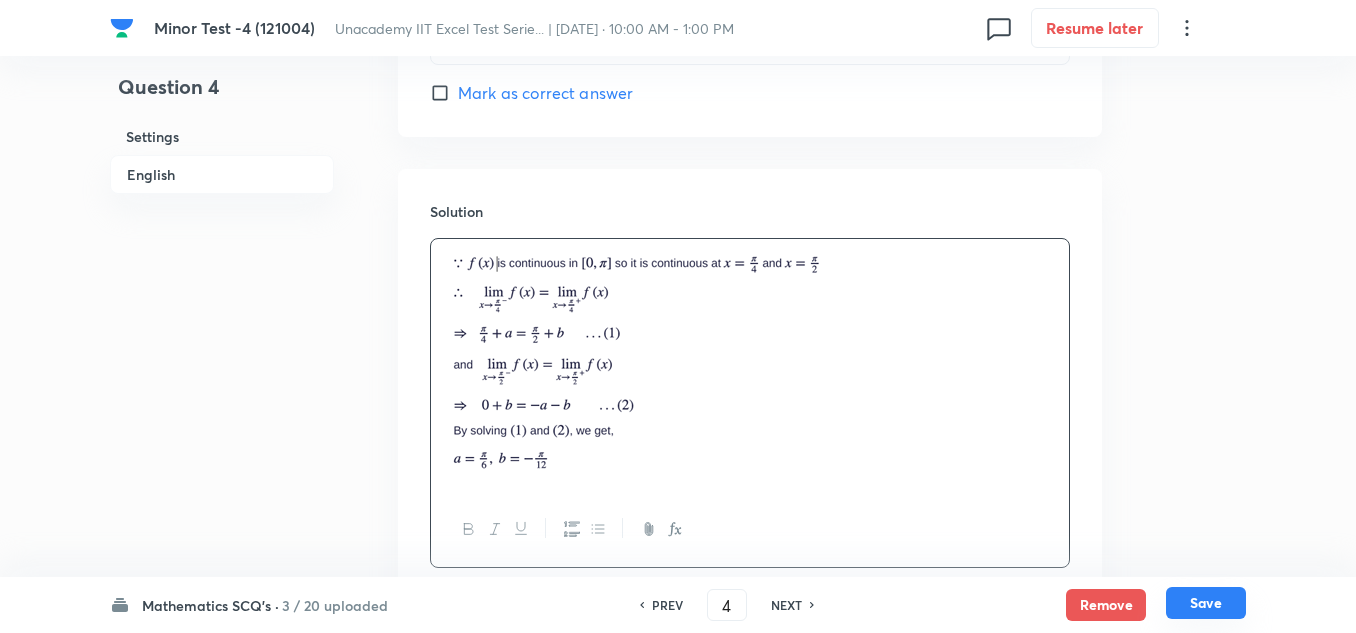 click on "Save" at bounding box center [1206, 603] 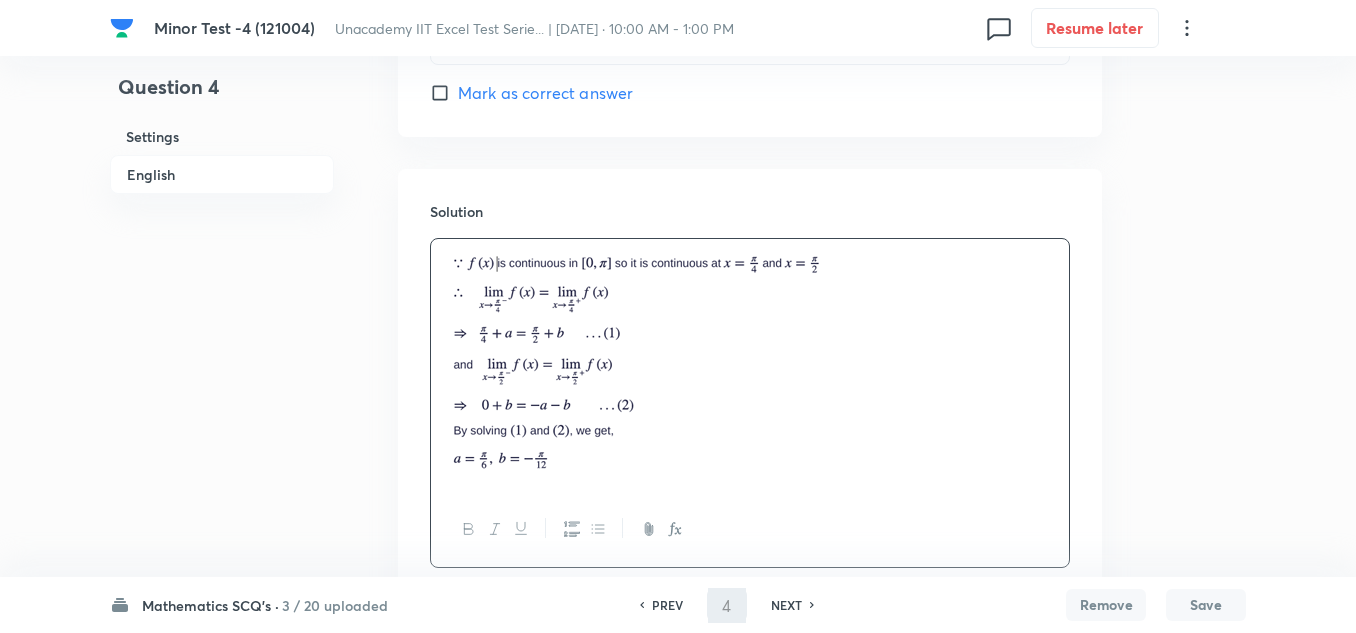 type on "5" 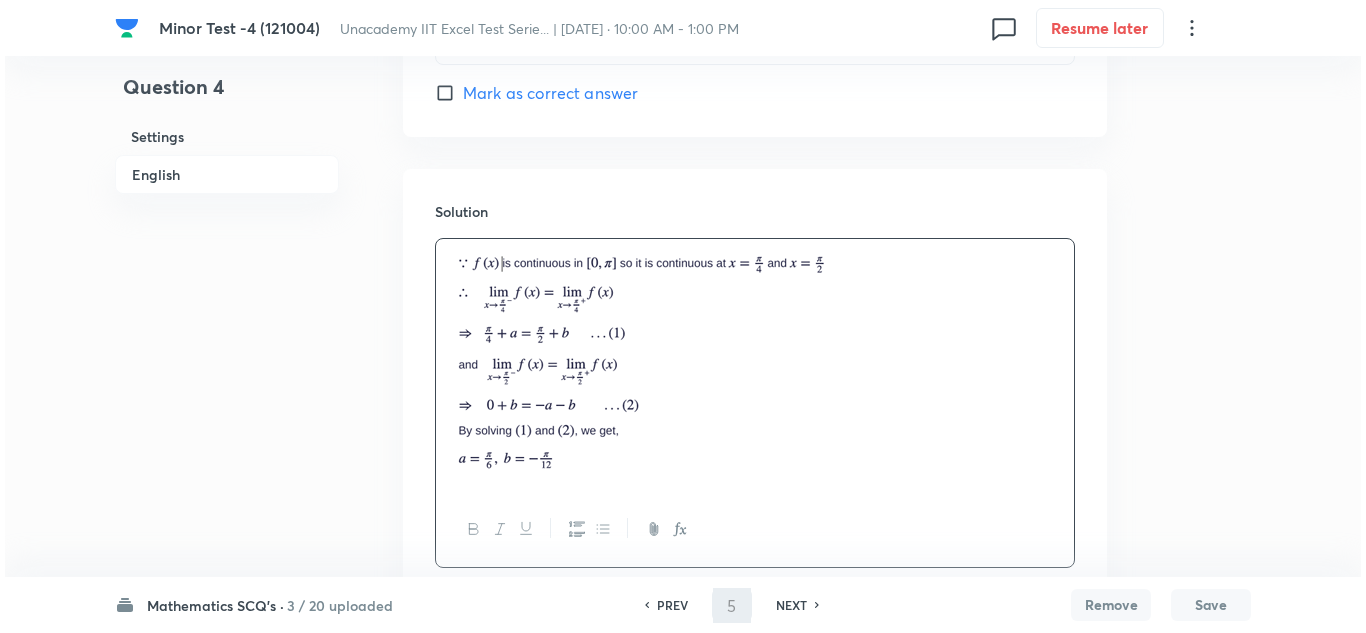 scroll, scrollTop: 0, scrollLeft: 0, axis: both 